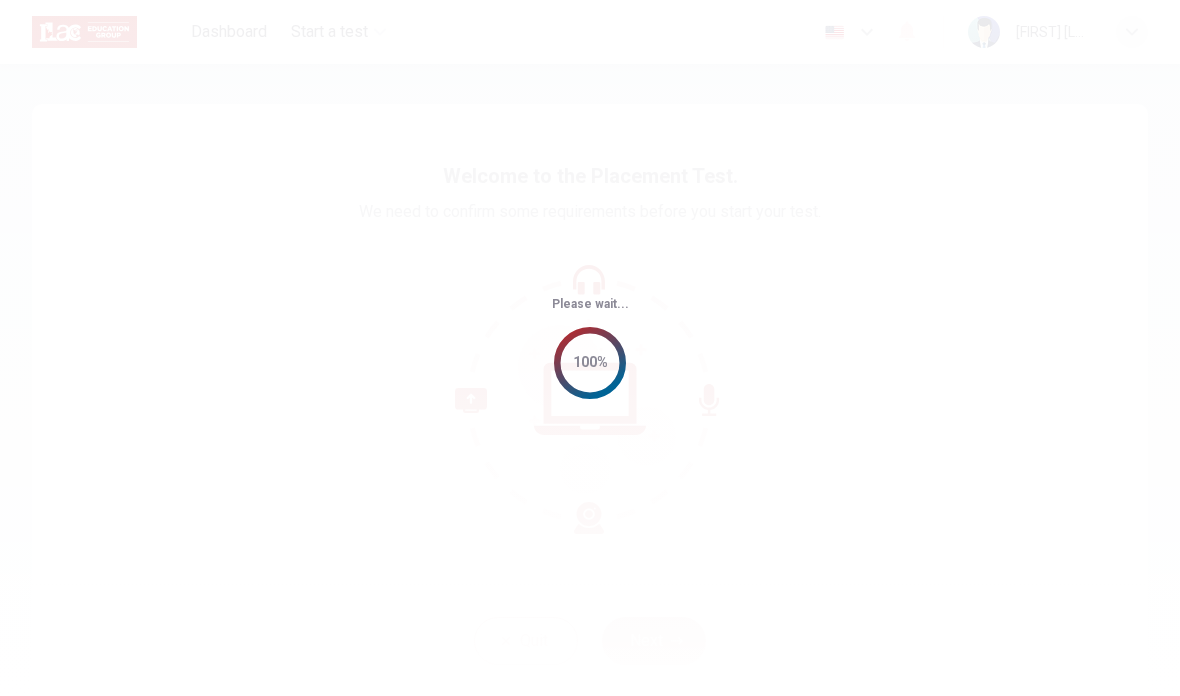 scroll, scrollTop: 0, scrollLeft: 0, axis: both 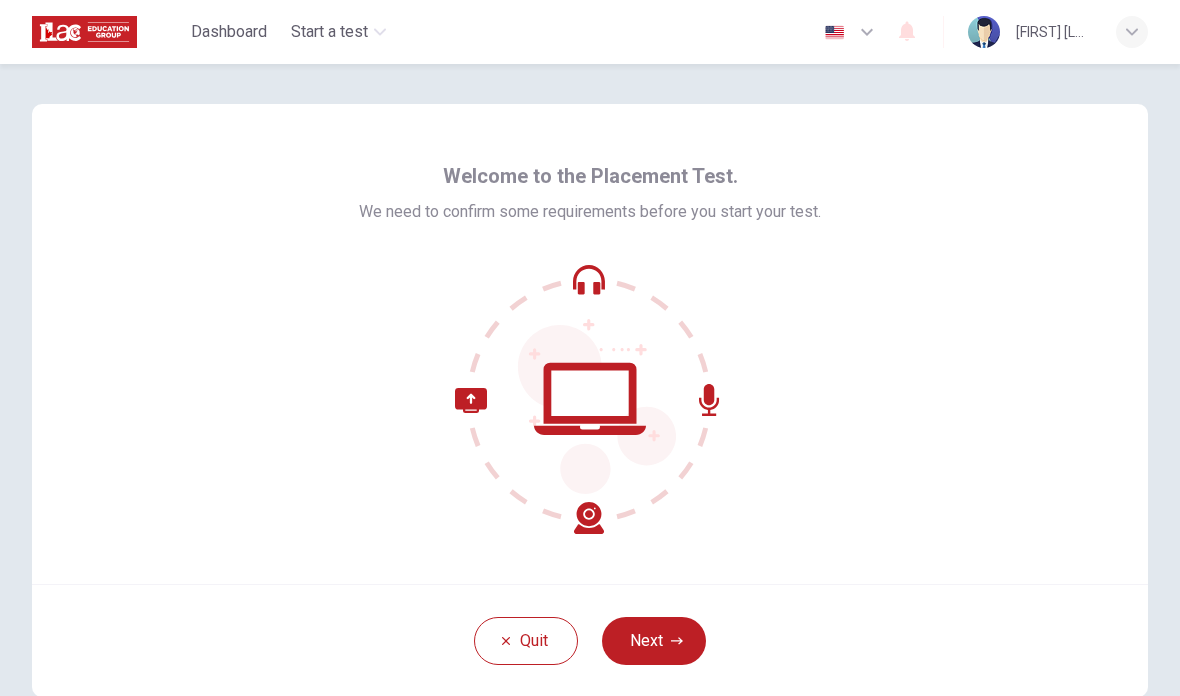 click on "Welcome to the Placement Test. We need to confirm some requirements before you start your test." at bounding box center (590, 344) 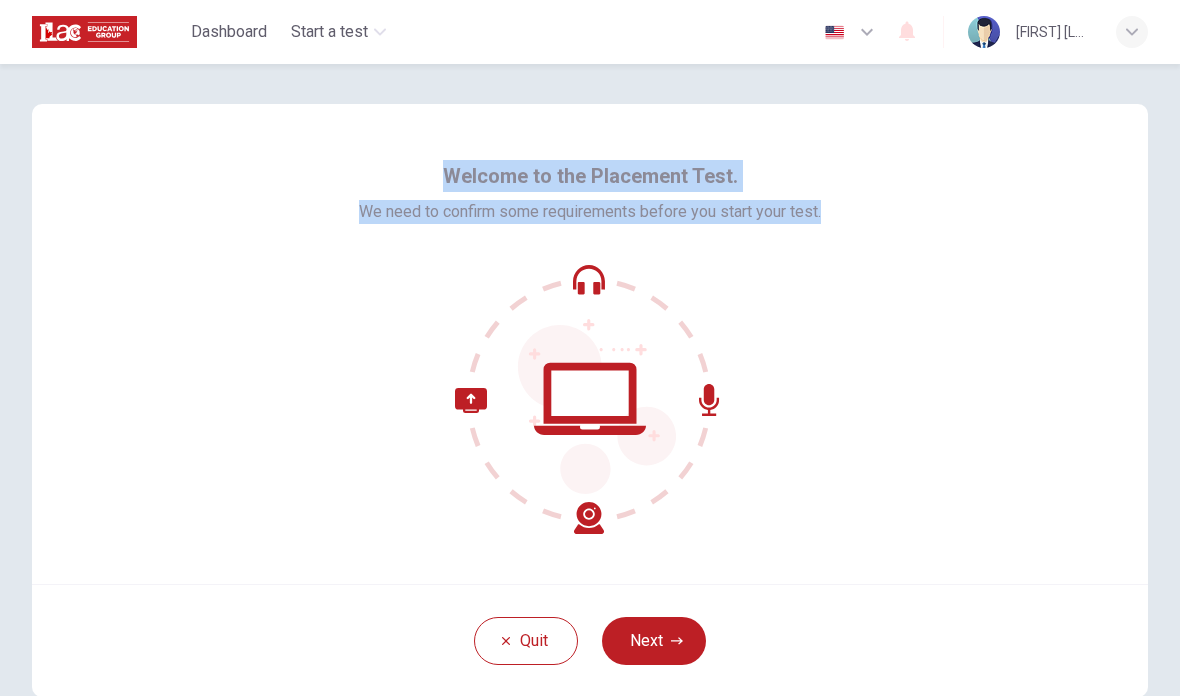 click on "Welcome to the Placement Test. We need to confirm some requirements before you start your test." at bounding box center [590, 344] 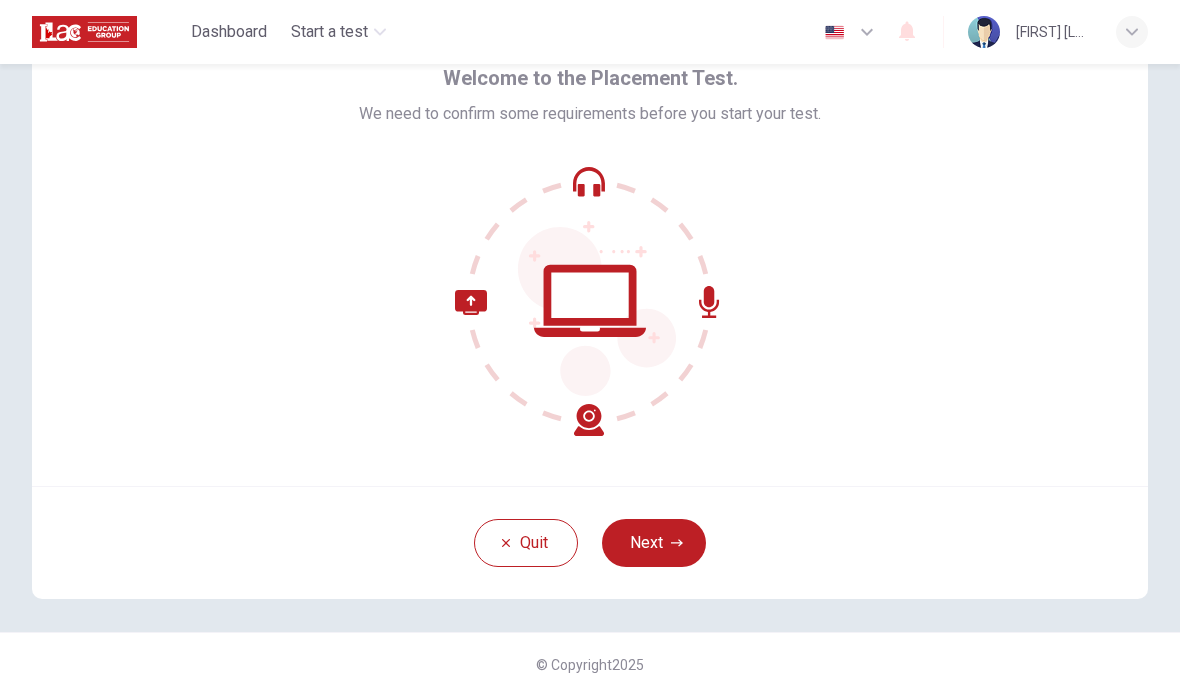 scroll, scrollTop: 98, scrollLeft: 0, axis: vertical 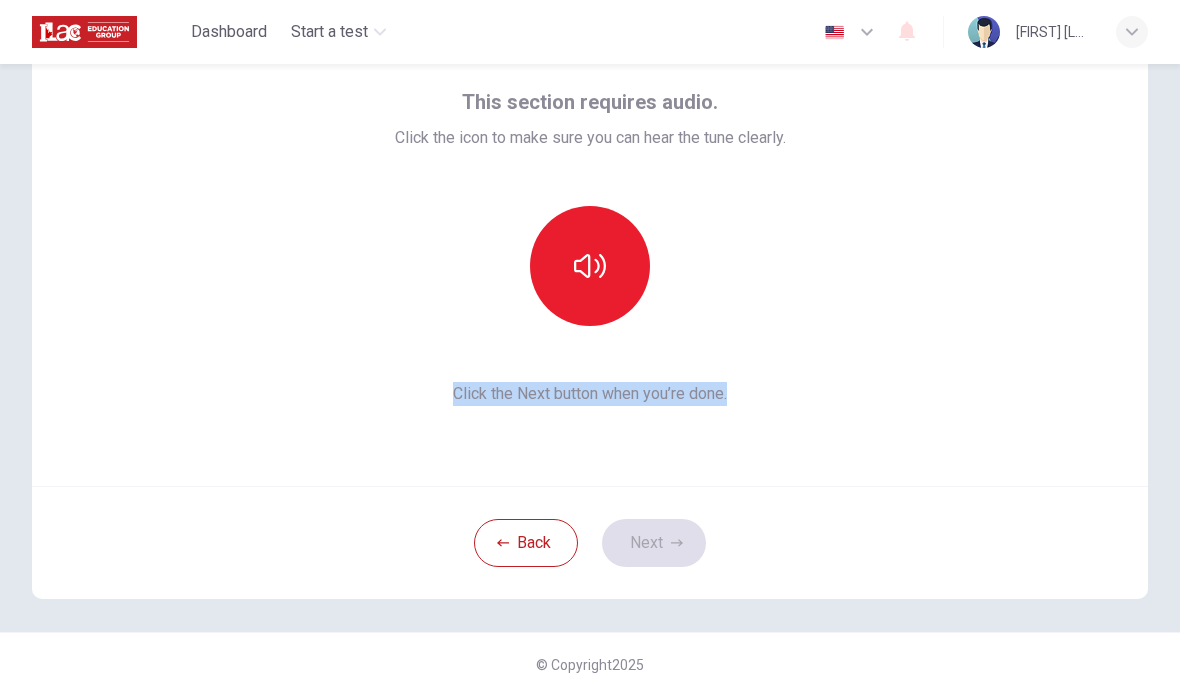 click at bounding box center (590, 266) 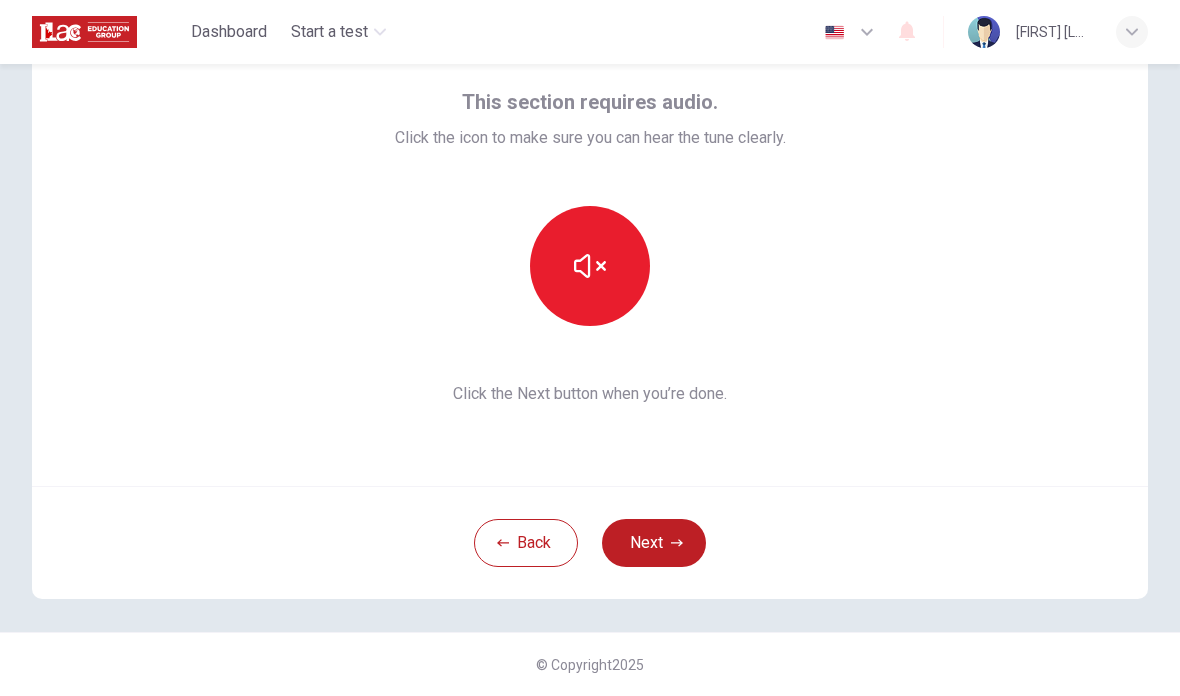 click at bounding box center [590, 266] 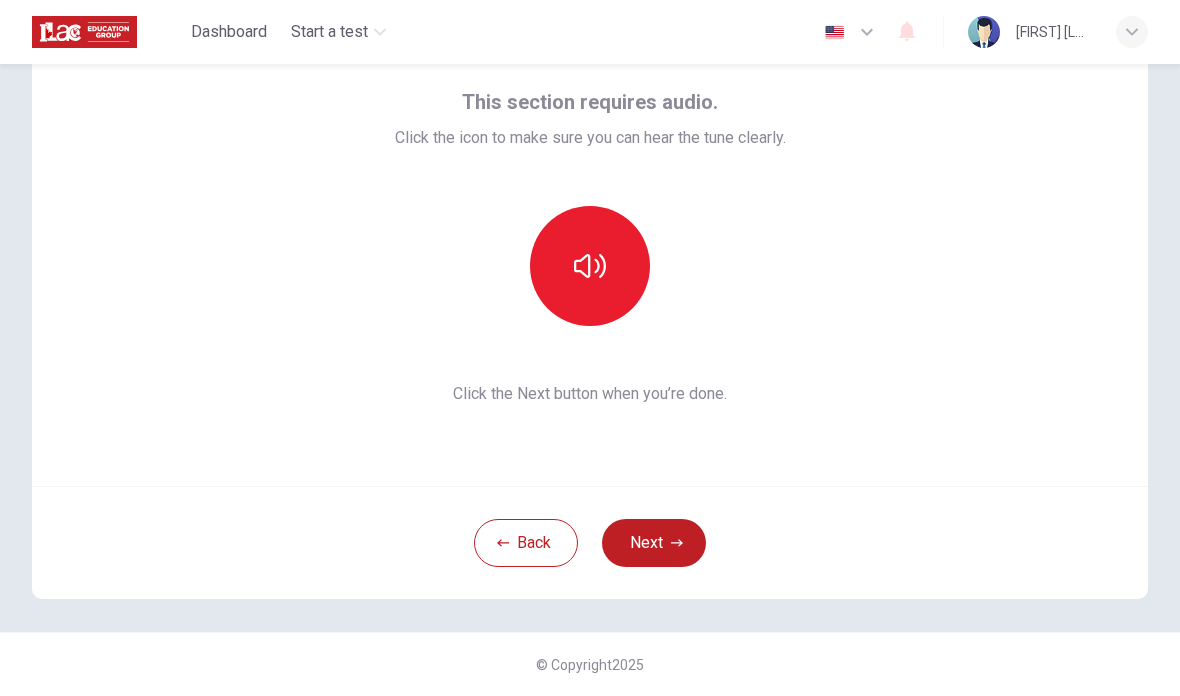 click at bounding box center [590, 266] 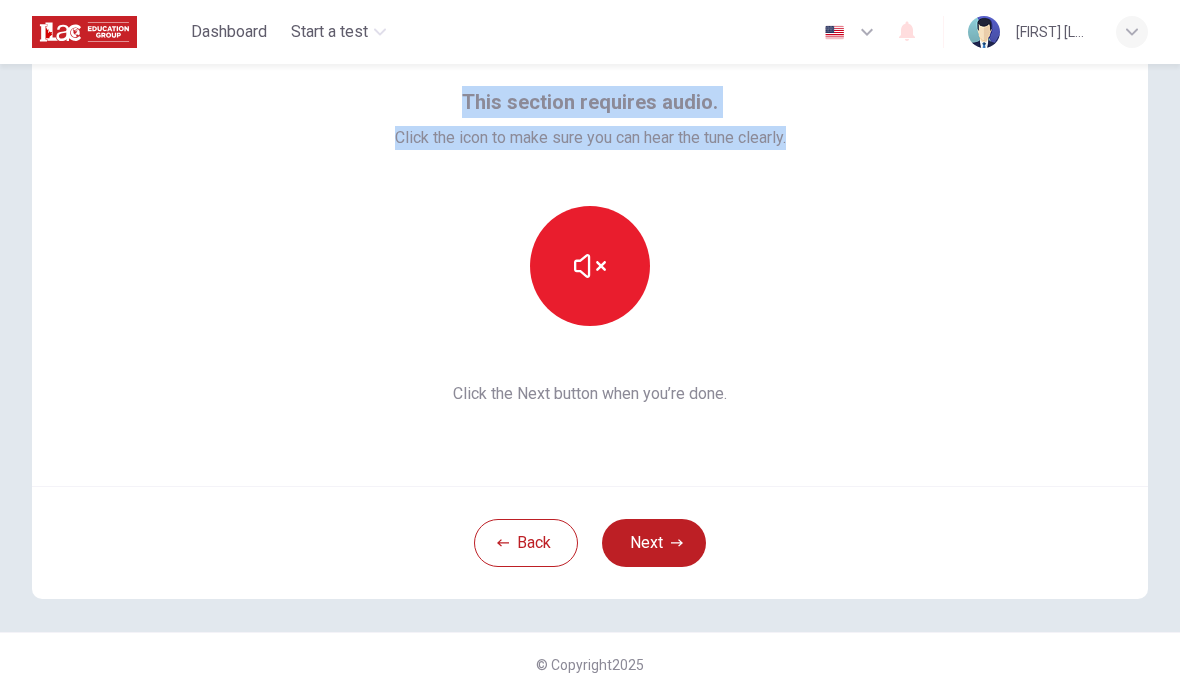 click on "This section requires audio. Click the icon to make sure you can hear the tune clearly. Click the Next button when you’re done." at bounding box center [590, 246] 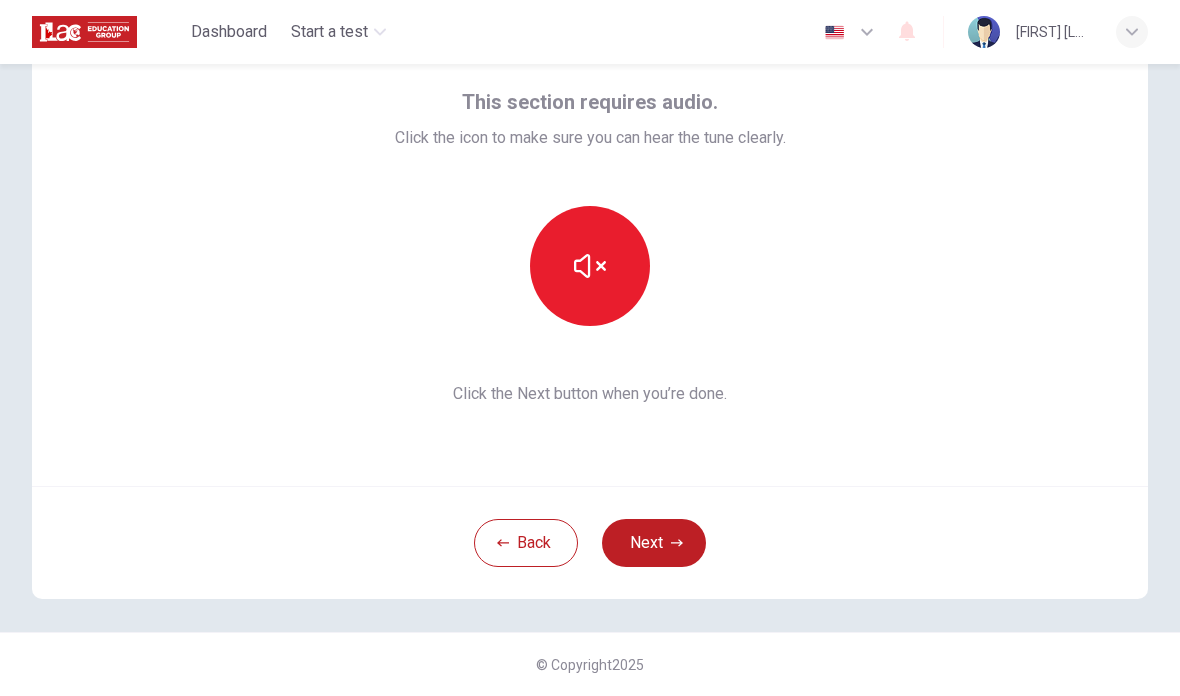 click at bounding box center [590, 266] 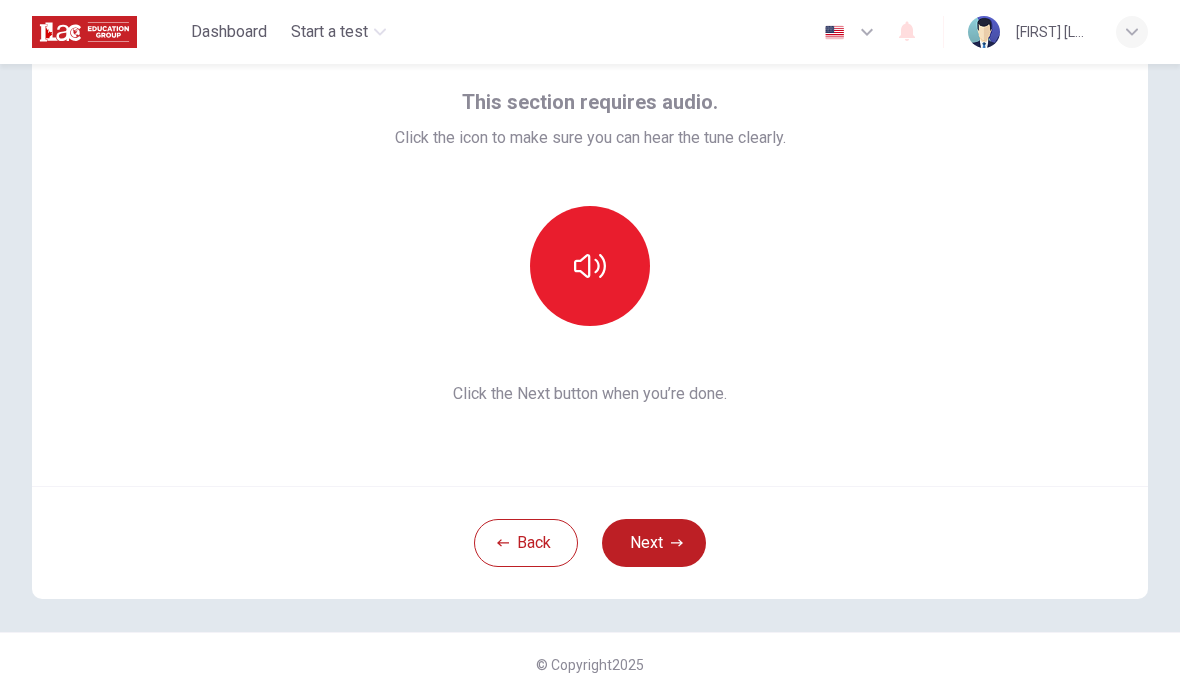 click at bounding box center (590, 266) 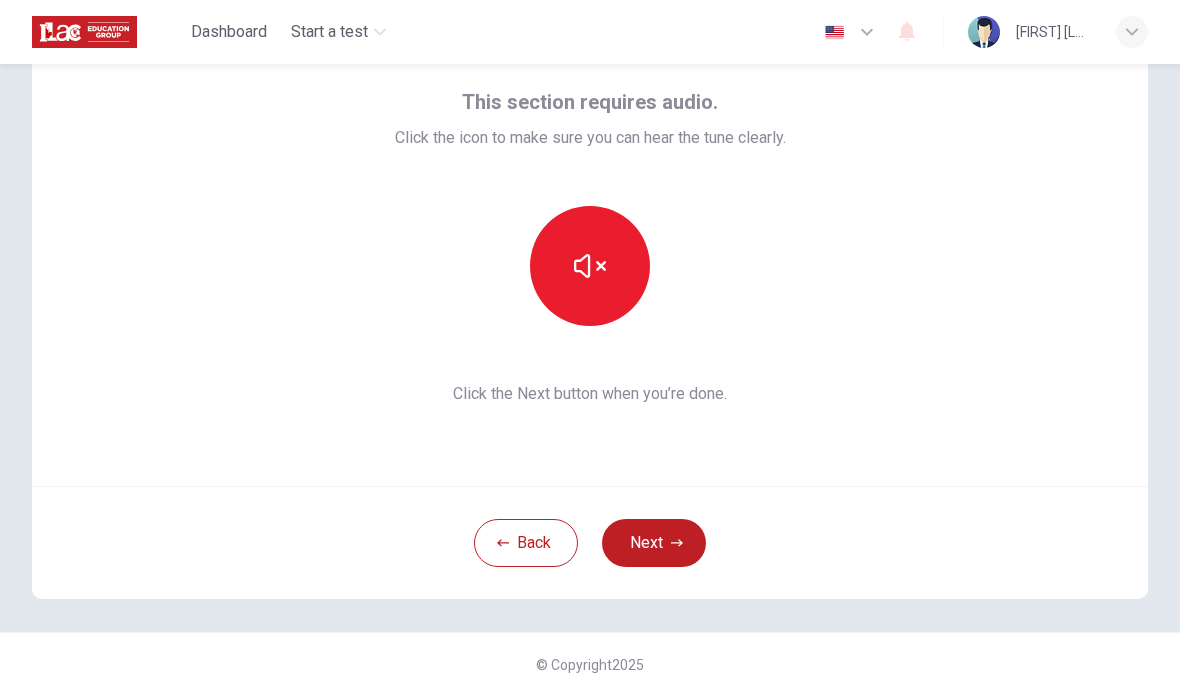click 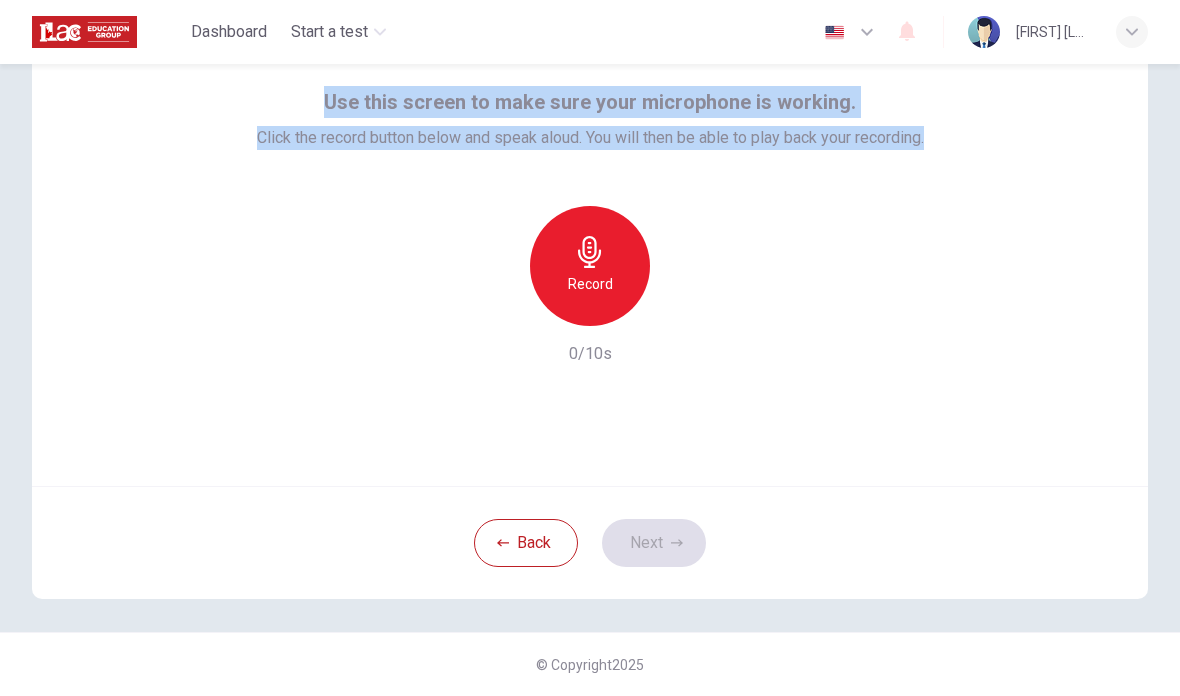 click on "Record" at bounding box center (590, 266) 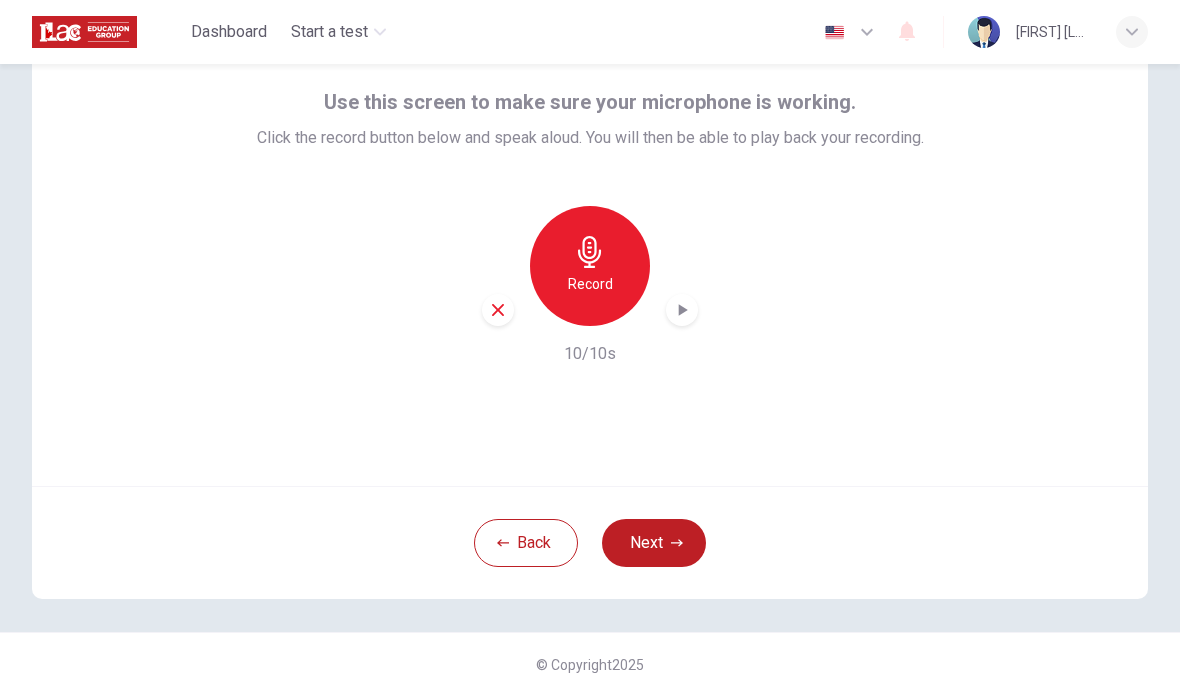 click 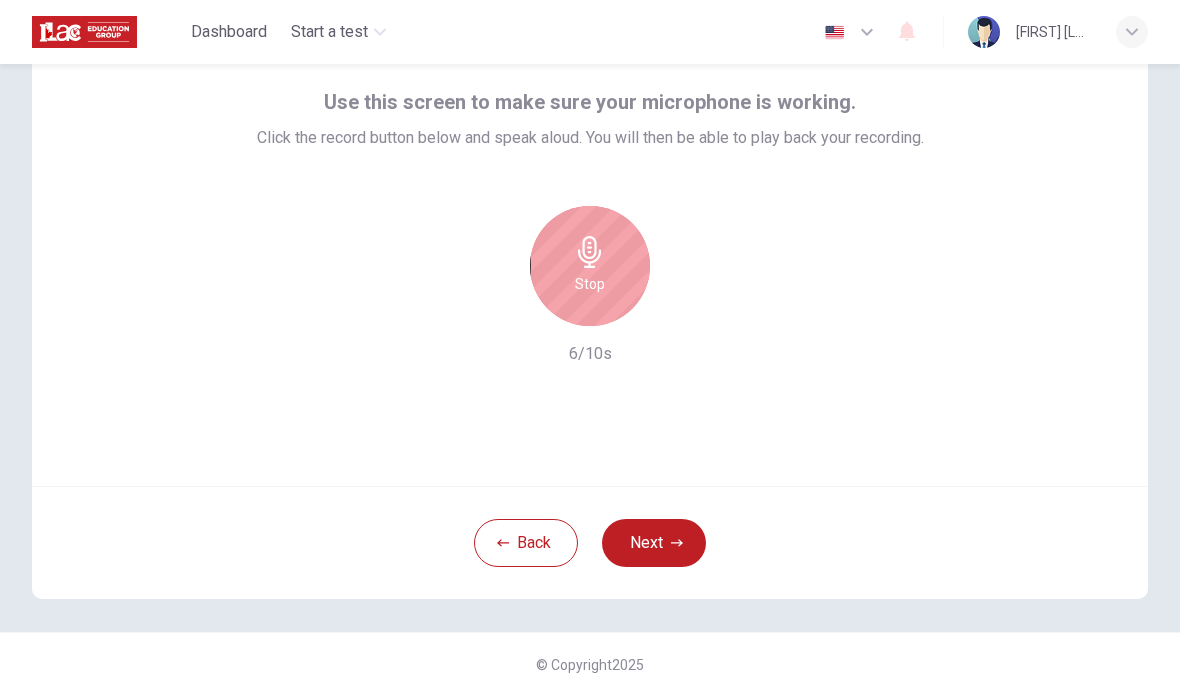 click 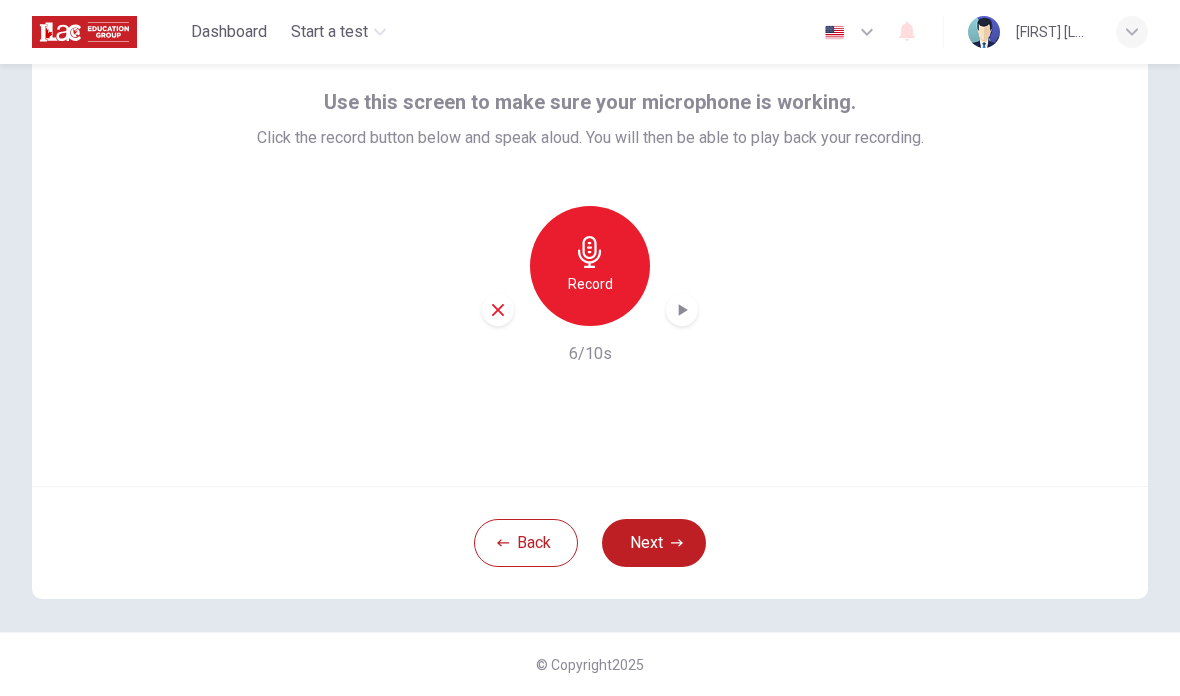 click 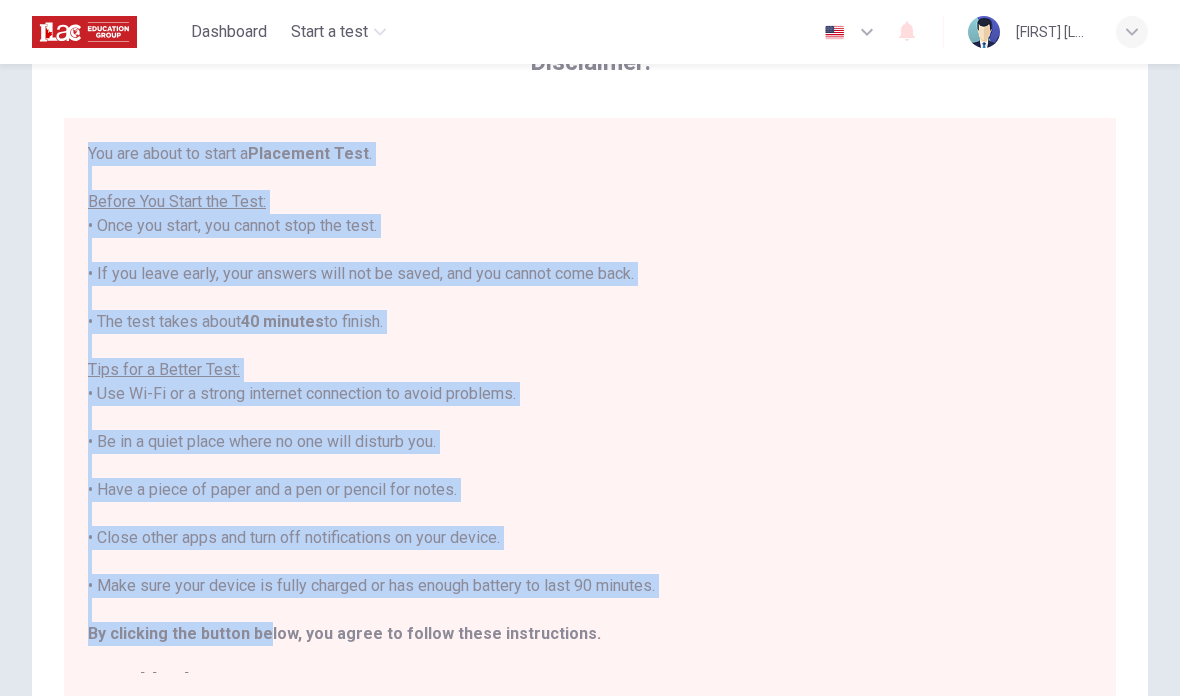 scroll, scrollTop: 21, scrollLeft: 0, axis: vertical 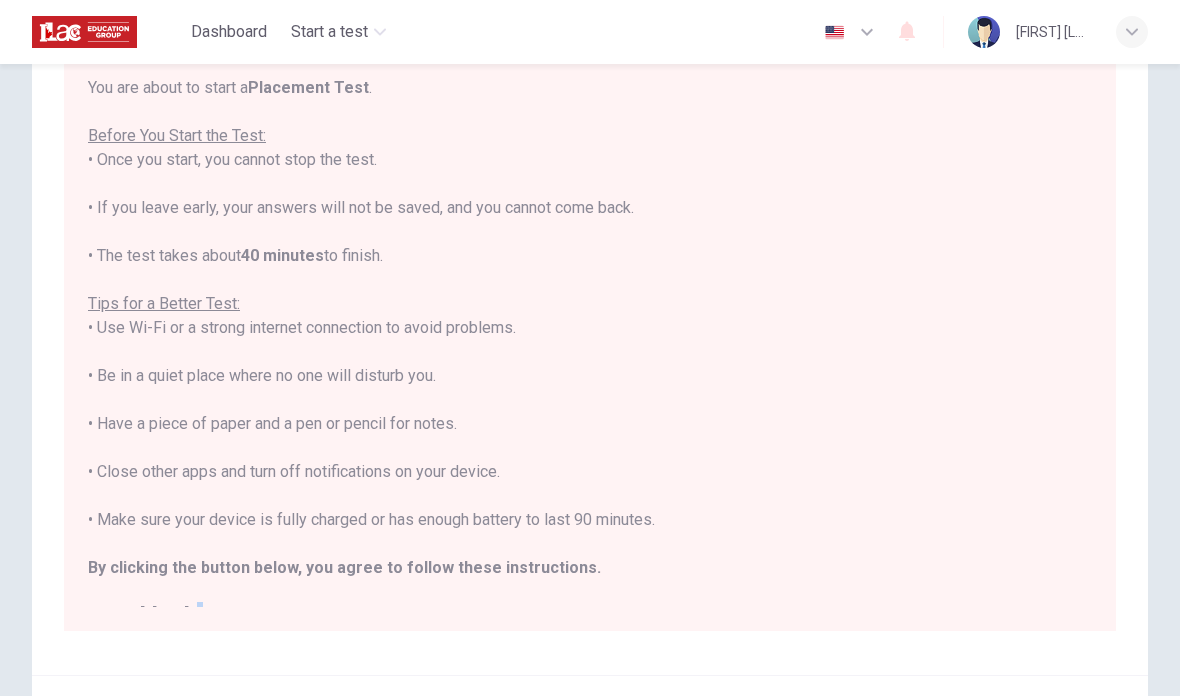 click on "You are about to start a  Placement Test .
Before You Start the Test:
• Once you start, you cannot stop the test.
• If you leave early, your answers will not be saved, and you cannot come back.
• The test takes about  40 minutes  to finish.
Tips for a Better Test:
• Use Wi-Fi or a strong internet connection to avoid problems.
• Be in a quiet place where no one will disturb you.
• Have a piece of paper and a pen or pencil for notes.
• Close other apps and turn off notifications on your device.
• Make sure your device is fully charged or has enough battery to last 90 minutes.
By clicking the button below, you agree to follow these instructions.
Good luck!" at bounding box center [590, 352] 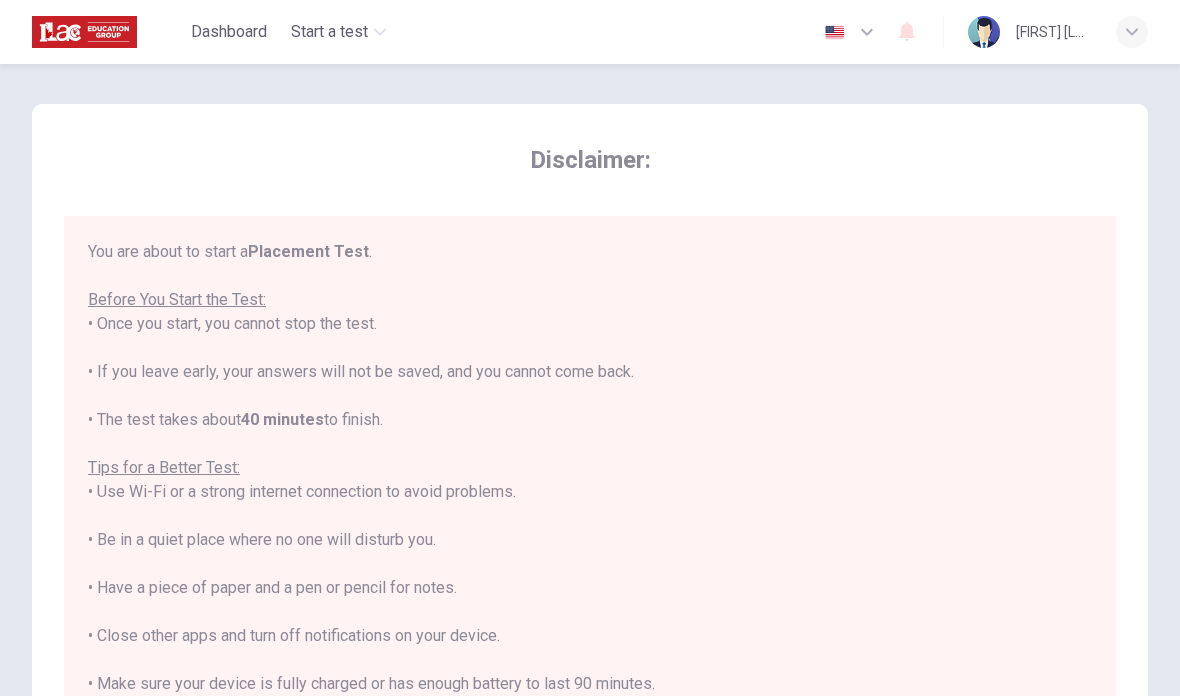 scroll, scrollTop: 0, scrollLeft: 0, axis: both 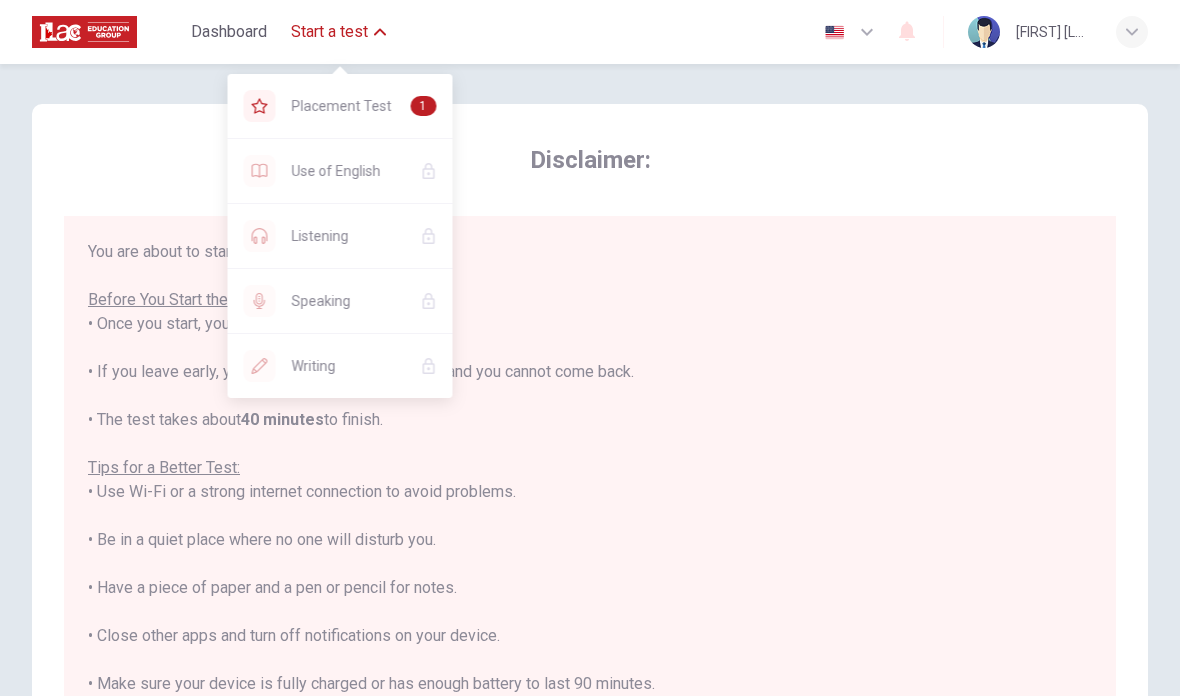 click on "Placement Test" at bounding box center (343, 106) 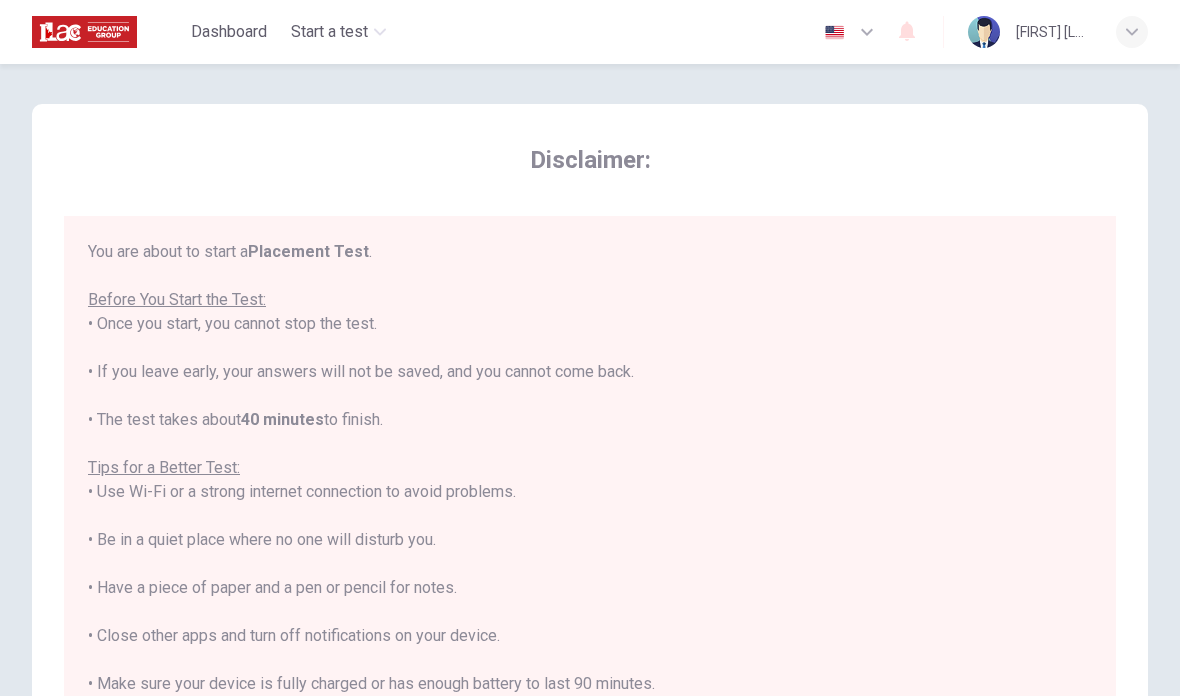 click on "Start a test" at bounding box center (329, 32) 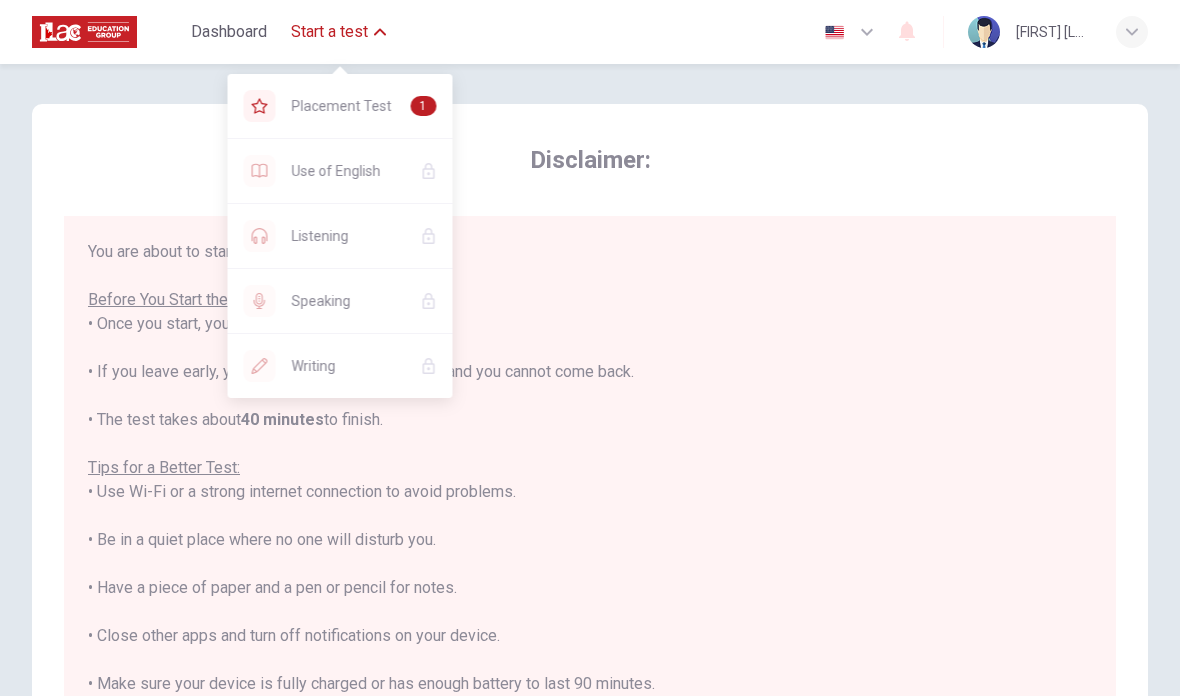 click on "Placement Test" at bounding box center [343, 106] 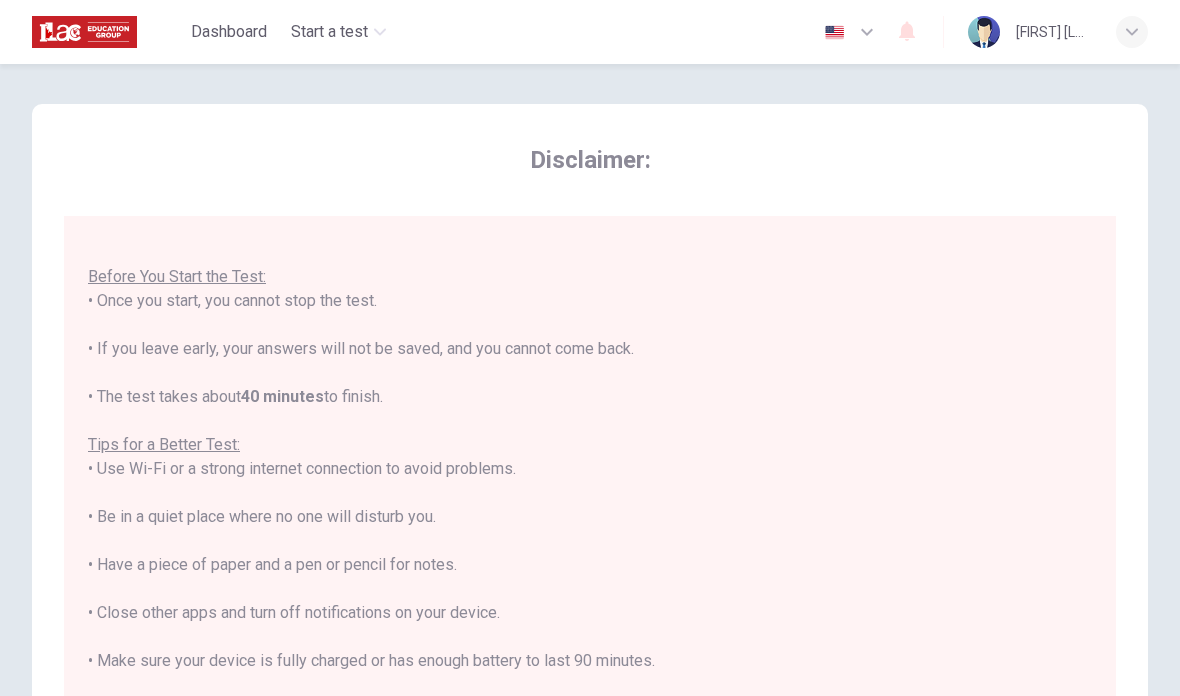 scroll, scrollTop: 24, scrollLeft: 0, axis: vertical 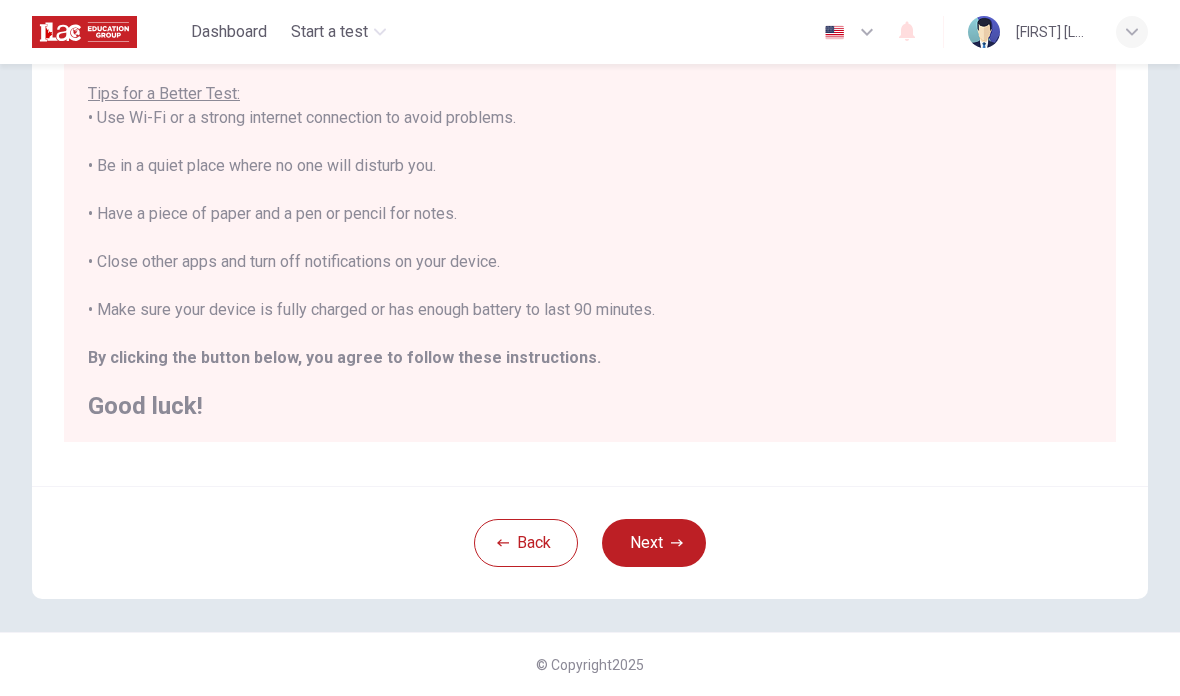 click on "Next" at bounding box center (654, 543) 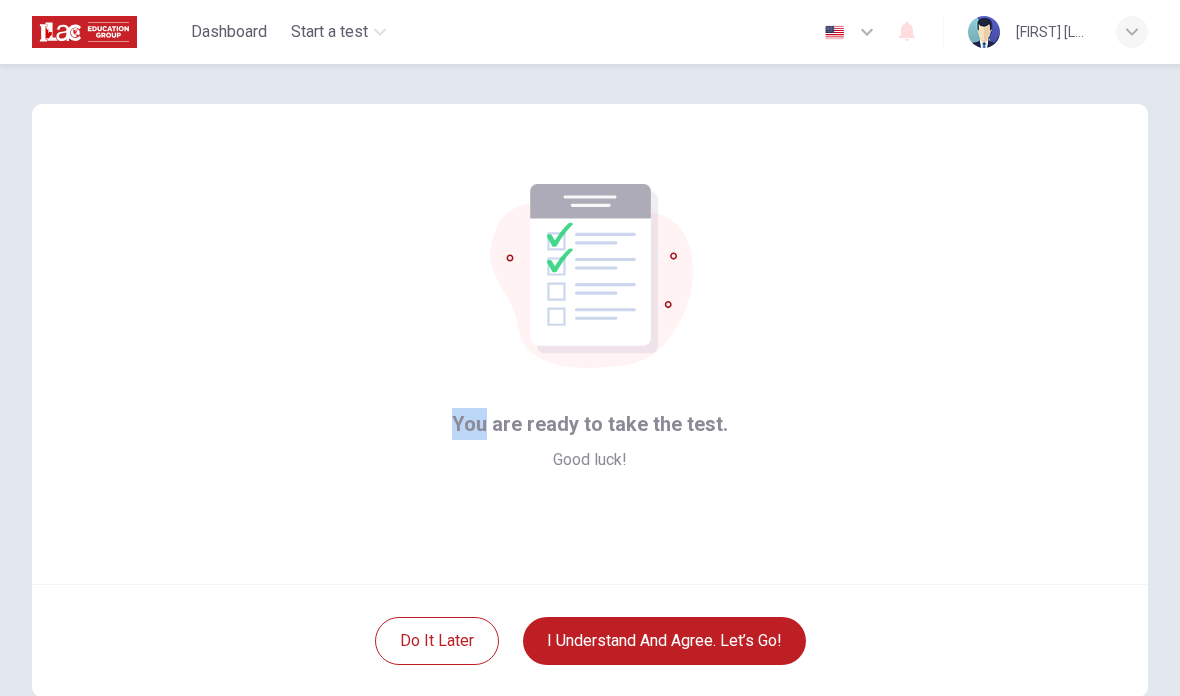 scroll, scrollTop: 0, scrollLeft: 0, axis: both 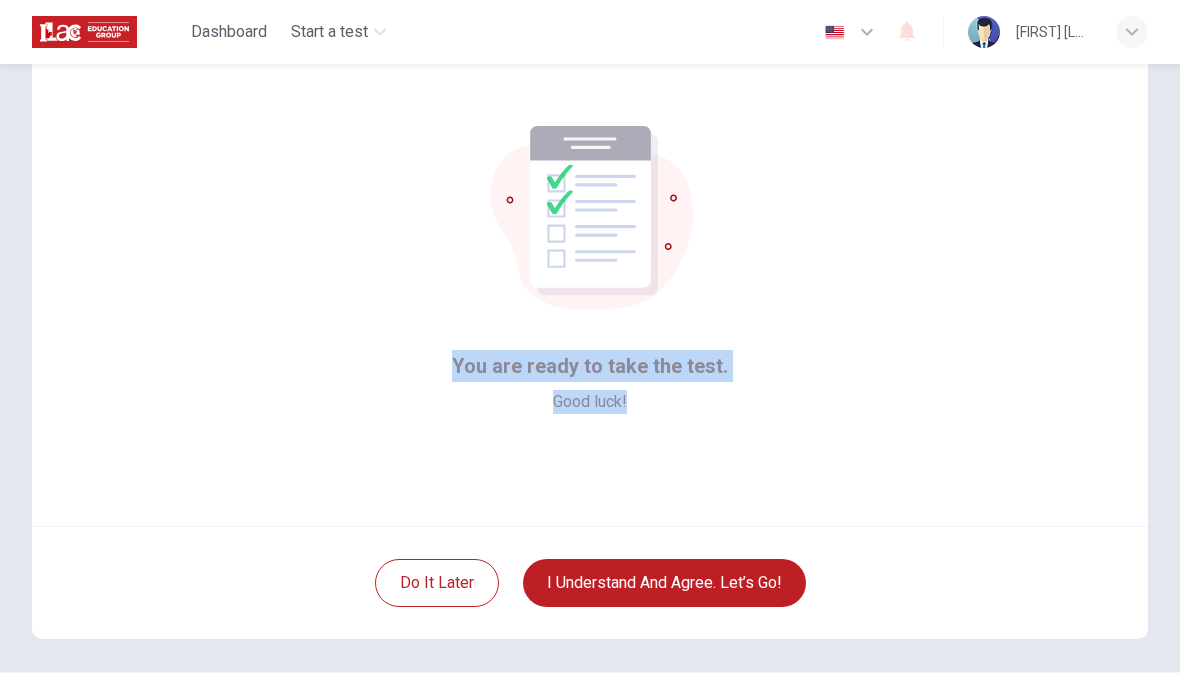 click on "You are ready to take the test. Good luck!" at bounding box center [590, 286] 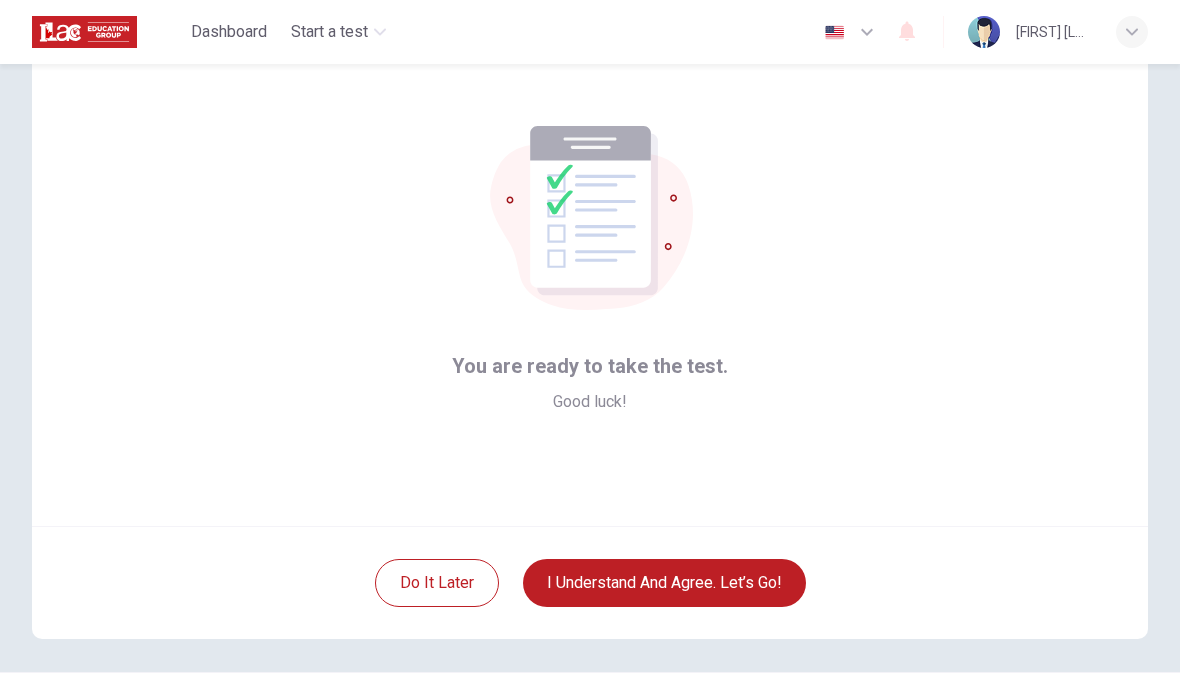 click on "I understand and agree. Let’s go!" at bounding box center [664, 583] 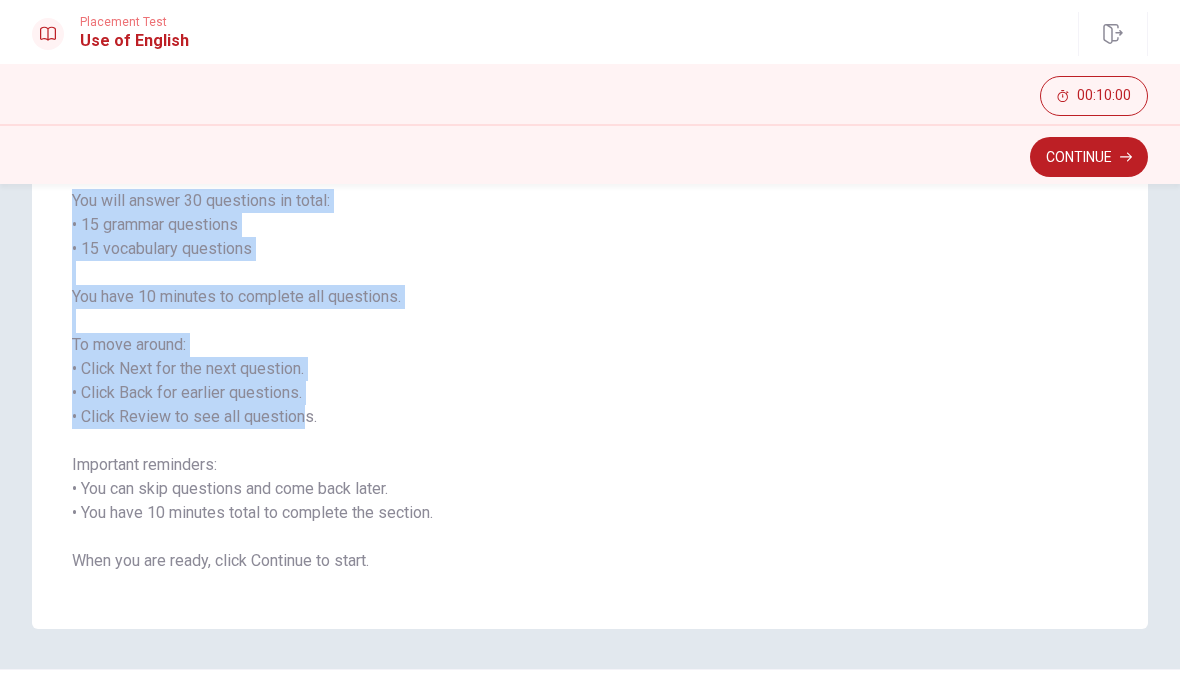 scroll, scrollTop: 164, scrollLeft: 0, axis: vertical 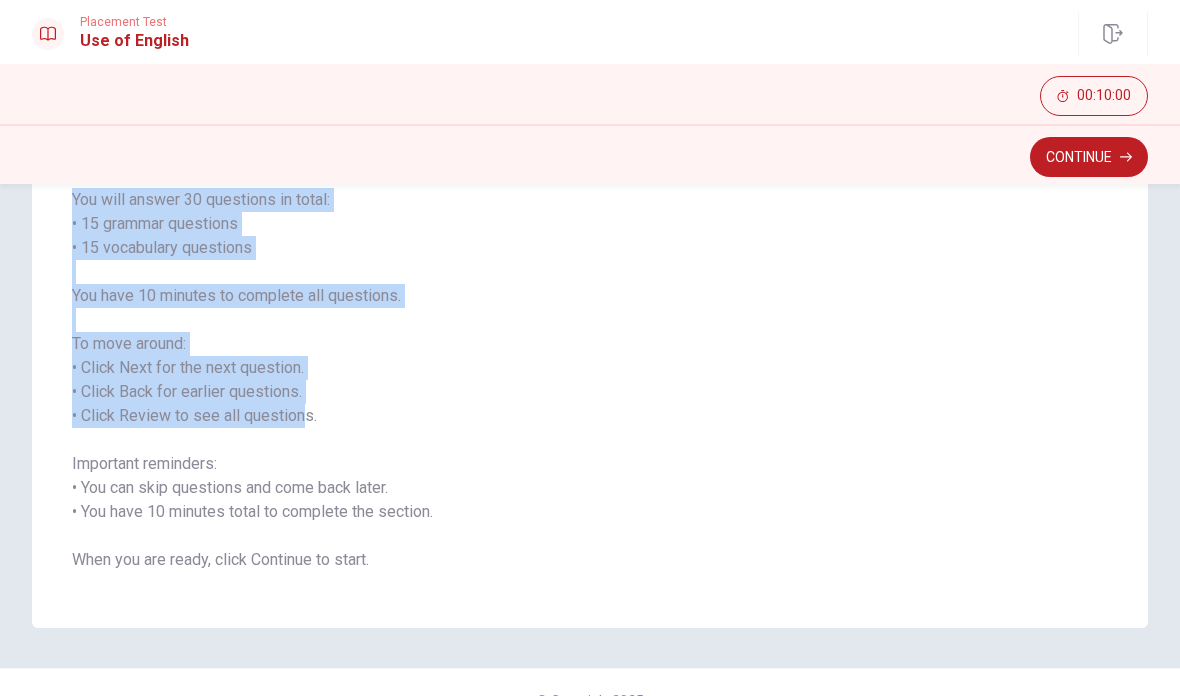 click on "You will answer 30 questions in total:
• 15 grammar questions
• 15 vocabulary questions
You have 10 minutes to complete all questions.
To move around:
• Click Next for the next question.
• Click Back for earlier questions.
• Click Review to see all questions.
Important reminders:
• You can skip questions and come back later.
• You have 10 minutes total to complete the section.
When you are ready, click Continue to start." at bounding box center [590, 380] 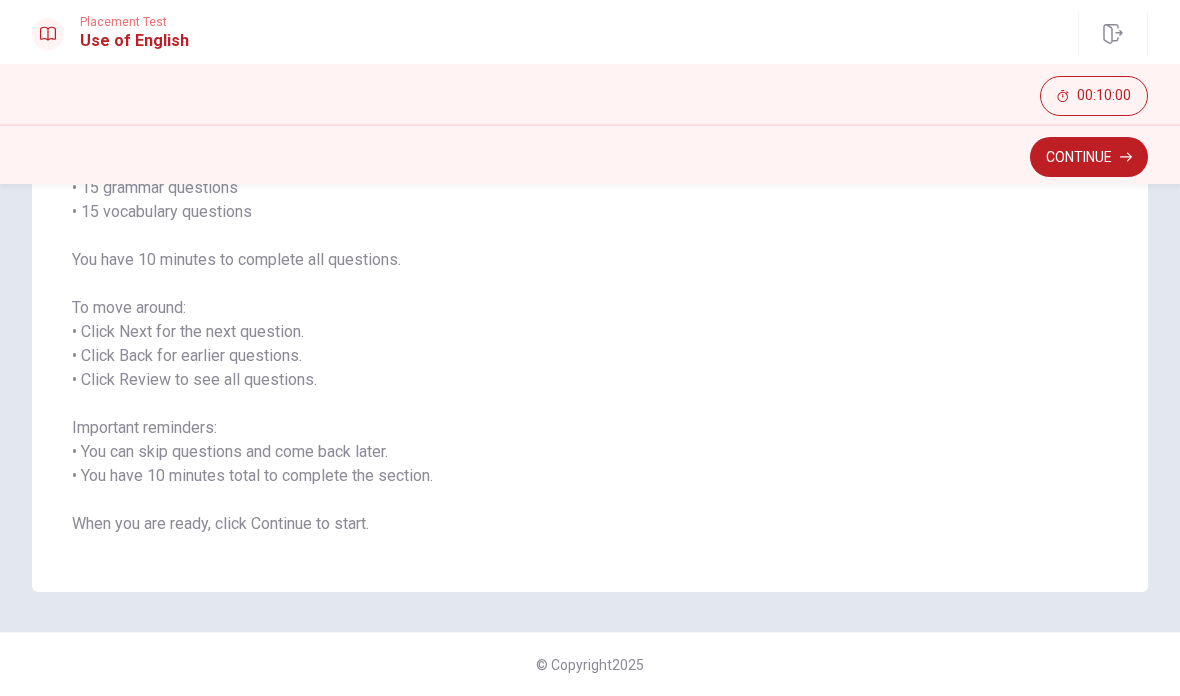 scroll, scrollTop: 200, scrollLeft: 0, axis: vertical 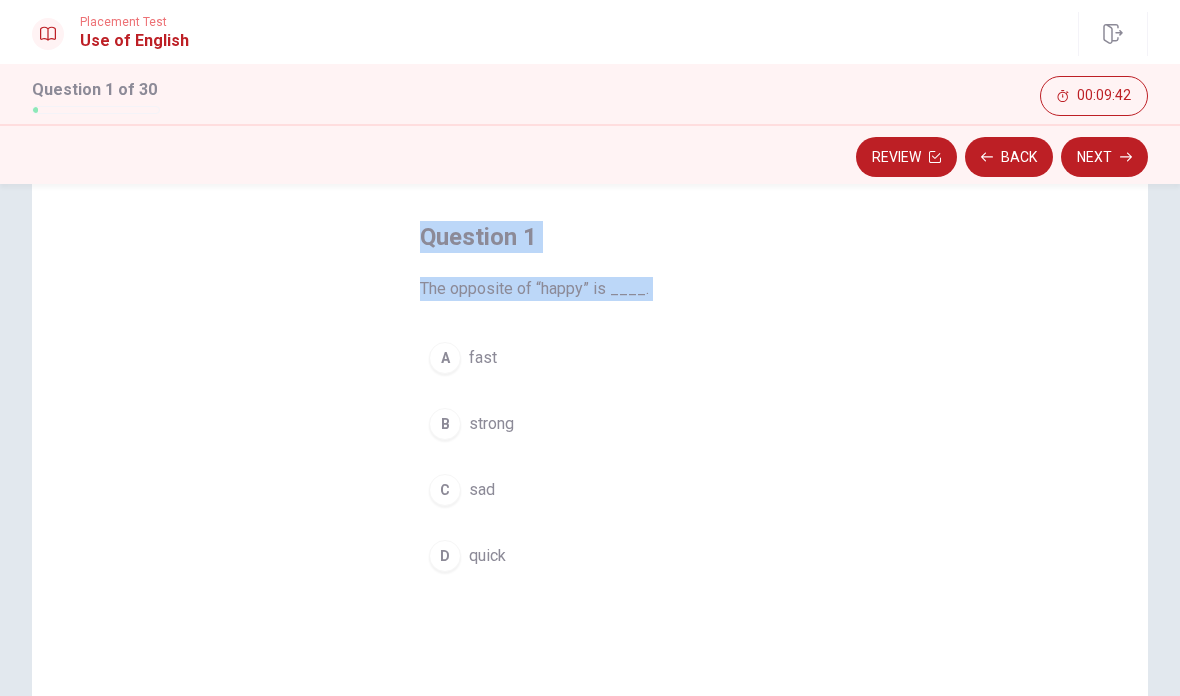 click on "Question 1 The opposite of “happy” is ____. A fast B strong C sad
D quick" at bounding box center (590, 486) 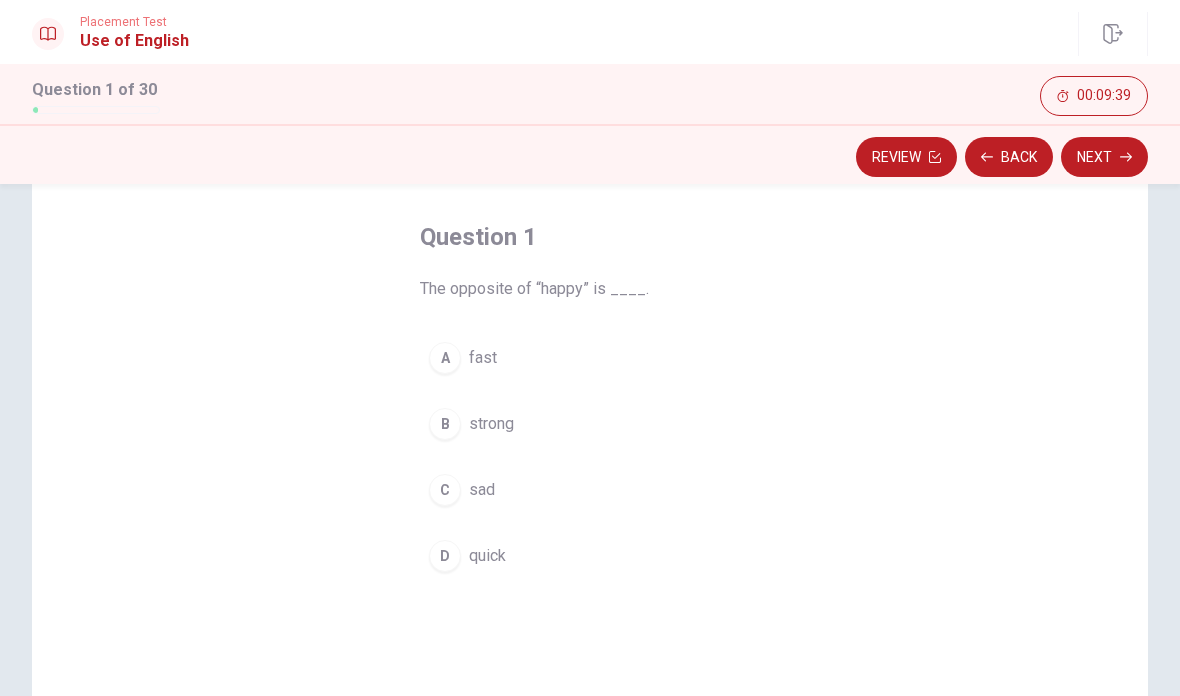 click on "C" at bounding box center (445, 490) 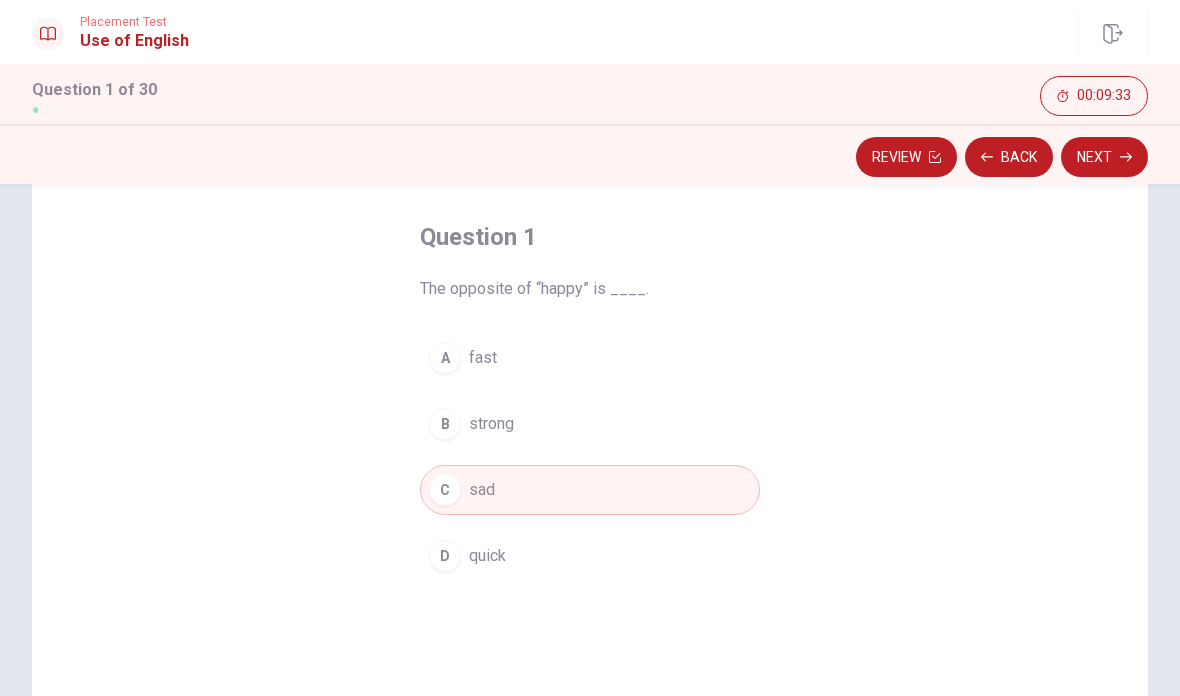 click on "Next" at bounding box center [1104, 157] 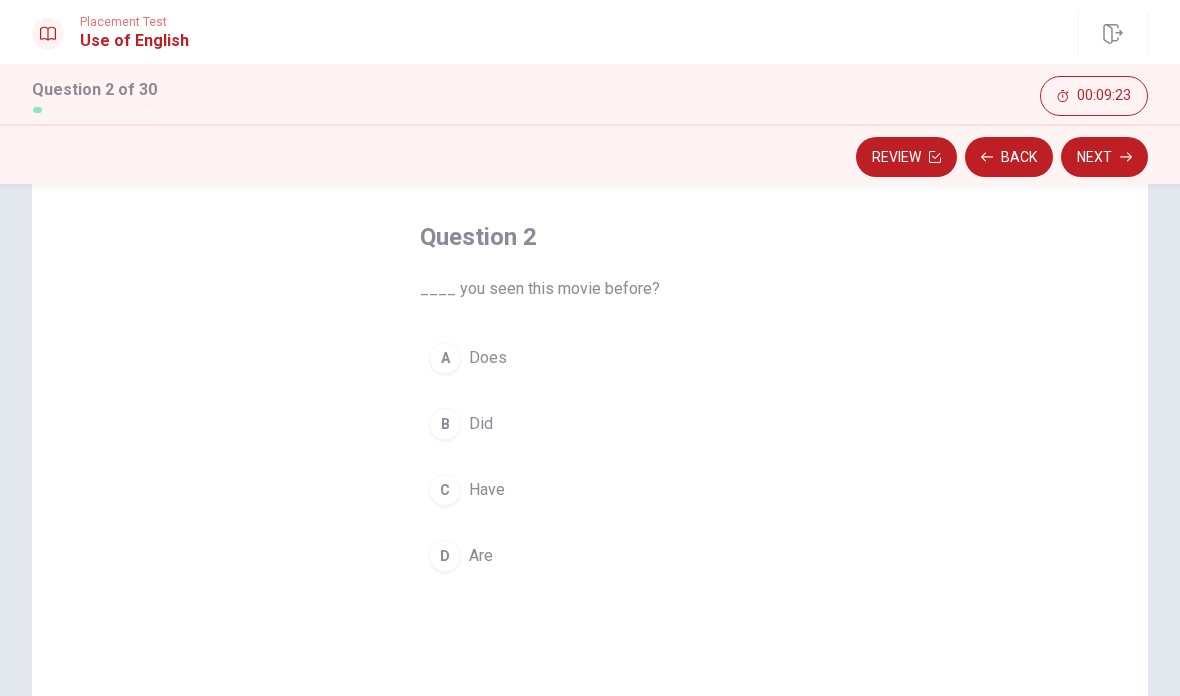 click on "D" at bounding box center (445, 556) 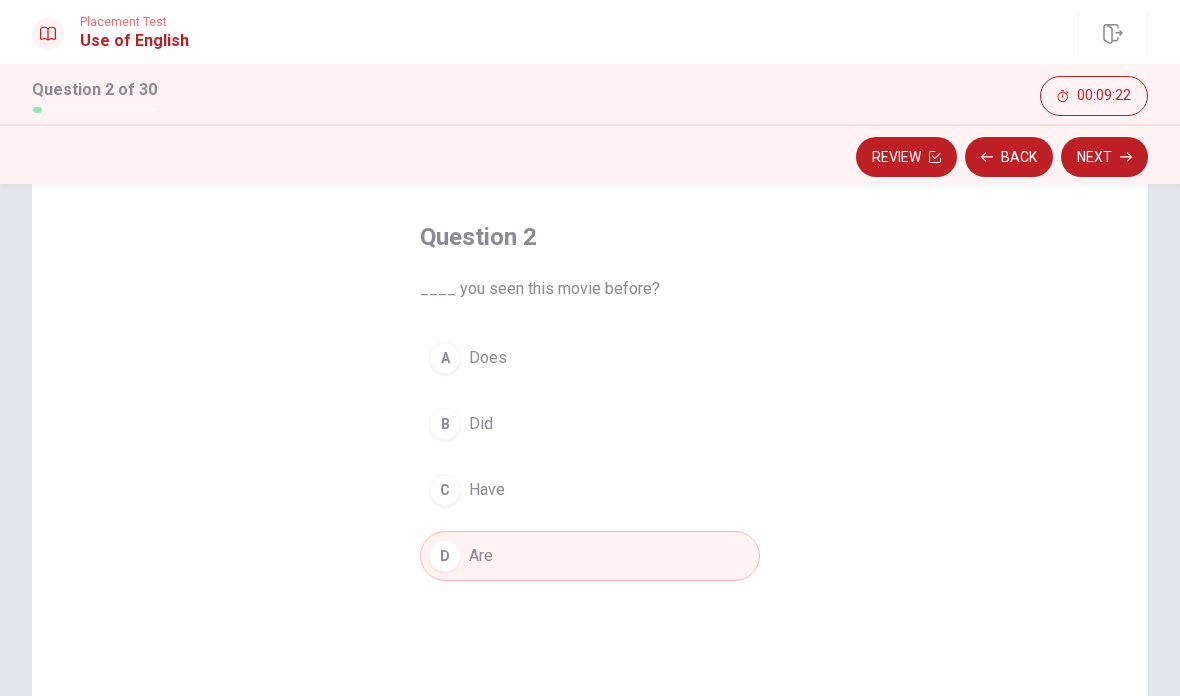 click on "Next" at bounding box center [1104, 157] 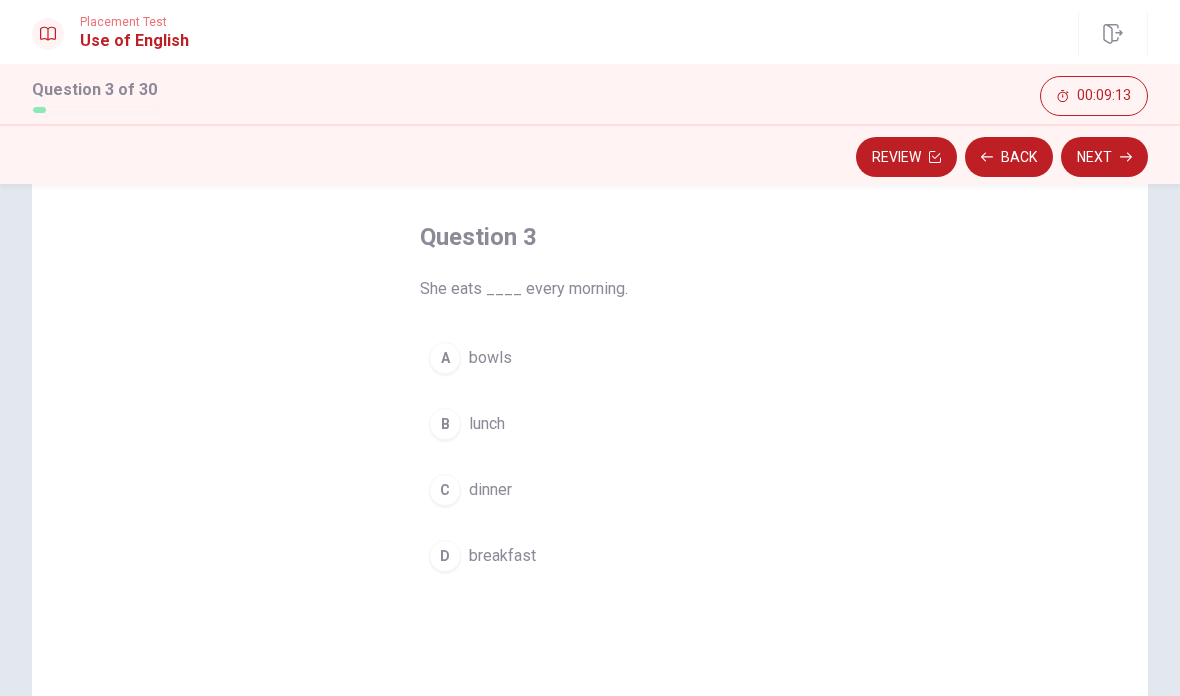 click on "breakfast" at bounding box center [502, 556] 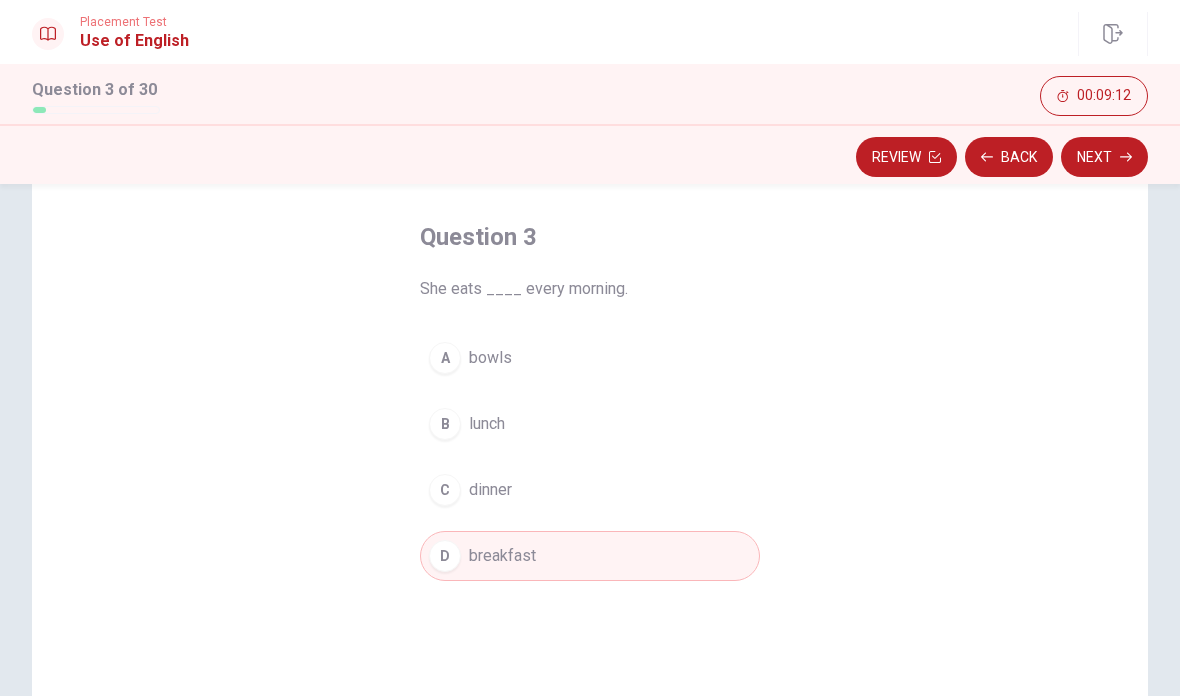 click on "Next" at bounding box center [1104, 157] 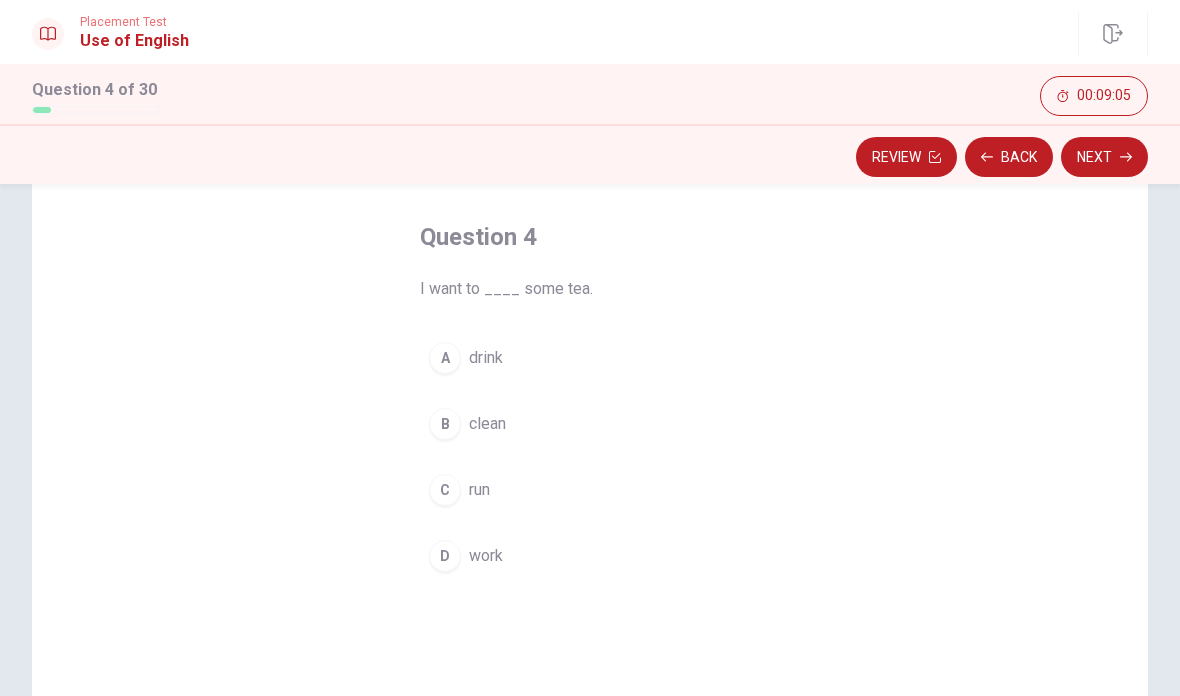 click on "A" at bounding box center [445, 358] 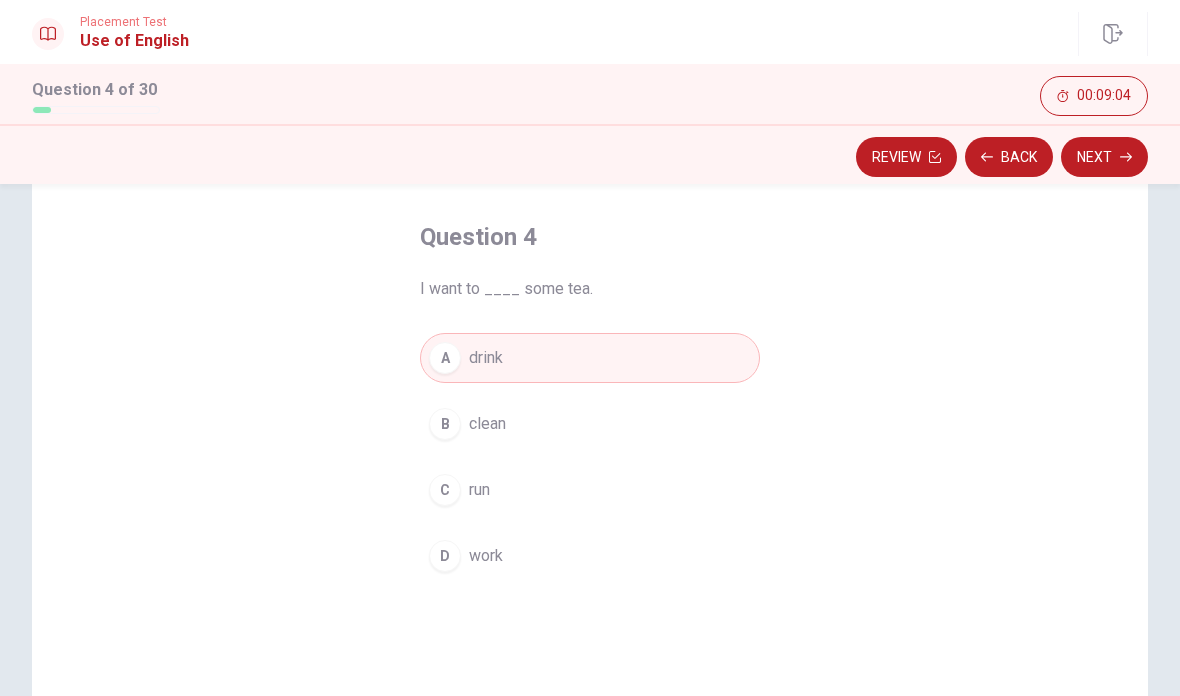click on "Next" at bounding box center (1104, 157) 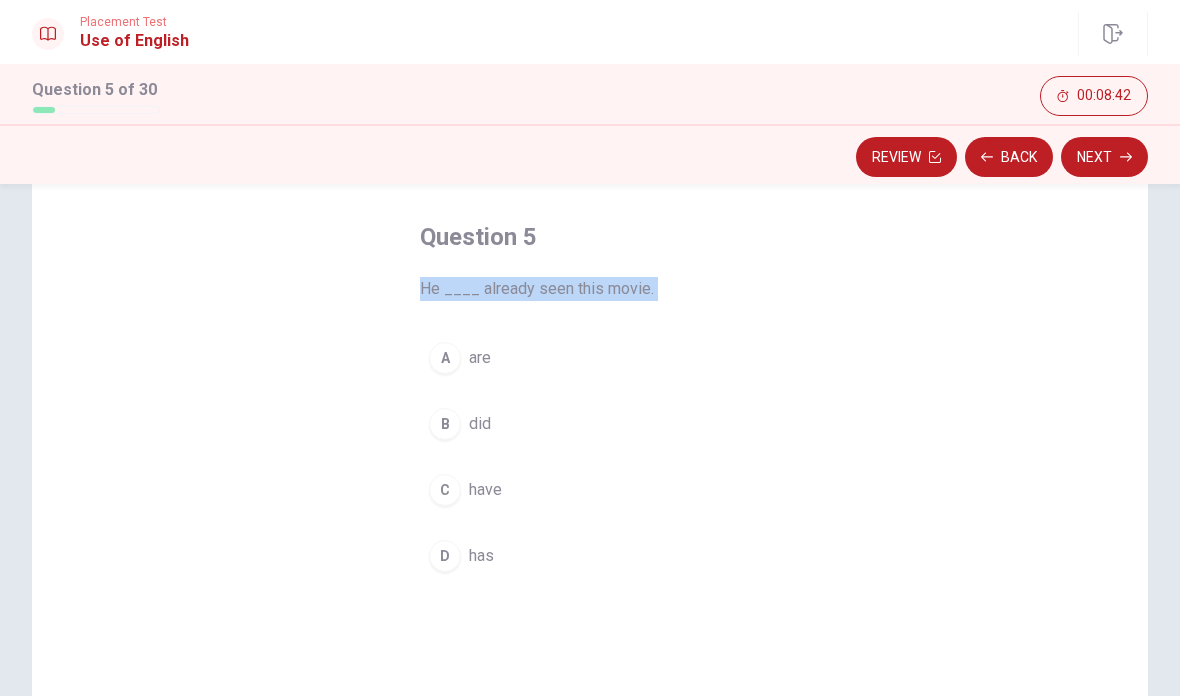 click on "Question 5 He ____ already seen this movie. A are B did C have D has" at bounding box center (590, 486) 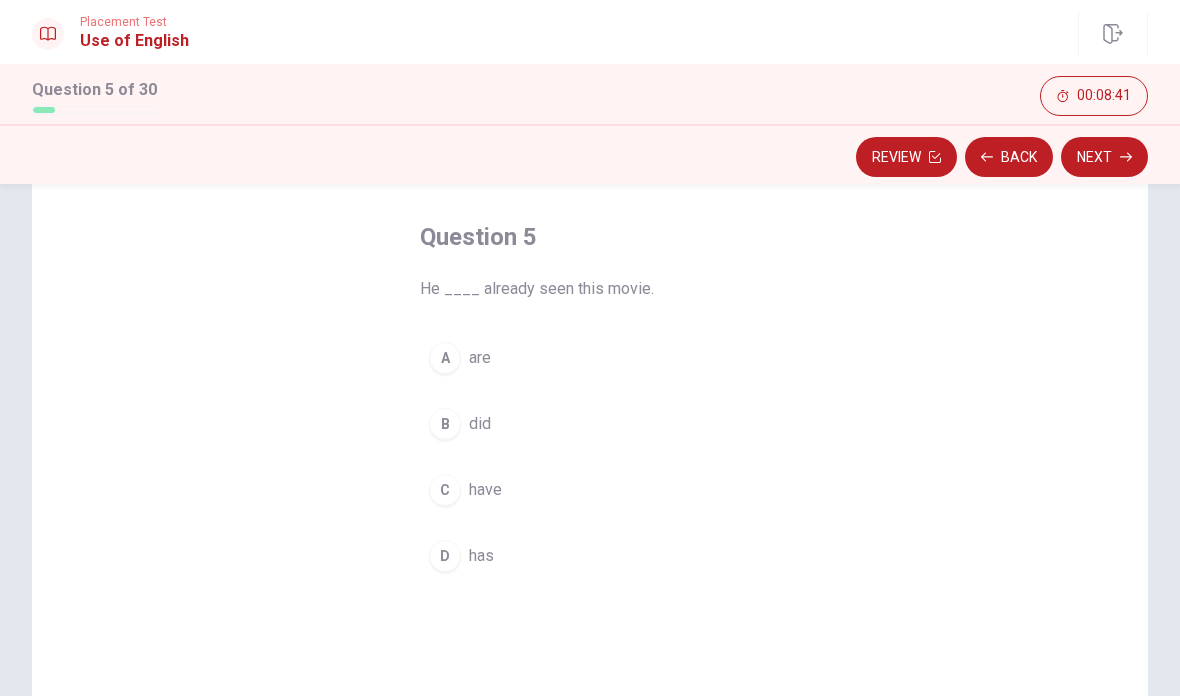 click on "A are B did C have D has" at bounding box center [590, 457] 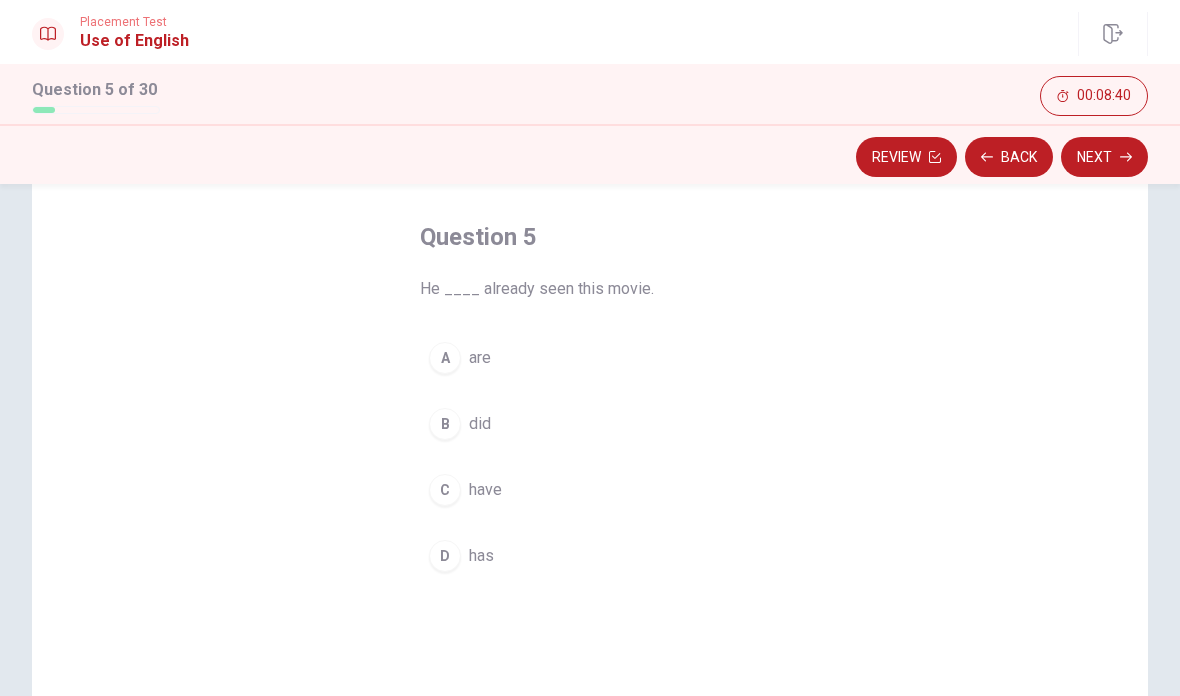 click on "B" at bounding box center (445, 424) 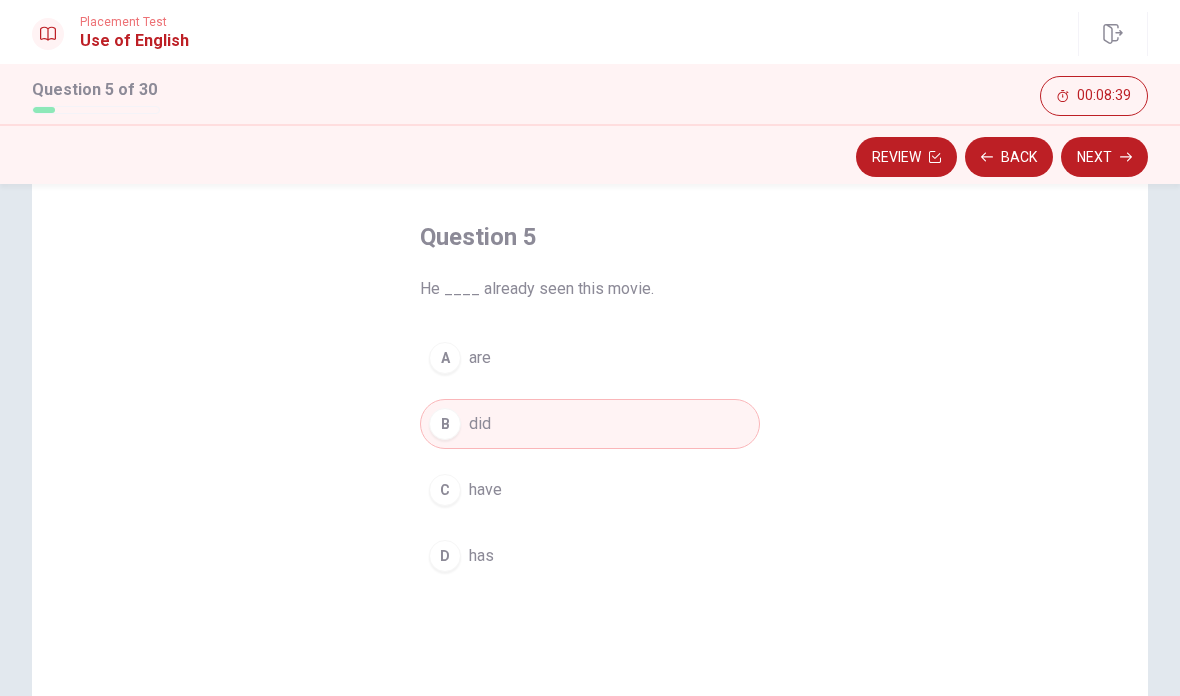 click on "Next" at bounding box center (1104, 157) 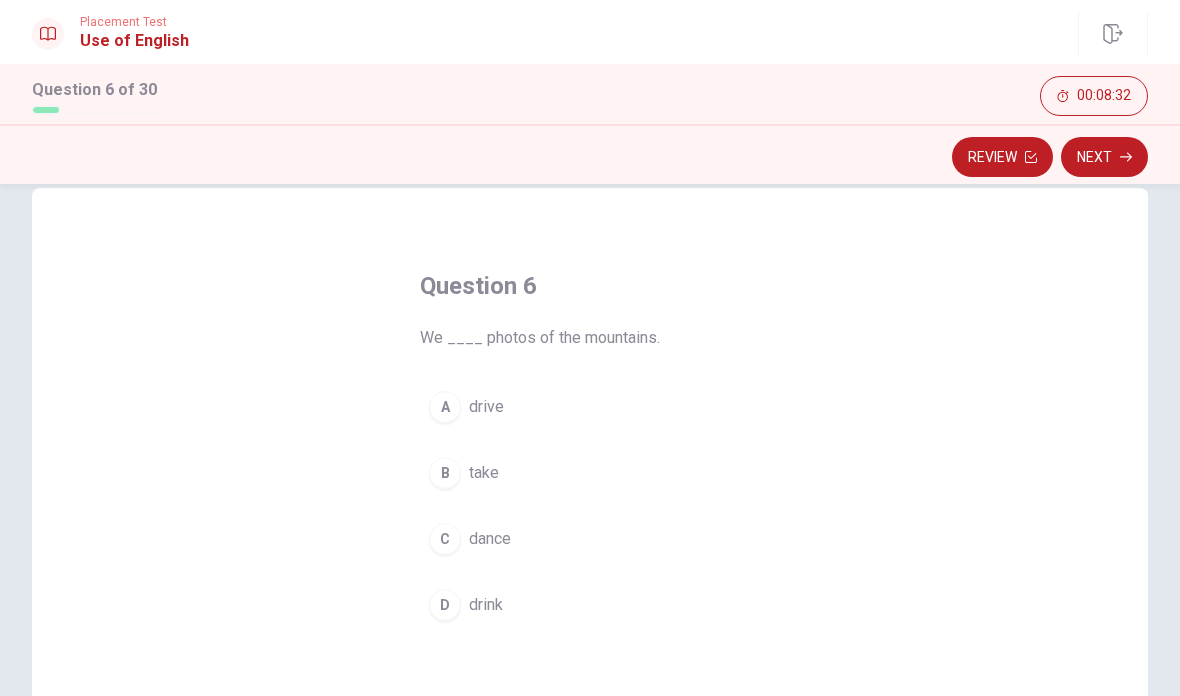 scroll, scrollTop: 54, scrollLeft: 0, axis: vertical 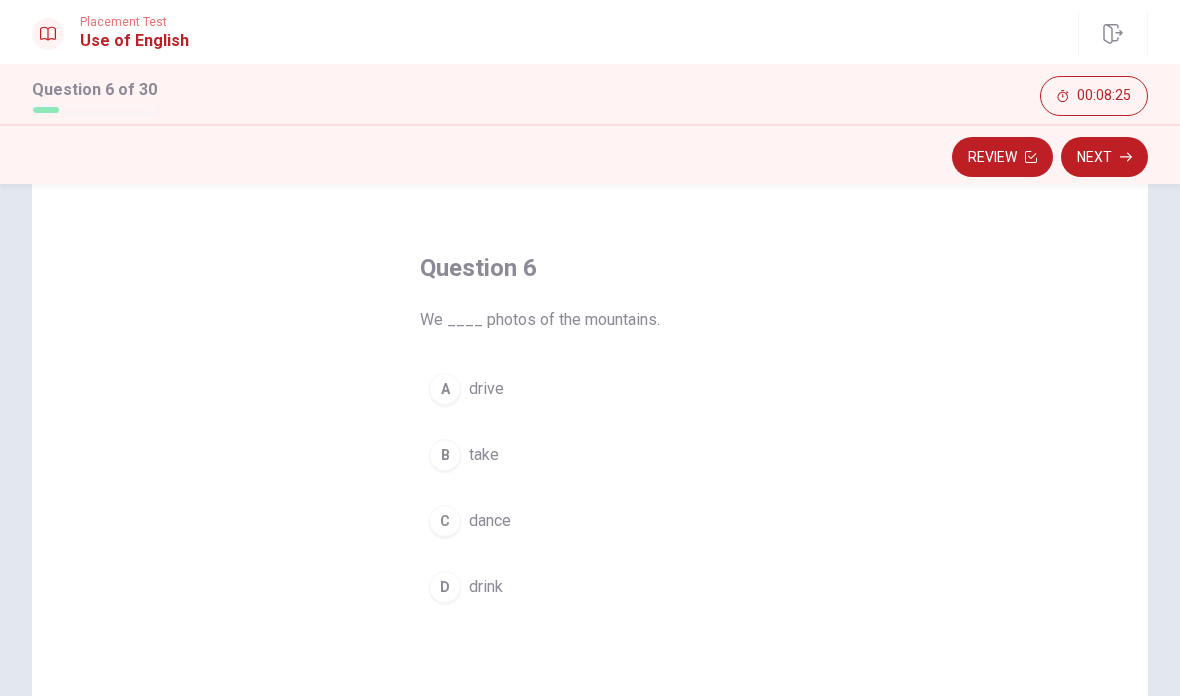 click on "B" at bounding box center [445, 455] 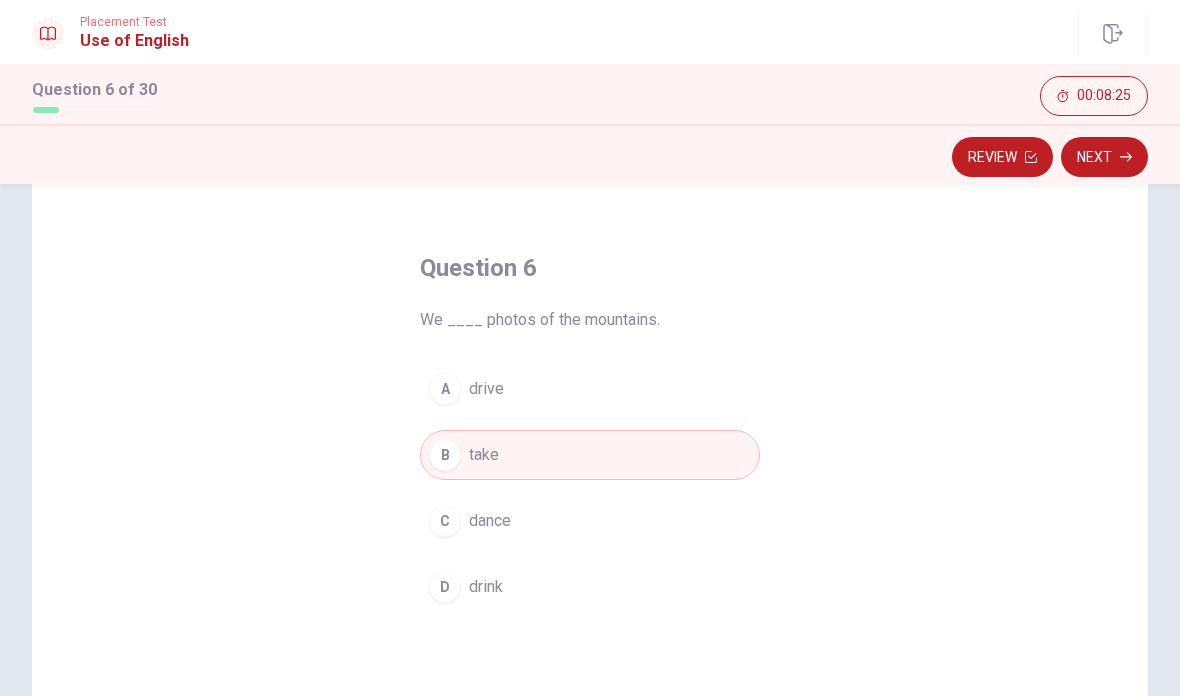 click on "Next" at bounding box center [1104, 157] 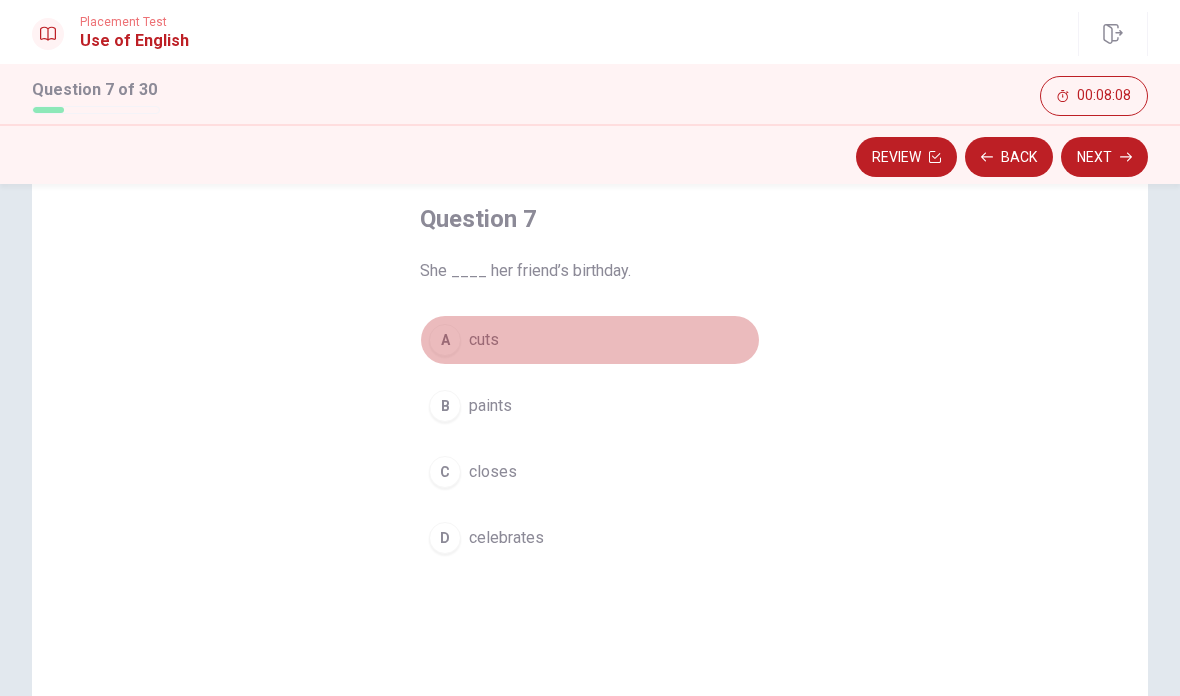 scroll, scrollTop: 95, scrollLeft: 0, axis: vertical 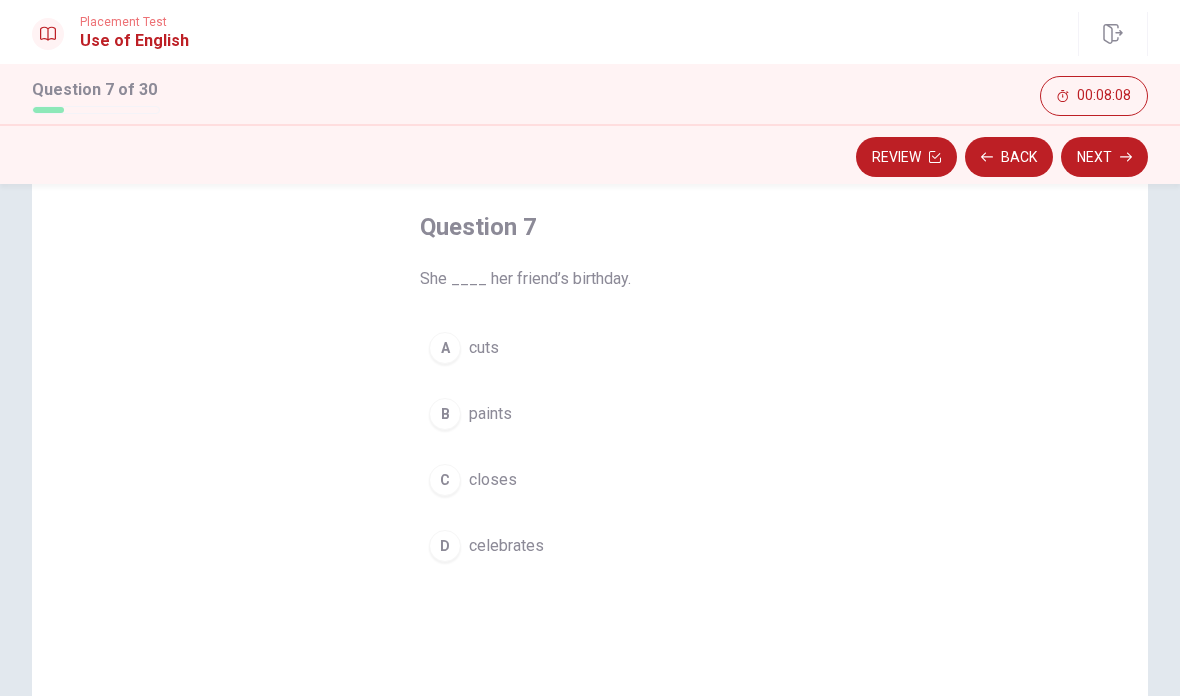 click on "A cuts" at bounding box center (590, 348) 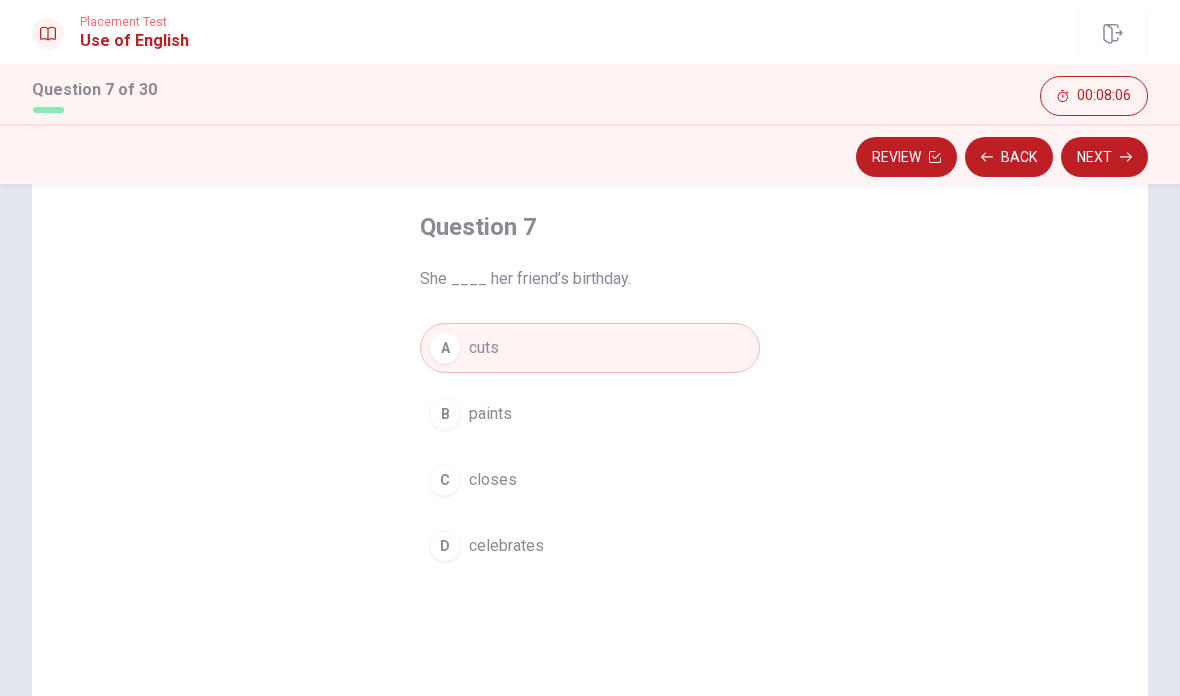 click on "B paints" at bounding box center (590, 414) 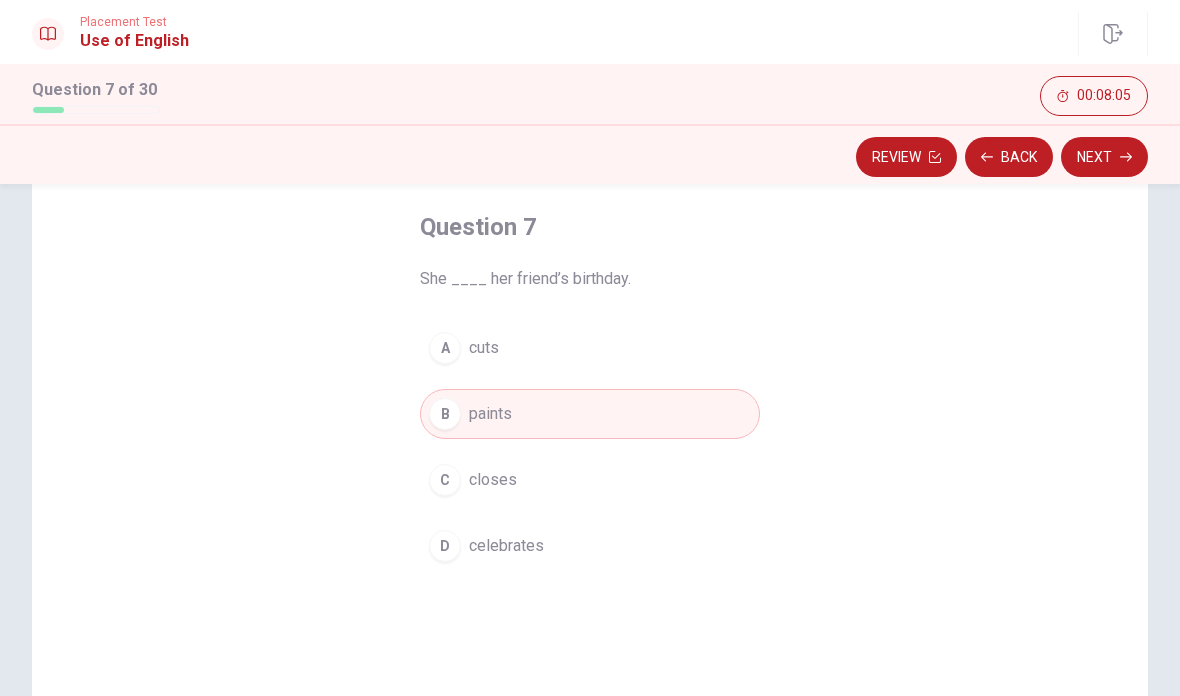 click on "C closes" at bounding box center [590, 480] 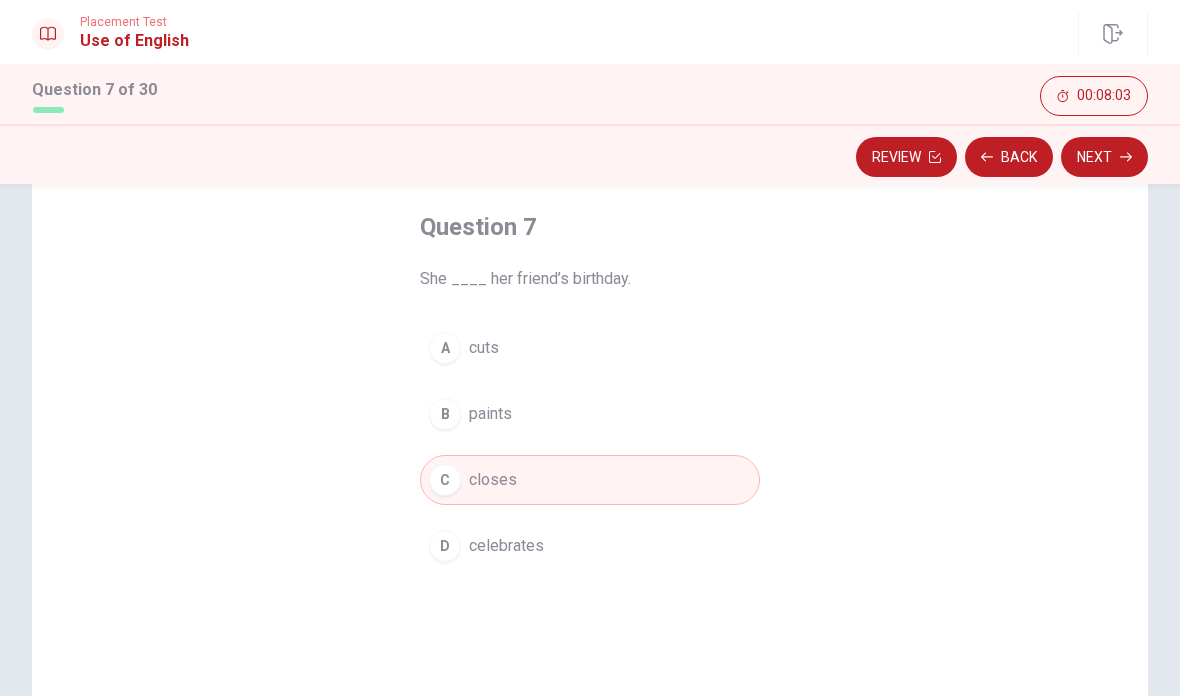 click on "Next" at bounding box center [1104, 157] 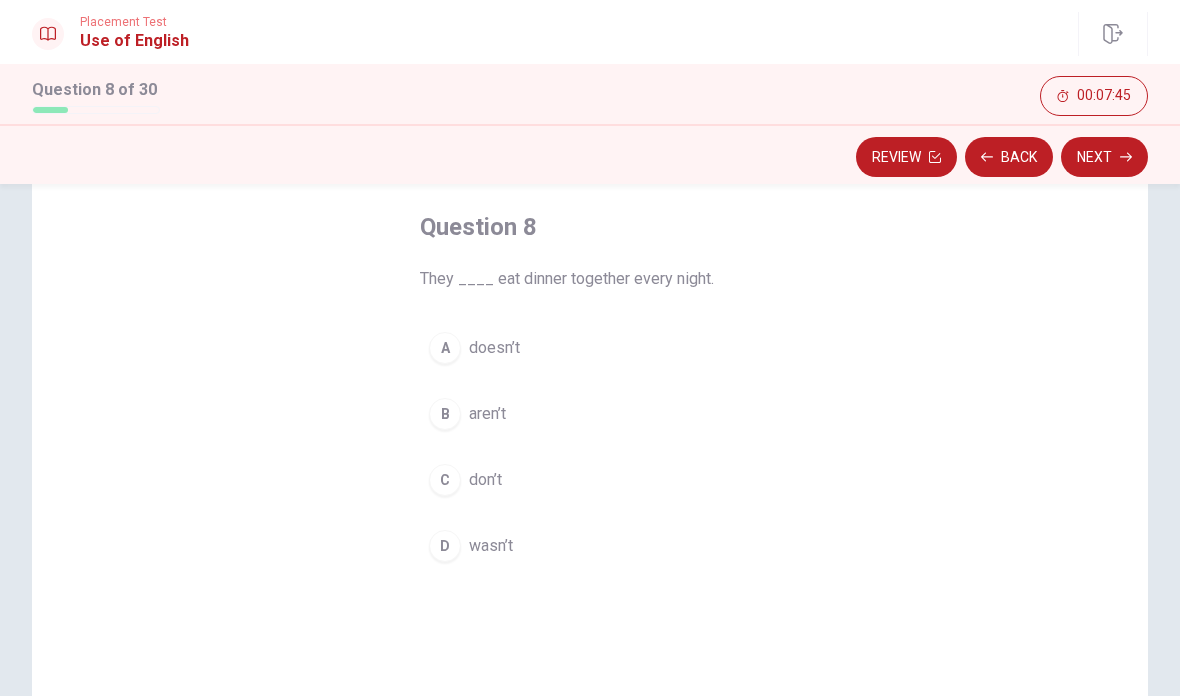 click on "doesn’t" at bounding box center (494, 348) 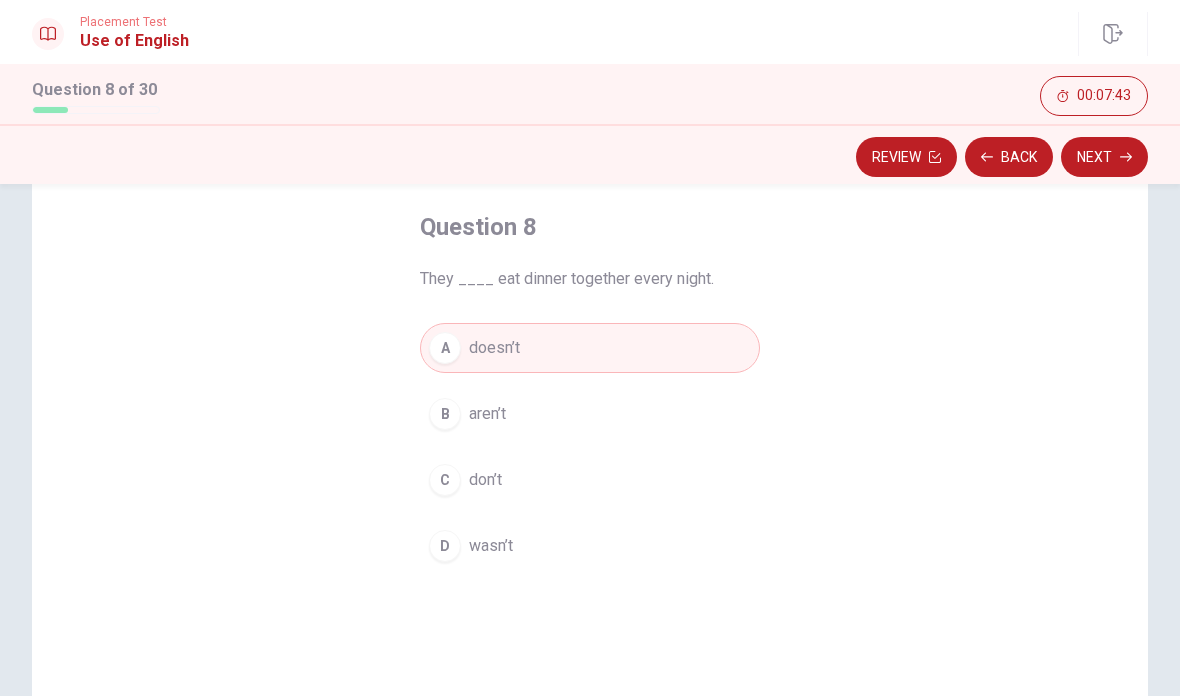 click on "Next" at bounding box center (1104, 157) 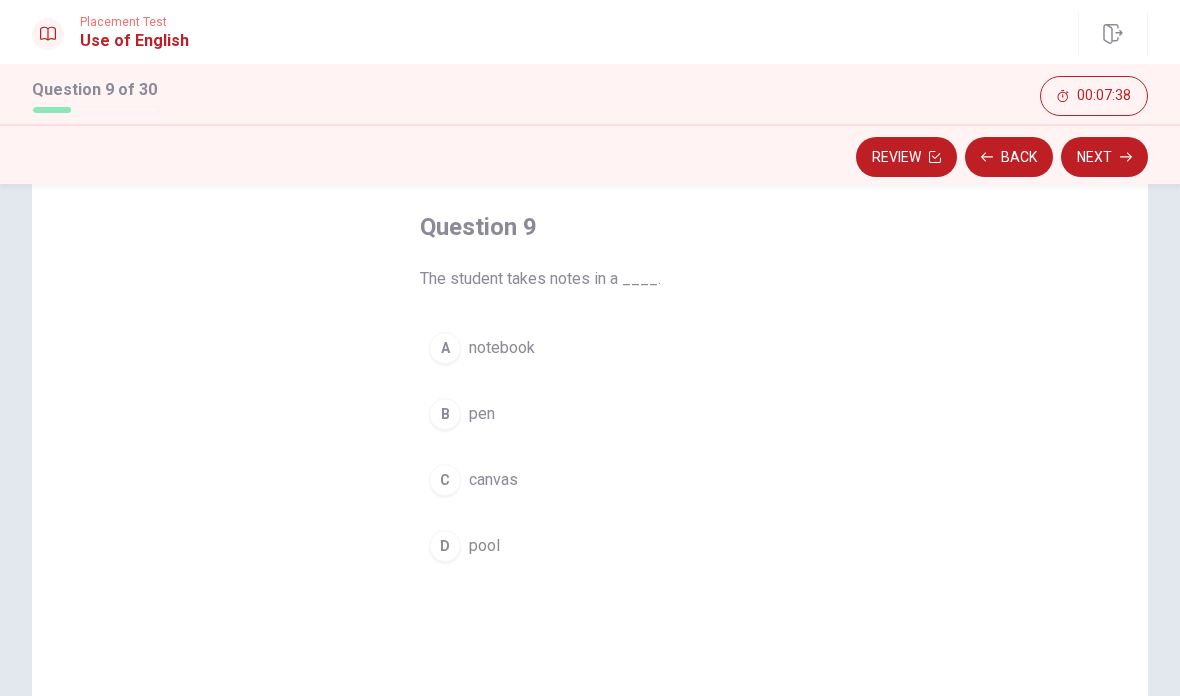 click on "A notebook" at bounding box center (590, 348) 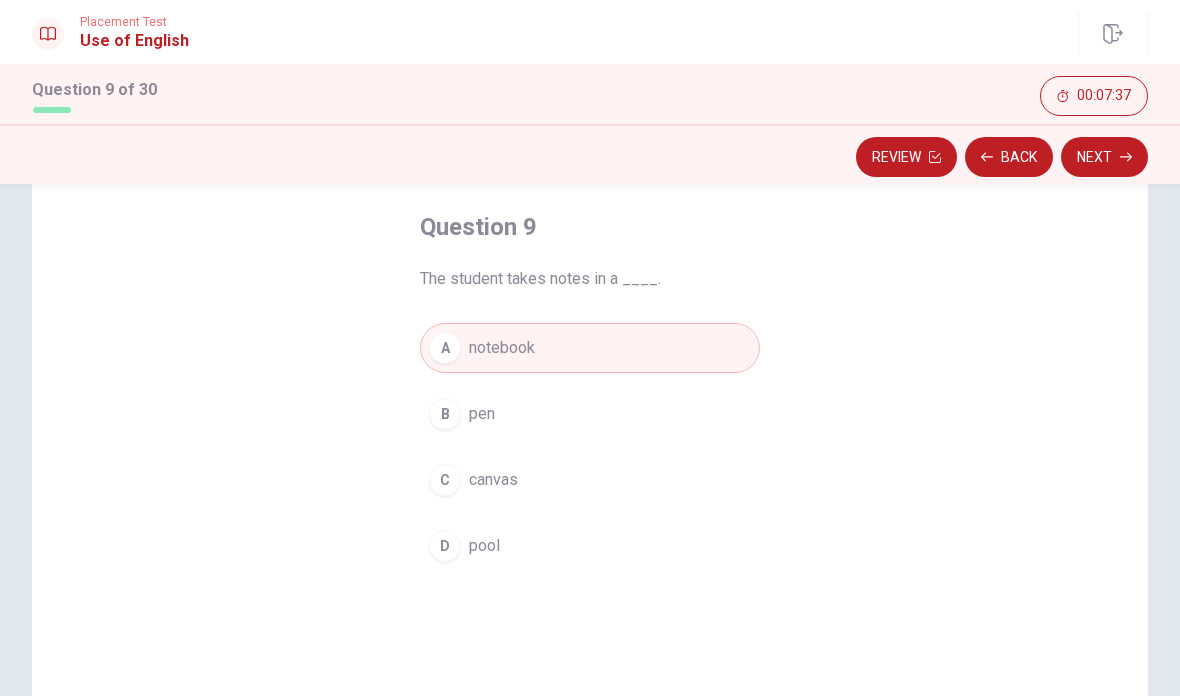 click on "Next" at bounding box center [1104, 157] 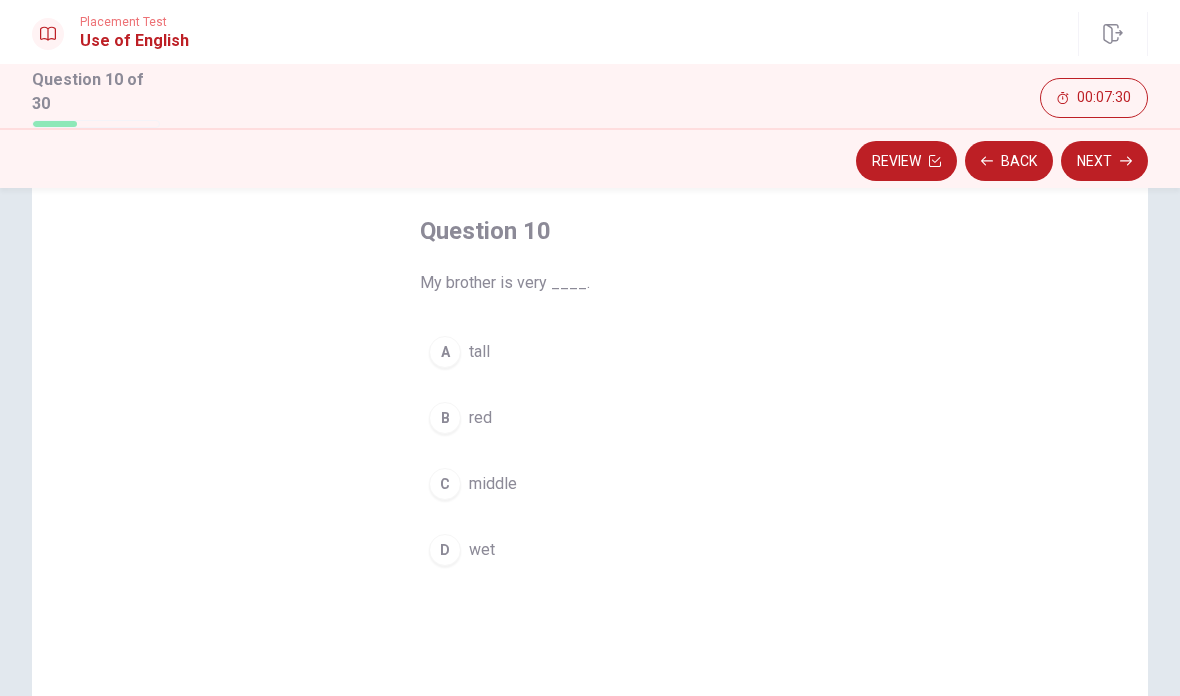 click on "A tall" at bounding box center (590, 352) 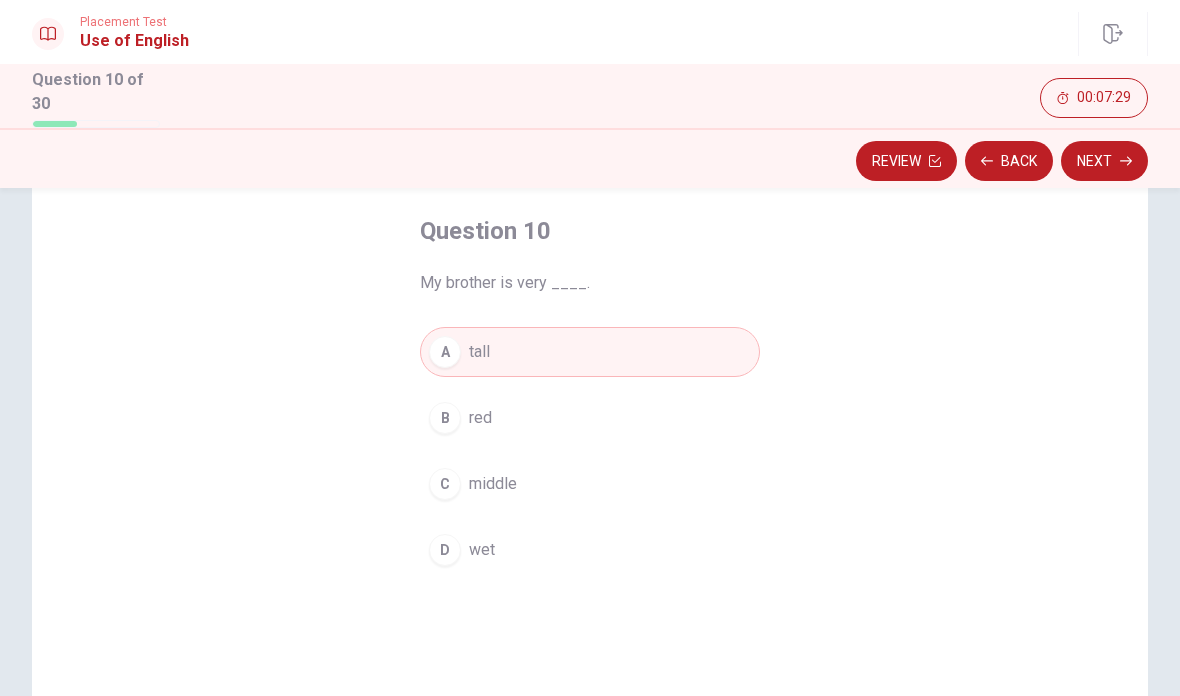 click on "Next" at bounding box center (1104, 161) 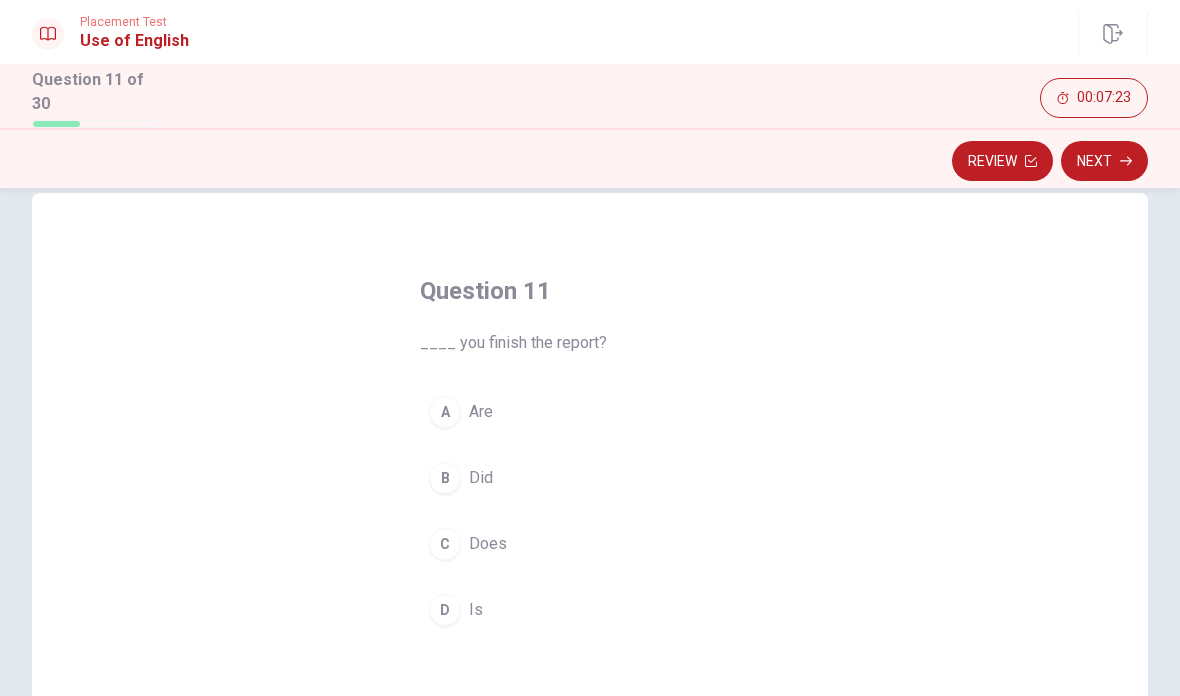 scroll, scrollTop: 45, scrollLeft: 0, axis: vertical 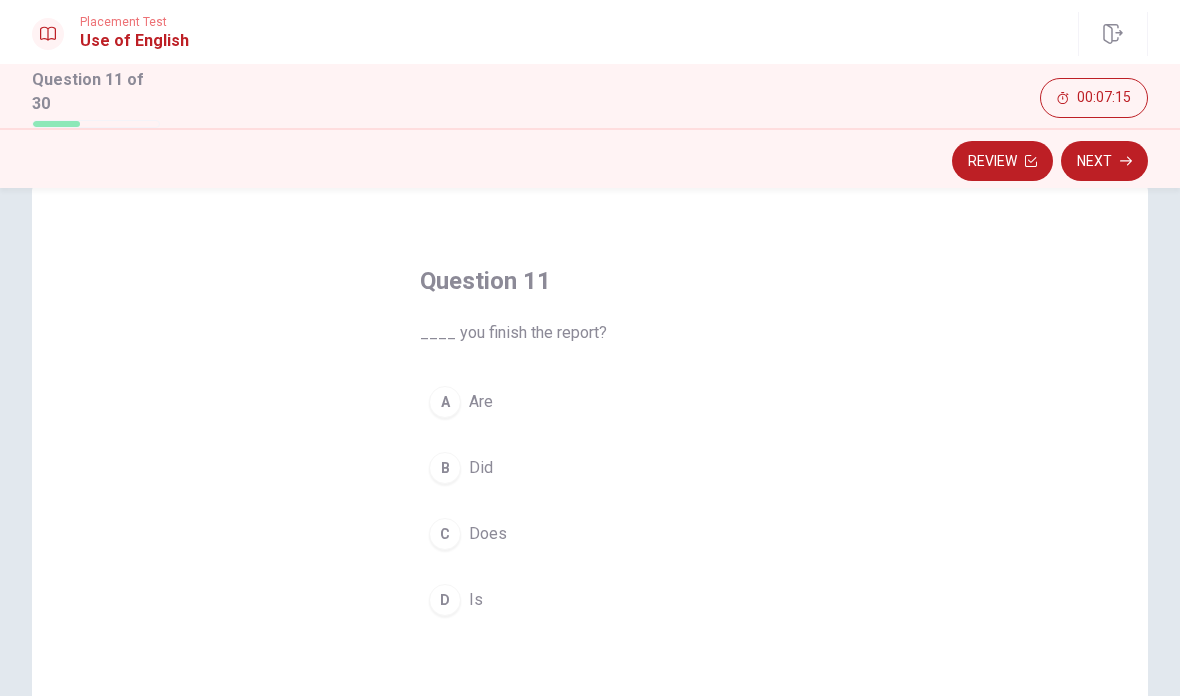 click on "Are" at bounding box center [481, 402] 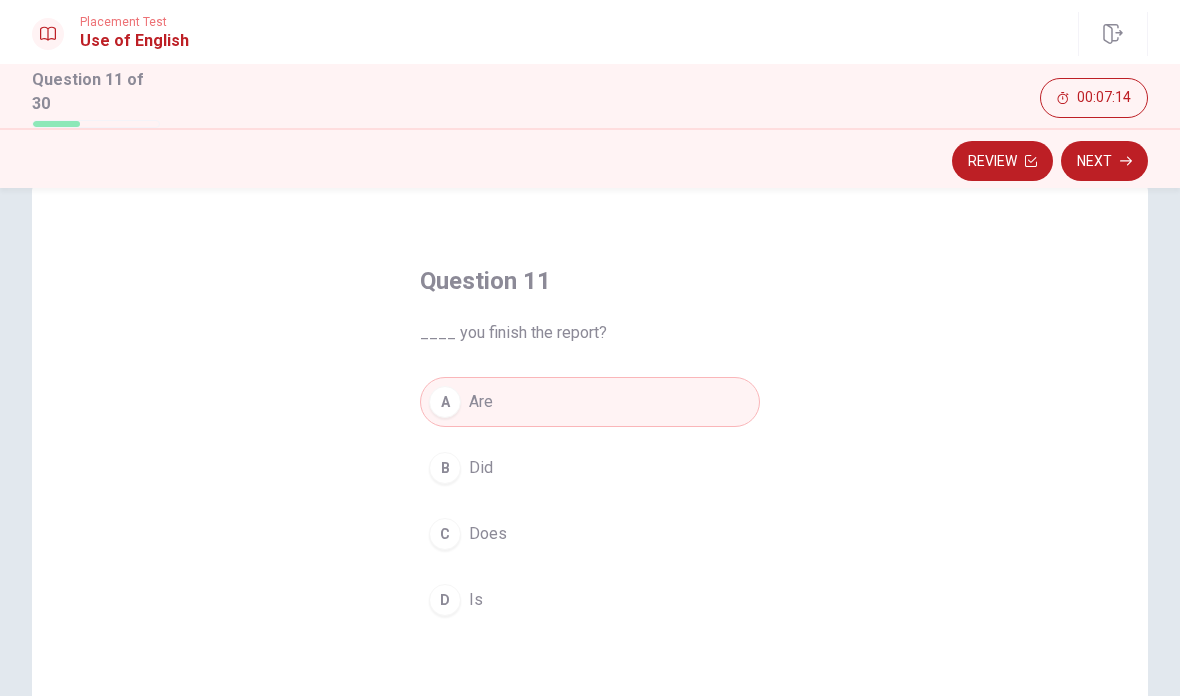 click 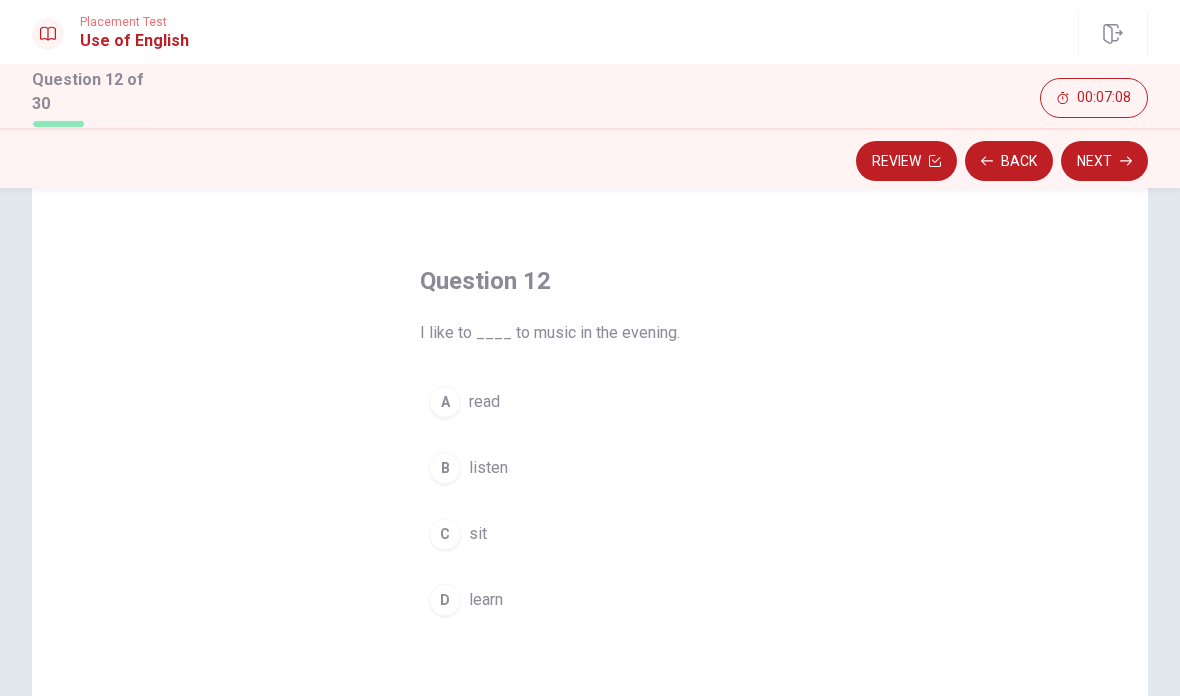 click on "B listen" at bounding box center [590, 468] 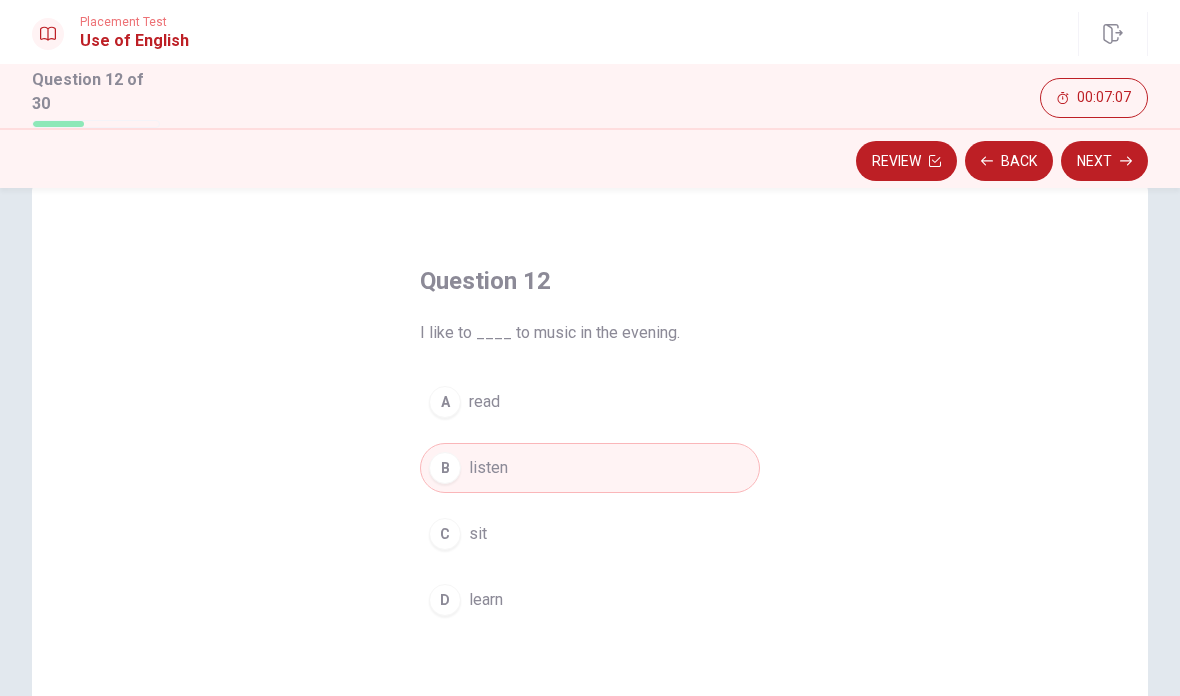 click on "Next" at bounding box center [1104, 161] 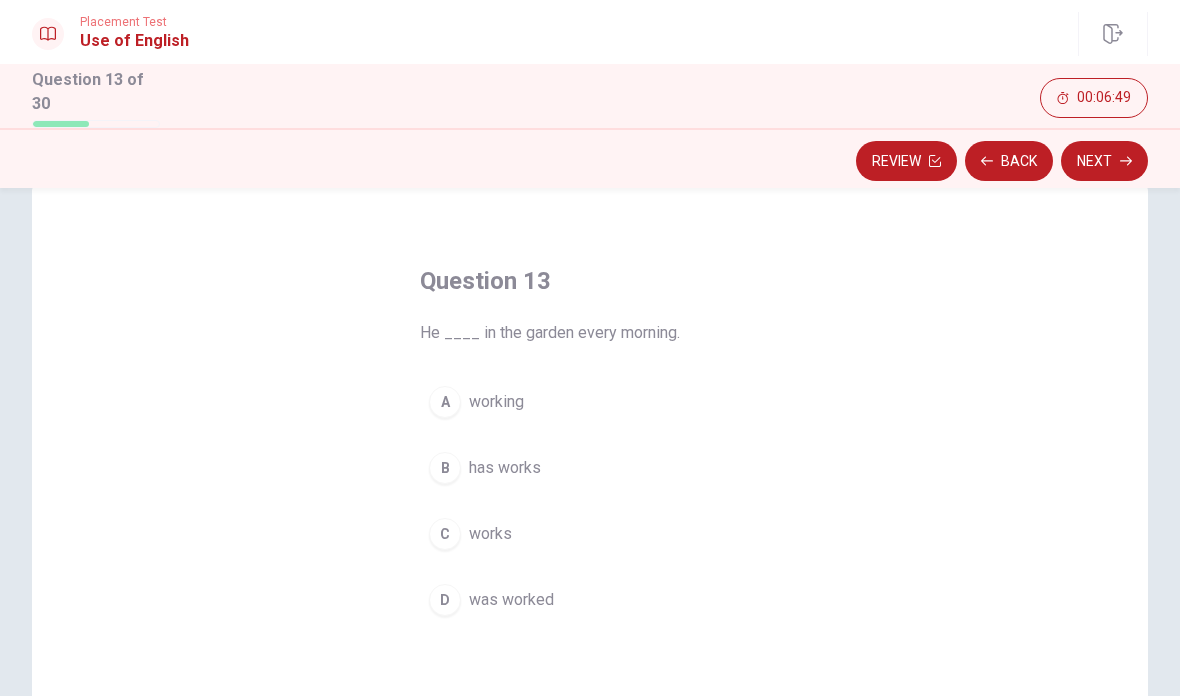 click on "working" at bounding box center [496, 402] 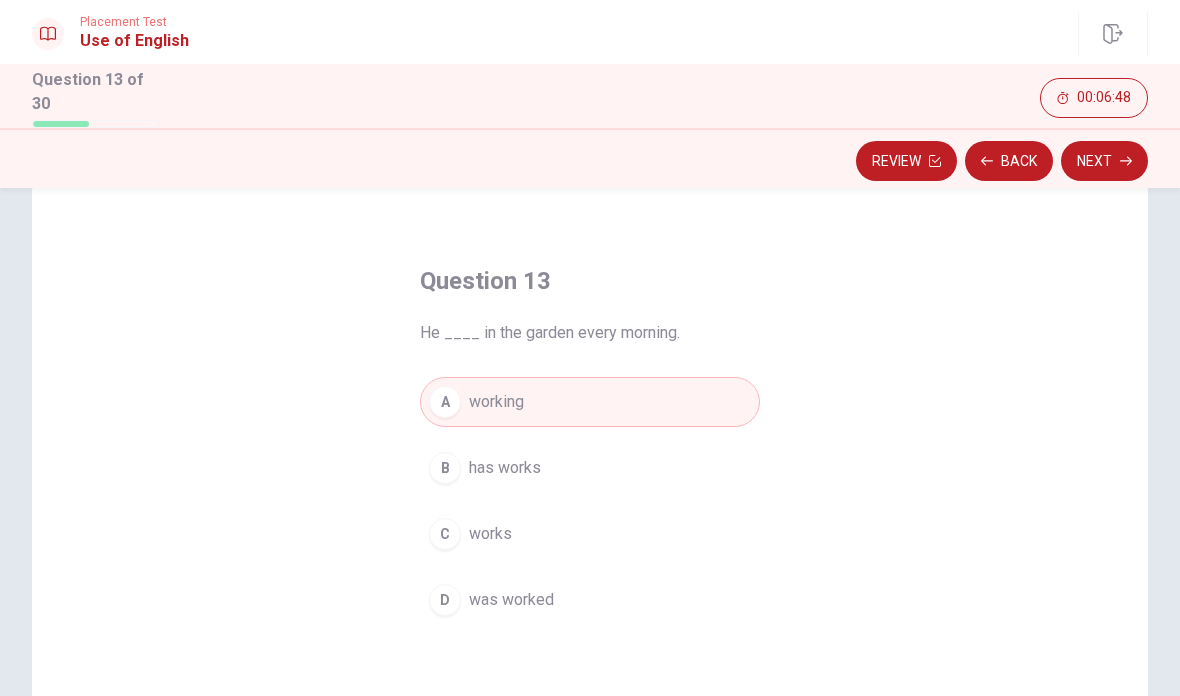 click on "Next" at bounding box center [1104, 161] 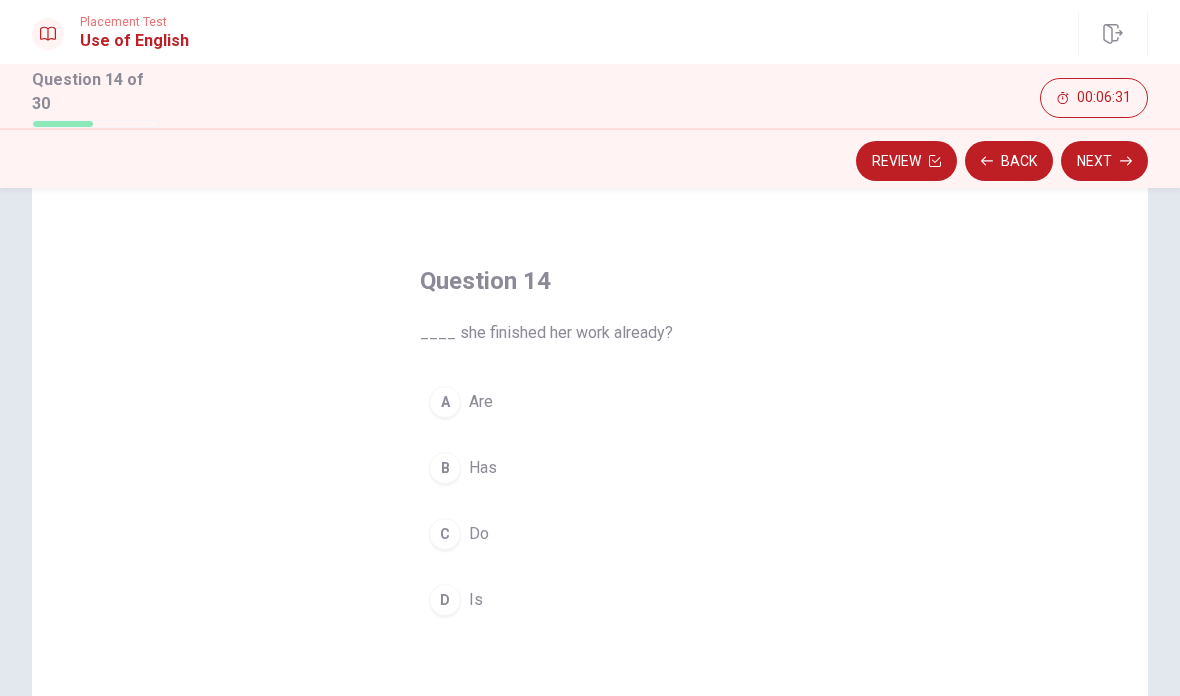 click on "B Has" at bounding box center (590, 468) 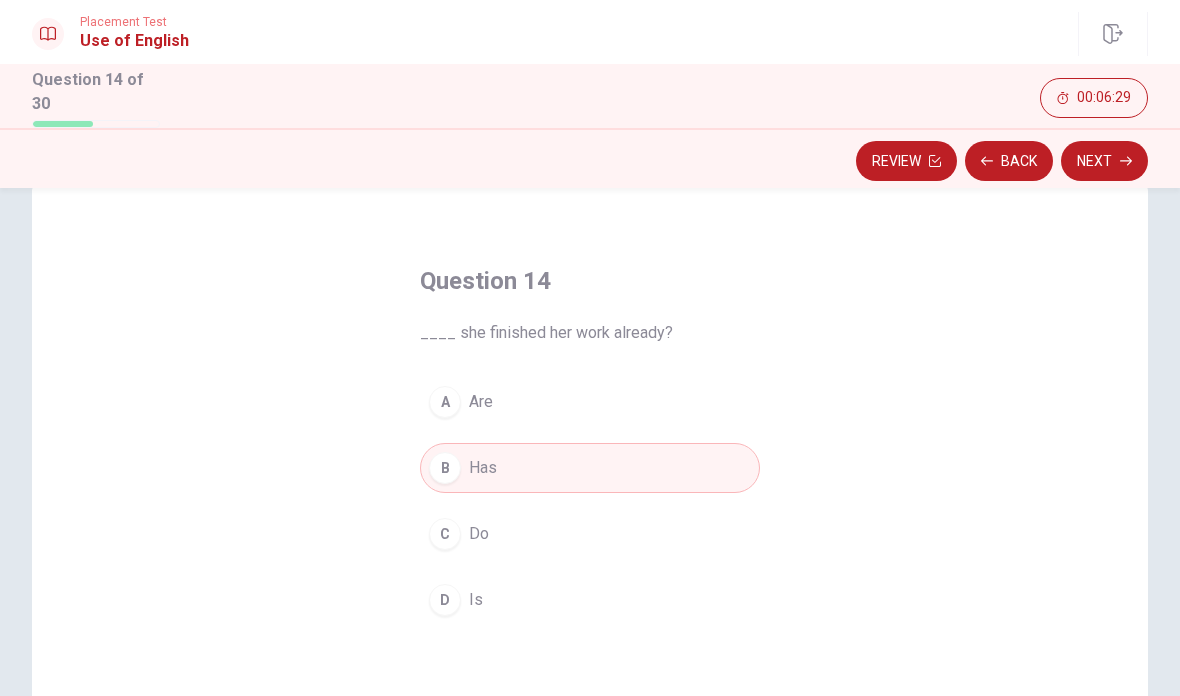 click on "Next" at bounding box center (1104, 161) 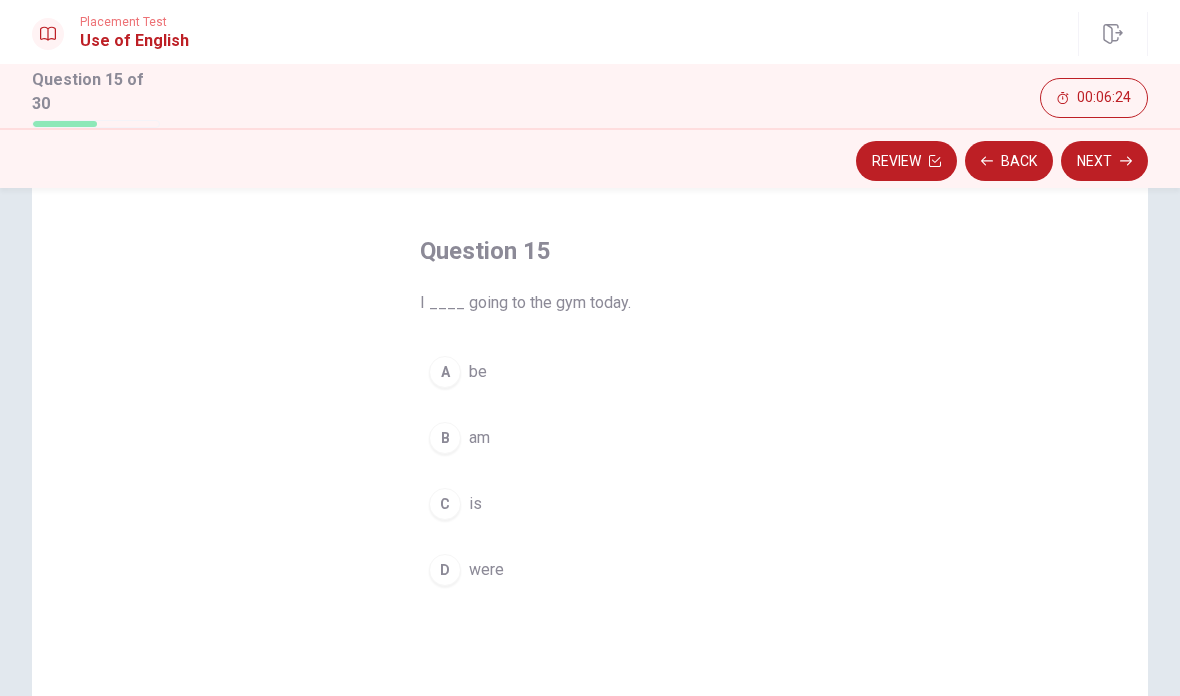 scroll, scrollTop: 73, scrollLeft: 0, axis: vertical 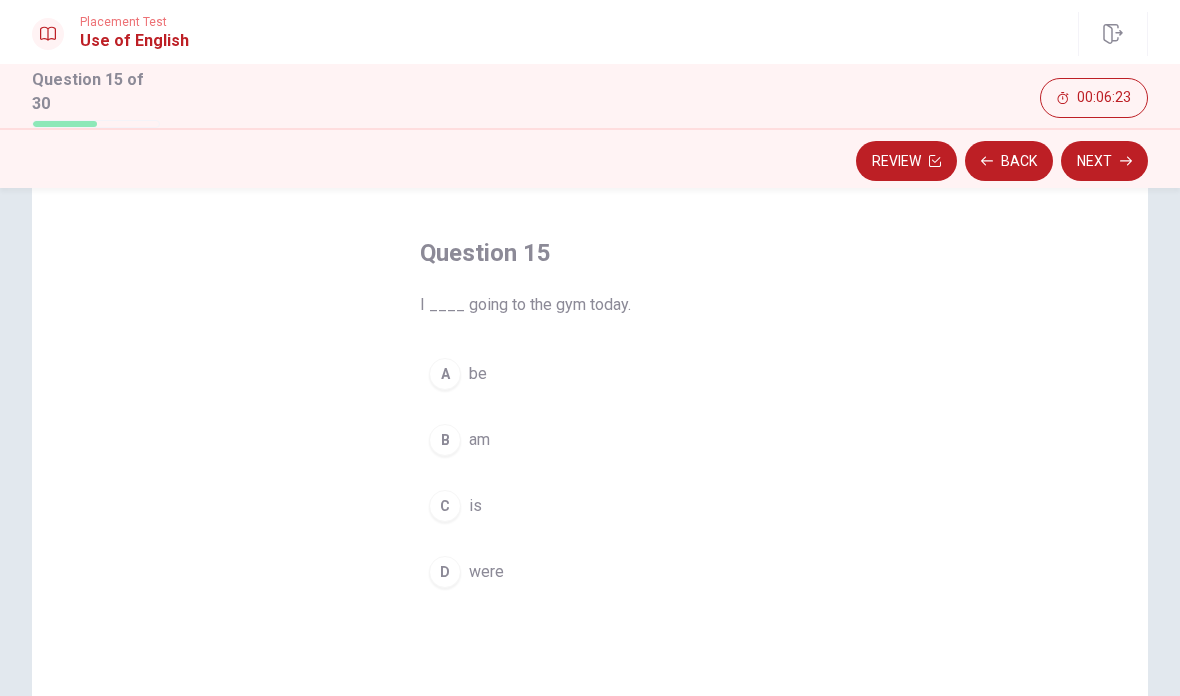 click on "B am" at bounding box center (590, 440) 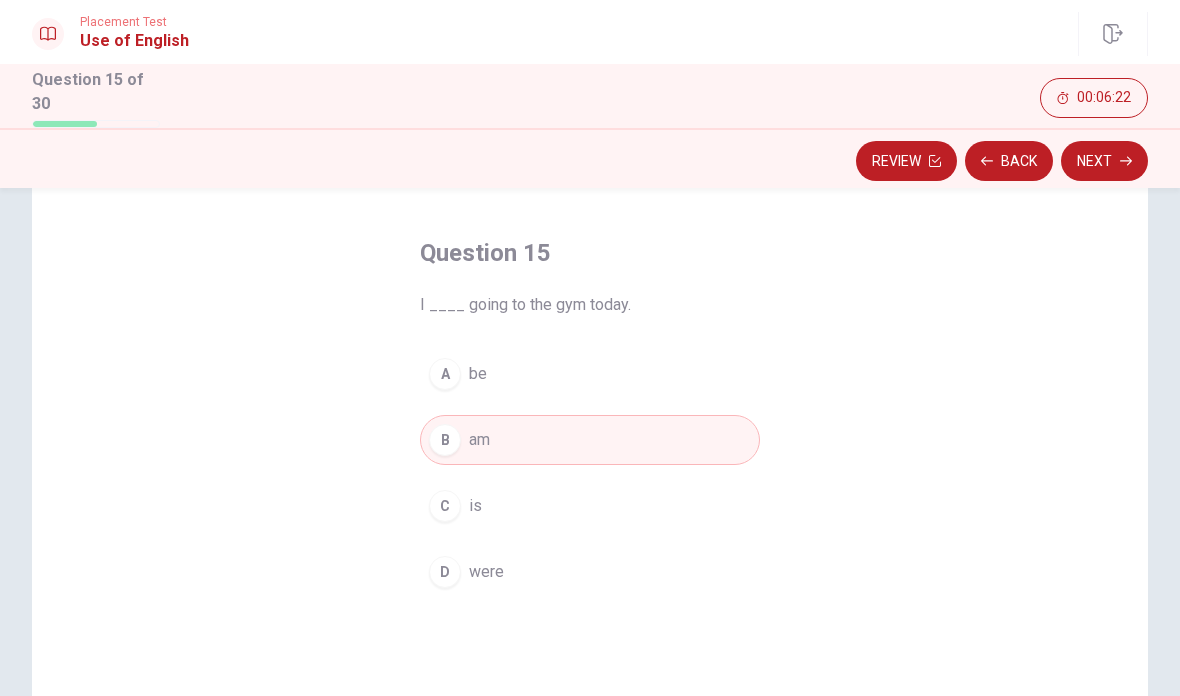 click on "Next" at bounding box center [1104, 161] 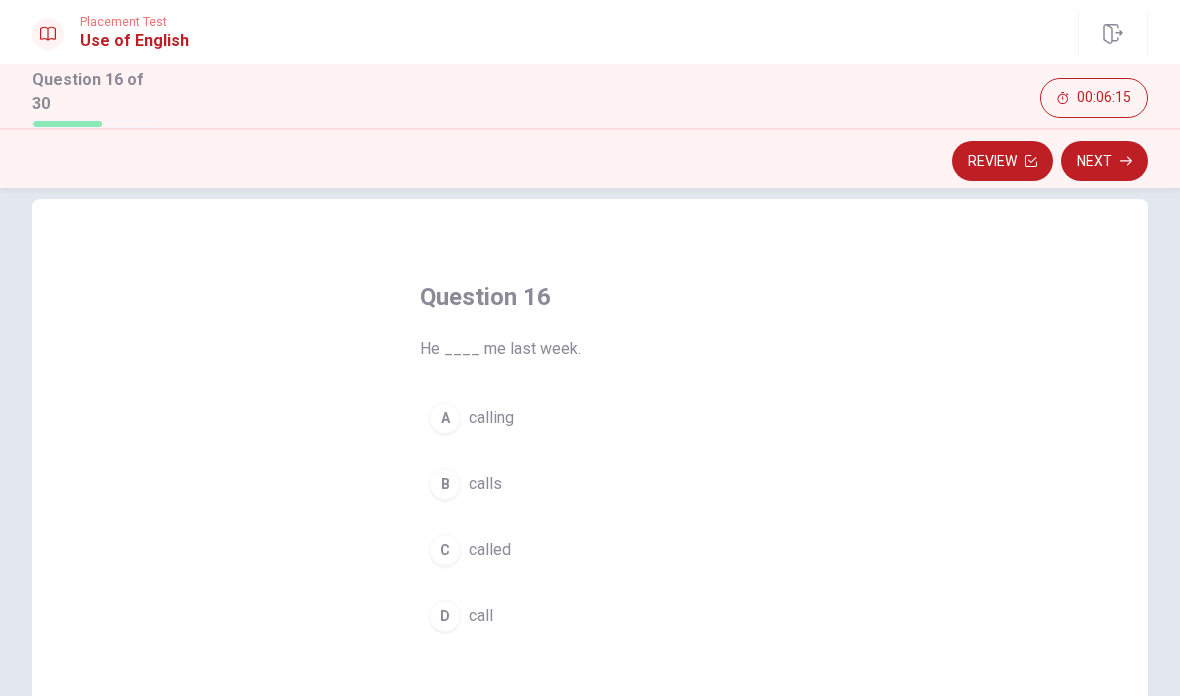 scroll, scrollTop: 27, scrollLeft: 0, axis: vertical 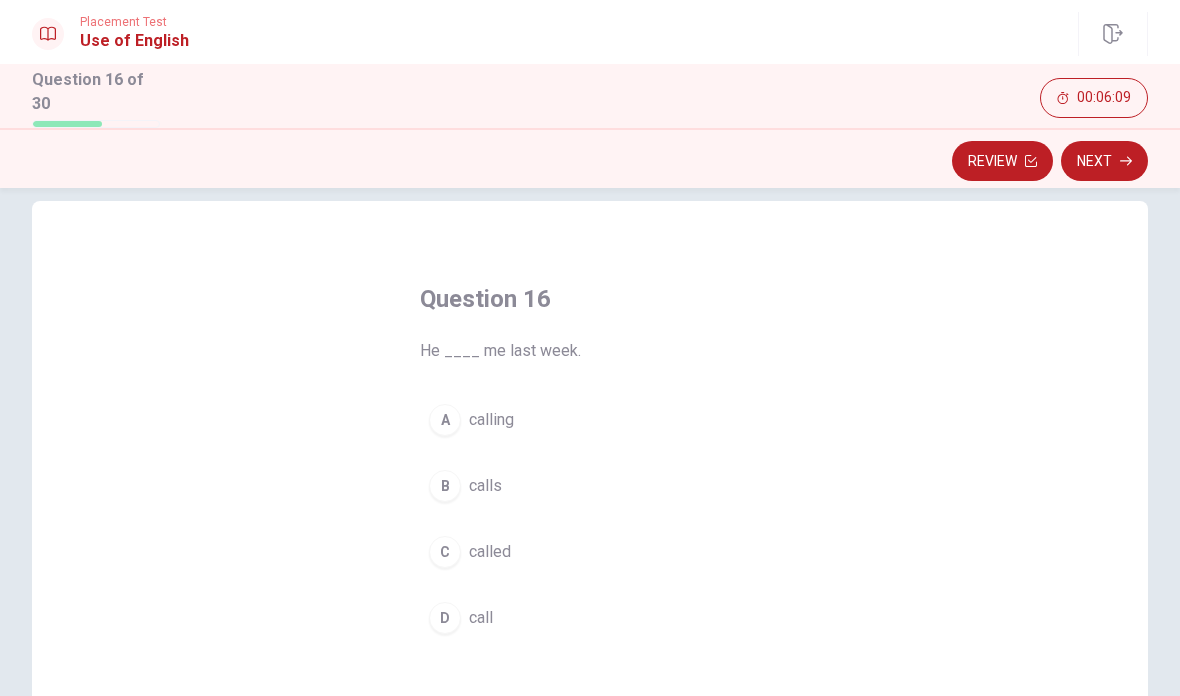 click on "A calling" at bounding box center [590, 420] 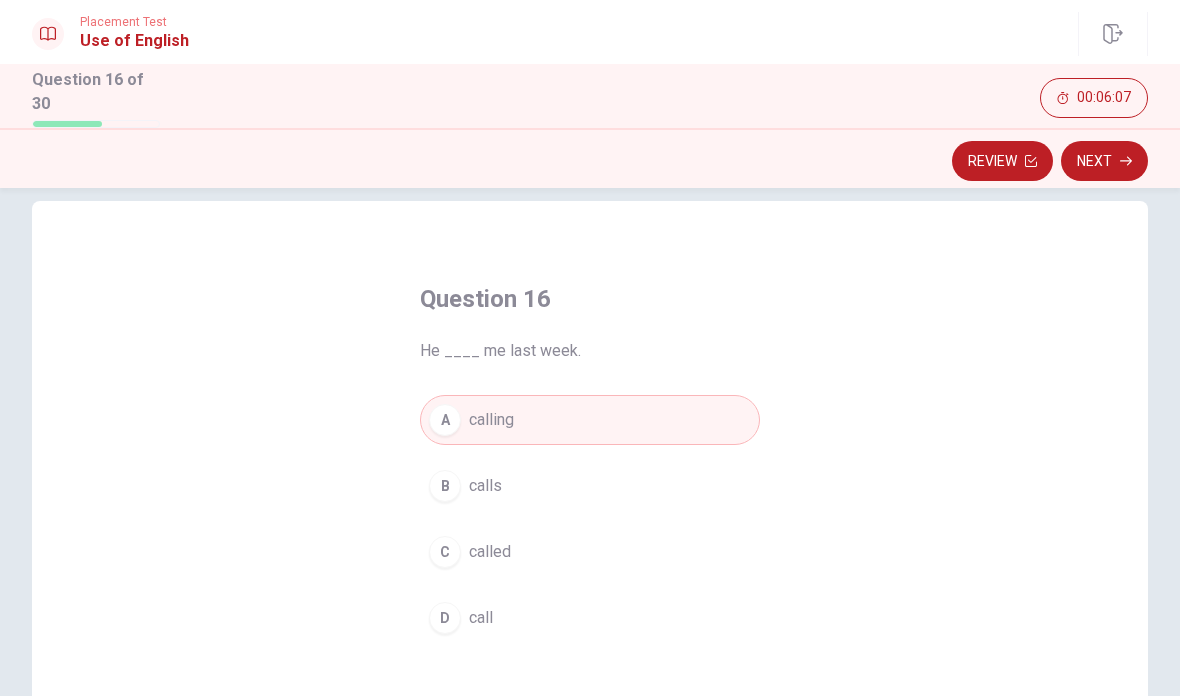 click on "C called" at bounding box center (590, 552) 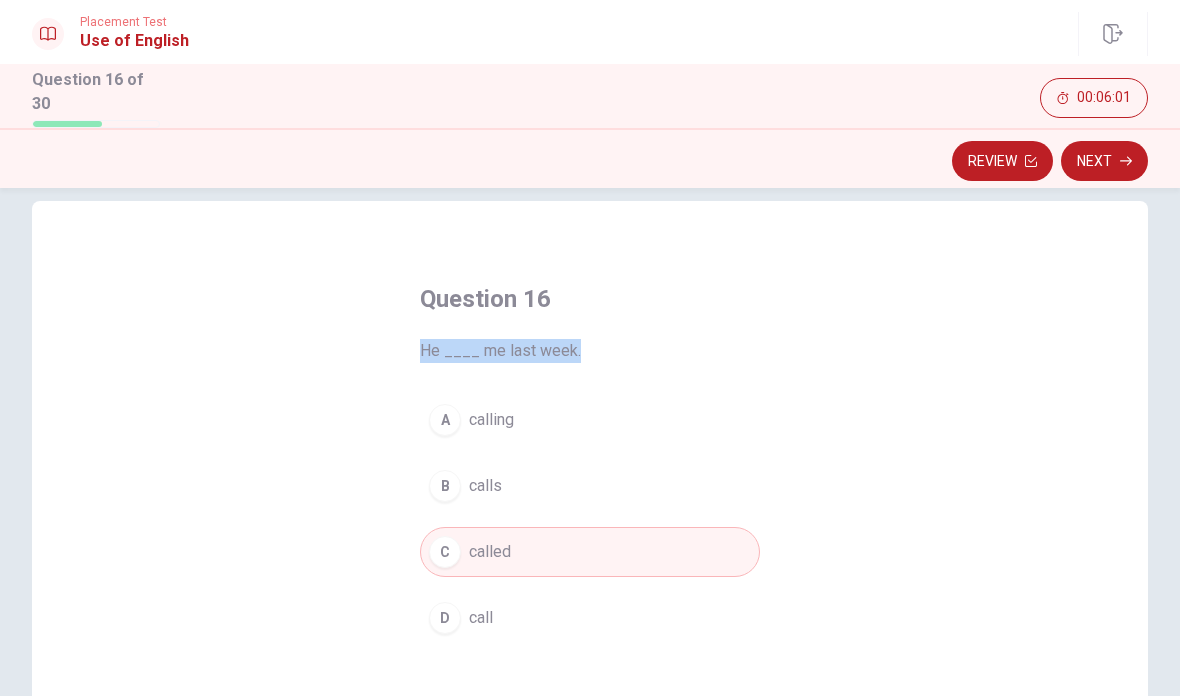 click on "Question 16 He ____ me last week. A calling B calls C called
D call" at bounding box center [590, 548] 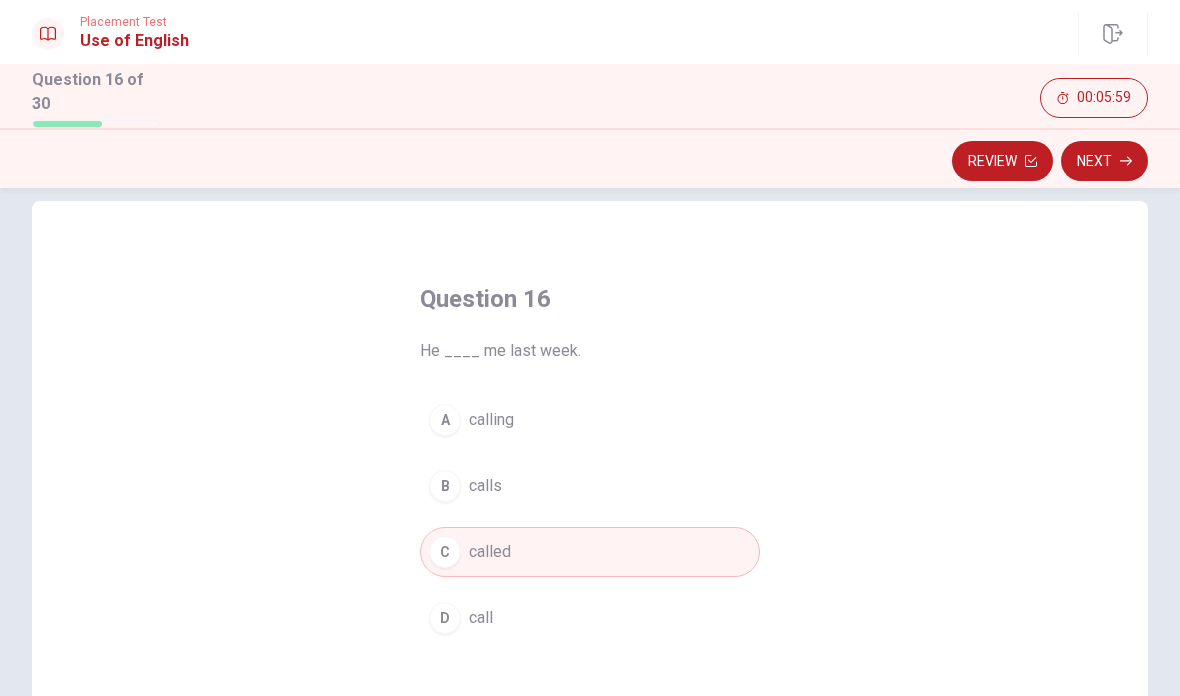 click on "Next" at bounding box center (1104, 161) 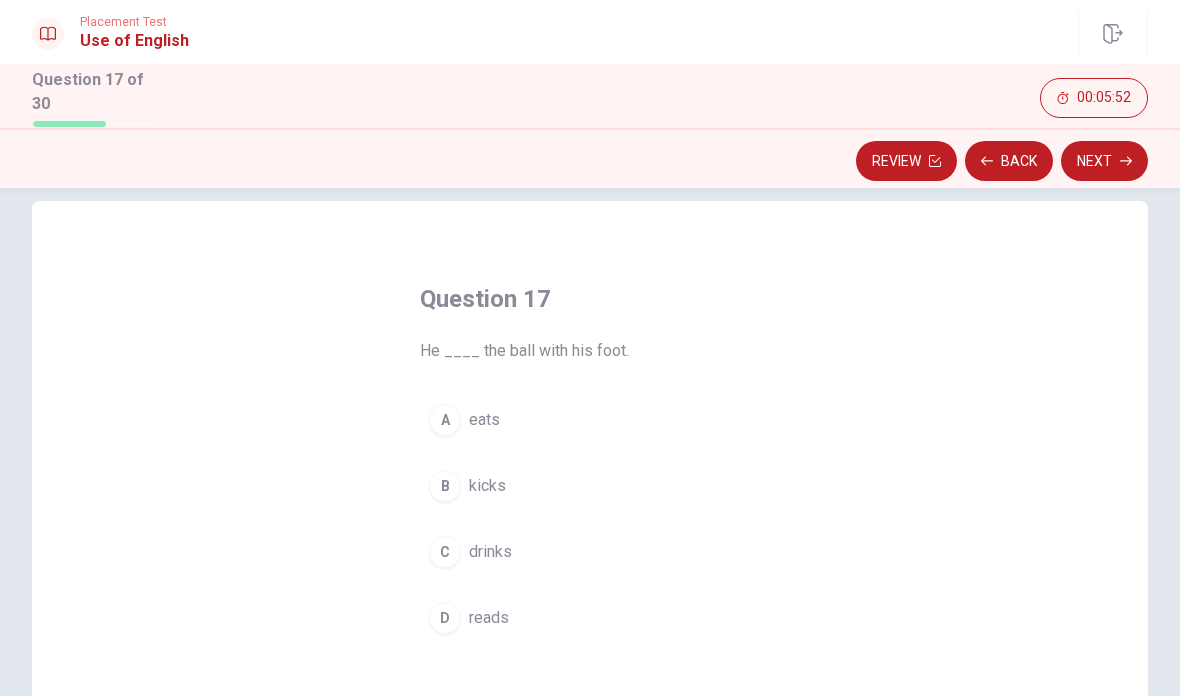 click on "B kicks" at bounding box center [590, 486] 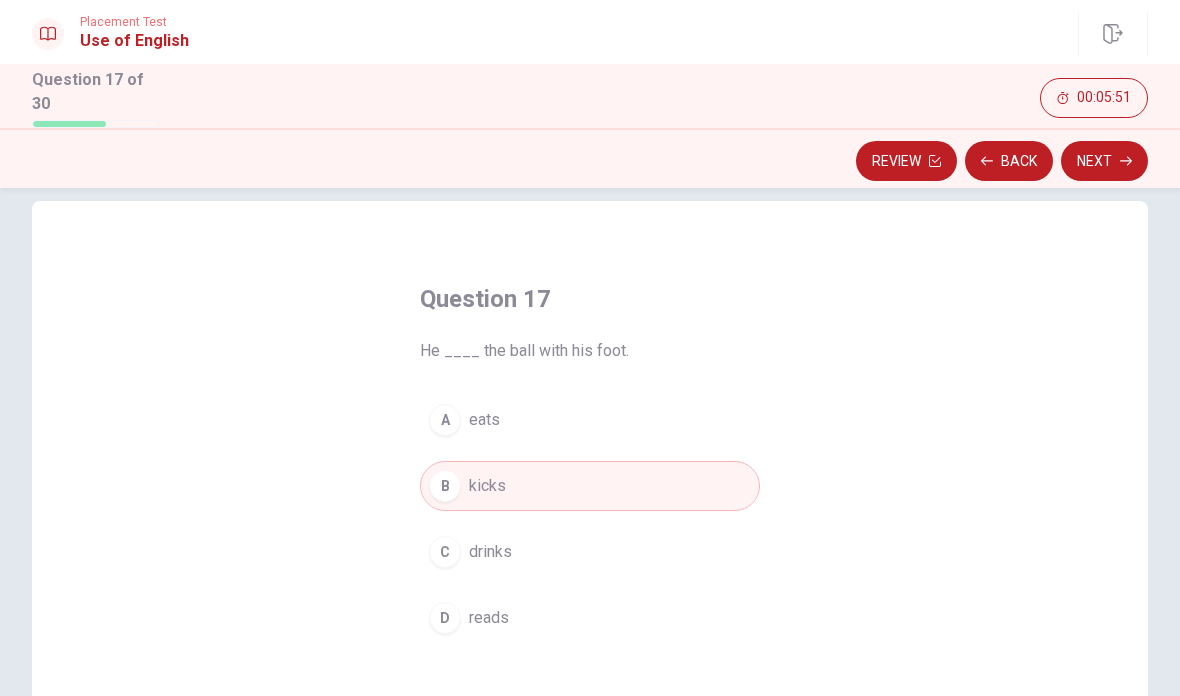 click on "Next" at bounding box center [1104, 161] 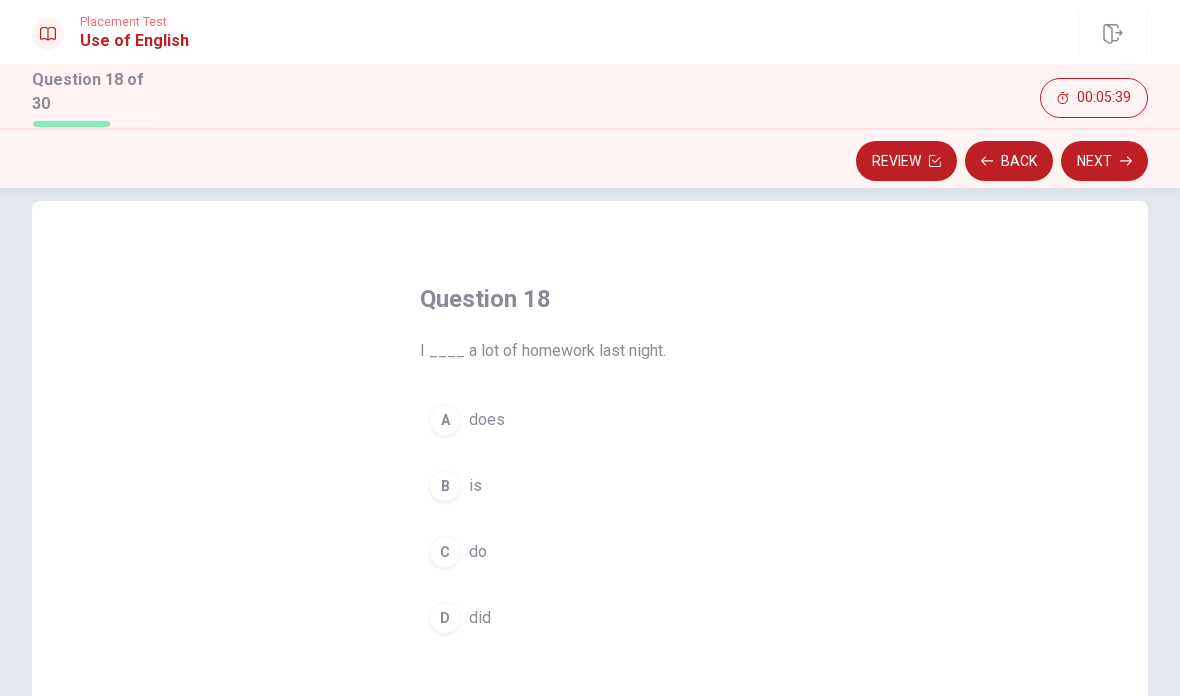click on "D did" at bounding box center (590, 618) 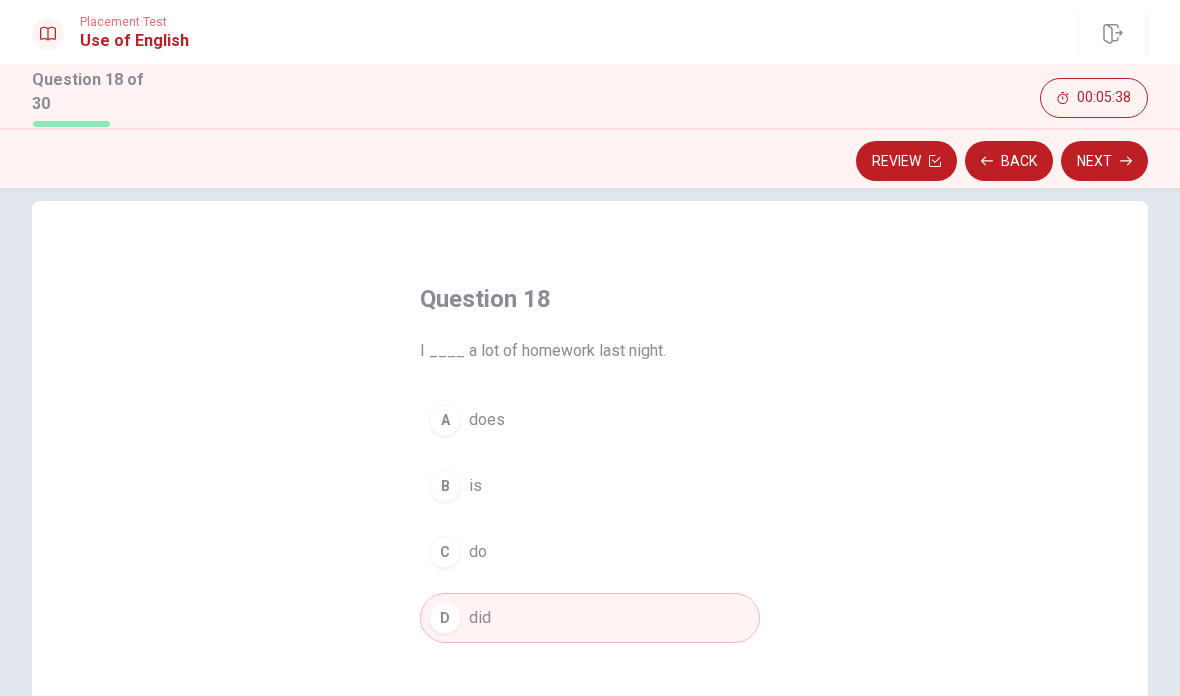 click on "Next" at bounding box center [1104, 161] 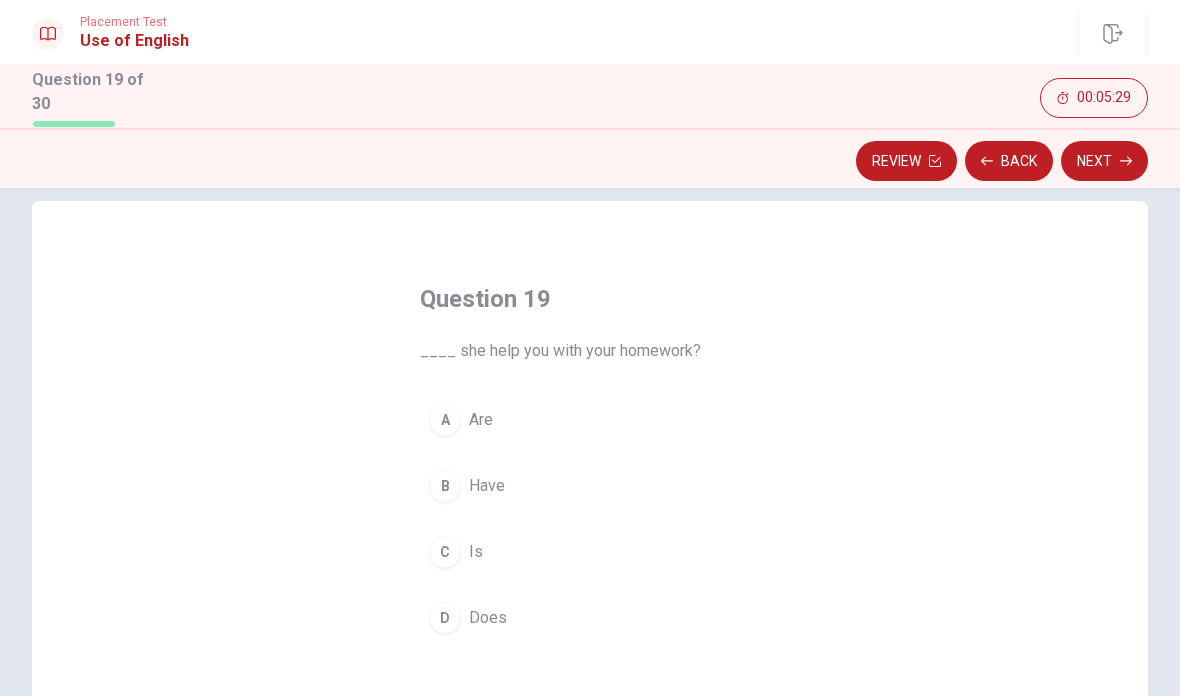 click on "D Does" at bounding box center [590, 618] 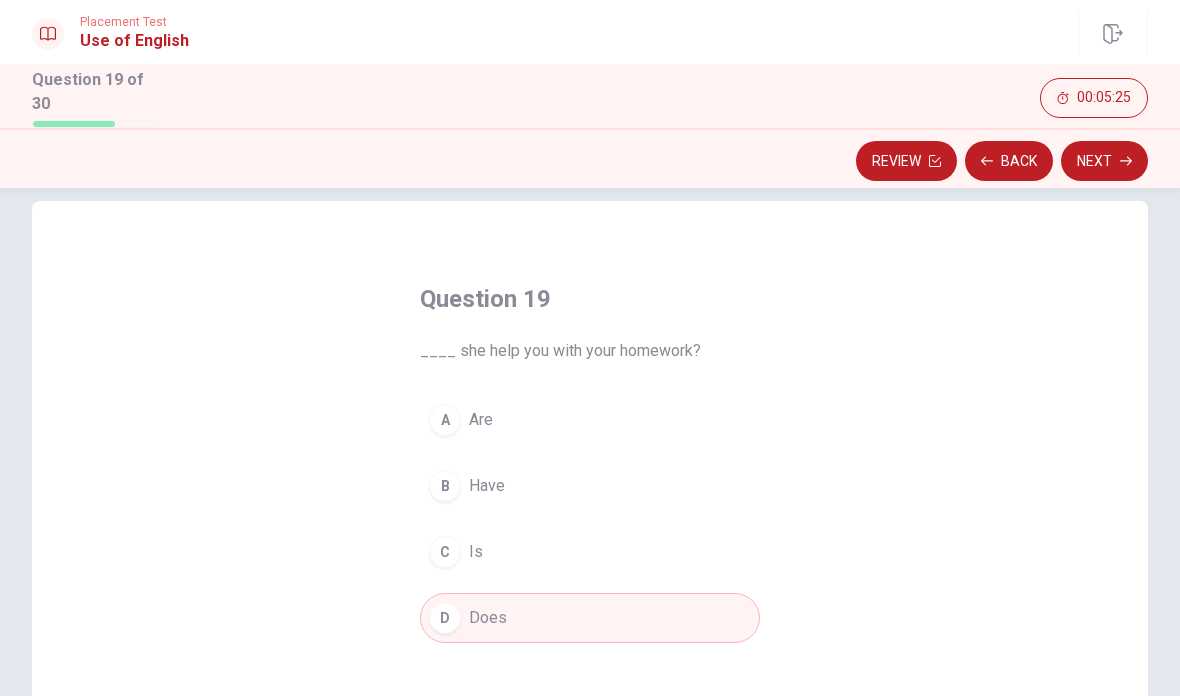 click on "Next" at bounding box center [1104, 161] 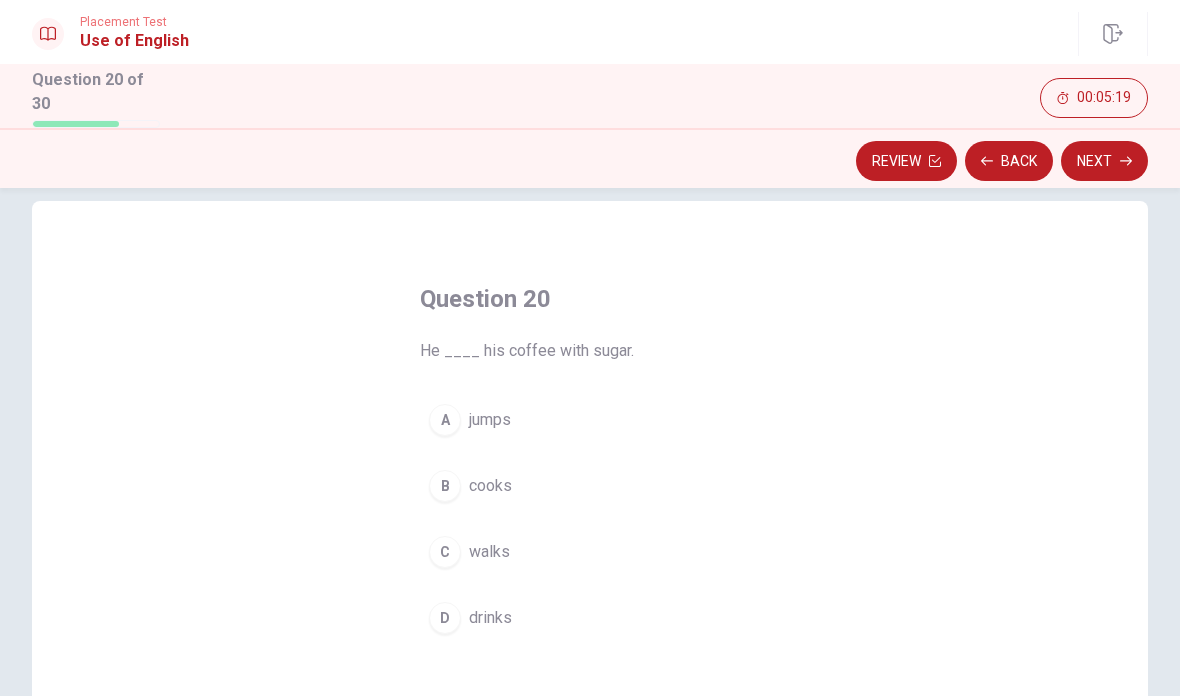 click on "drinks" at bounding box center (490, 618) 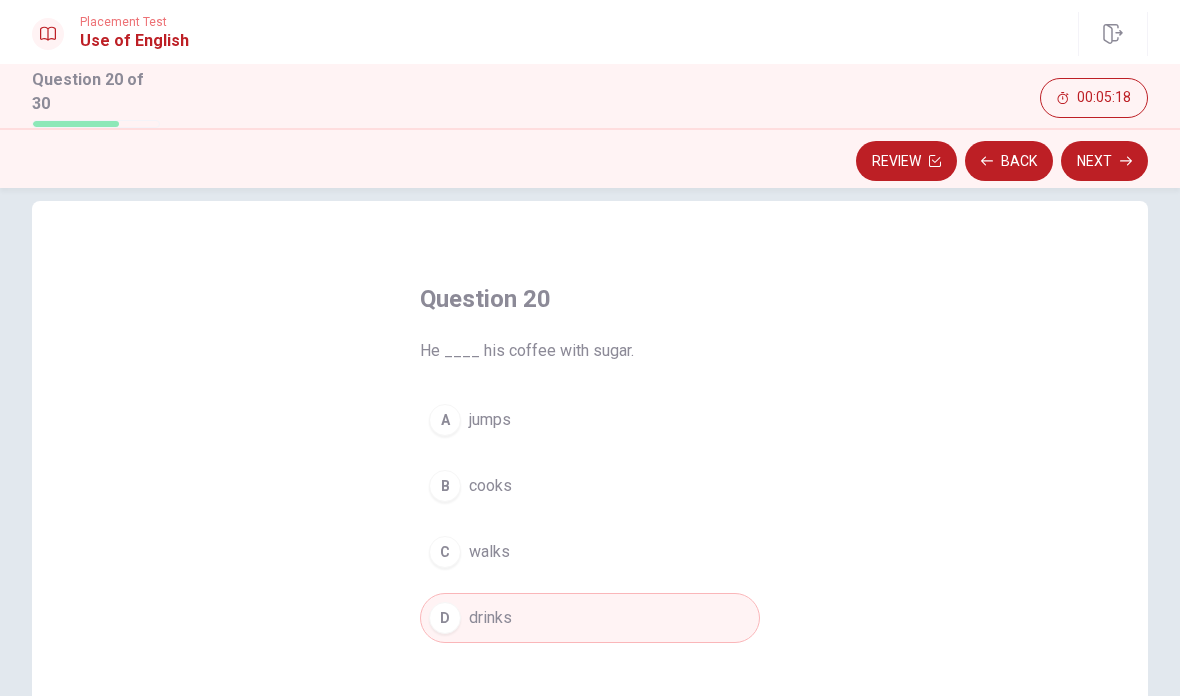 click on "Next" at bounding box center (1104, 161) 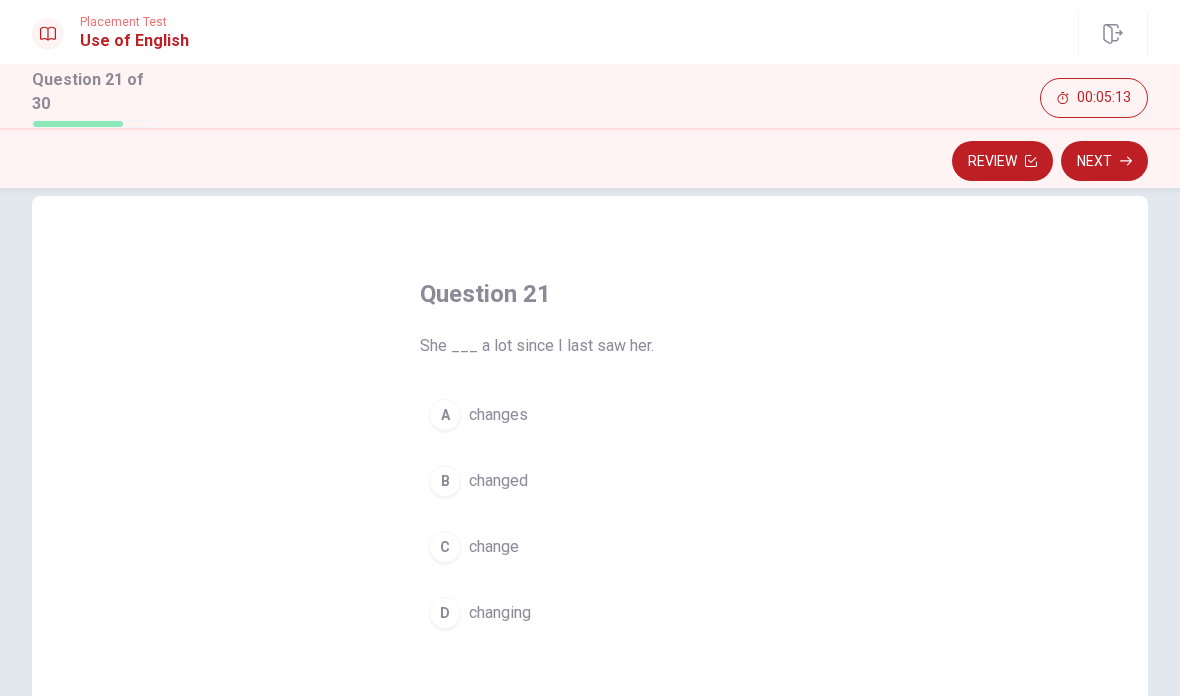 scroll, scrollTop: 39, scrollLeft: 0, axis: vertical 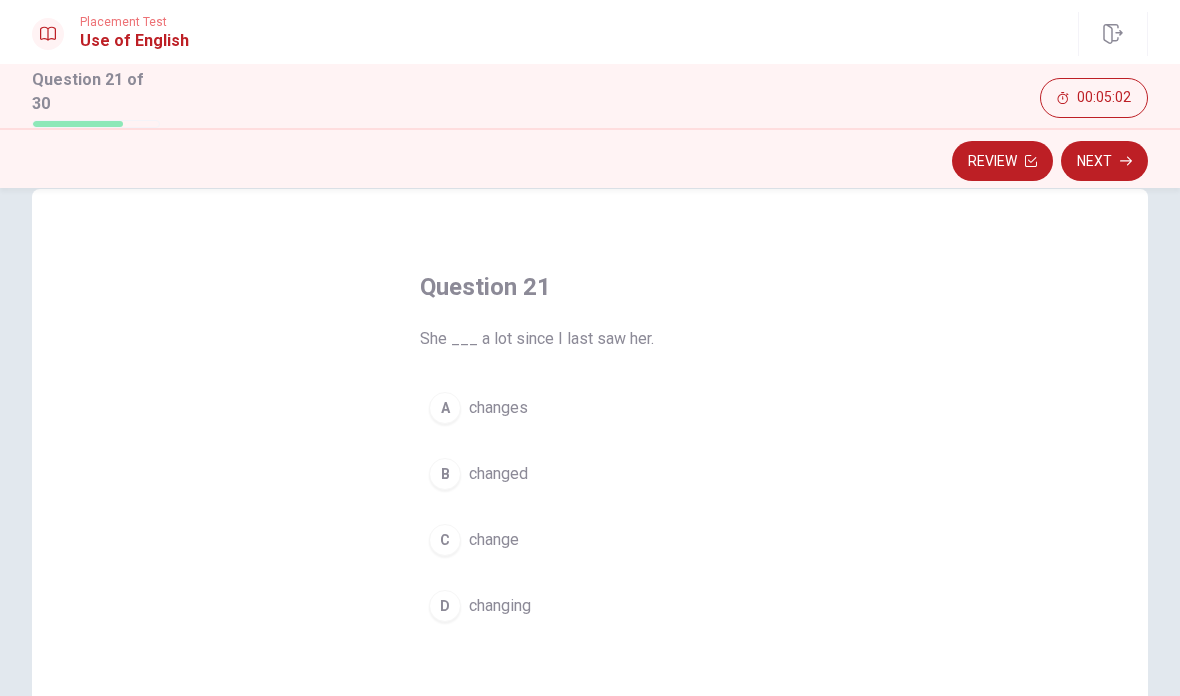 click on "B changed" at bounding box center [590, 474] 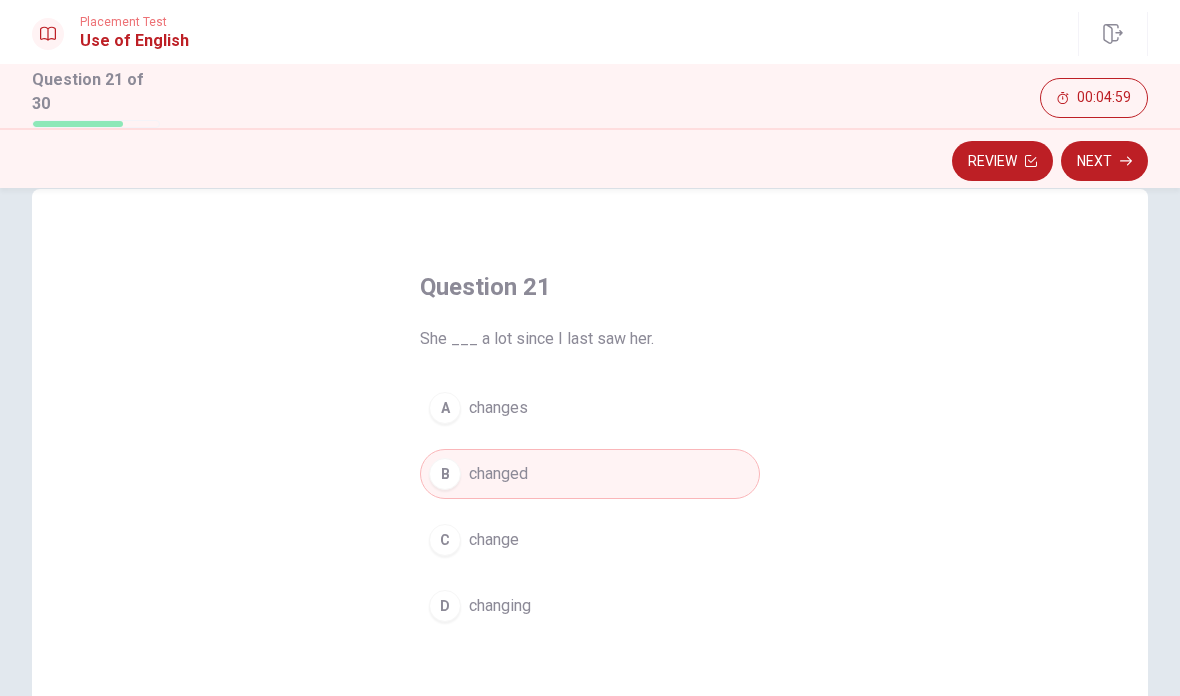 click on "Next" at bounding box center (1104, 161) 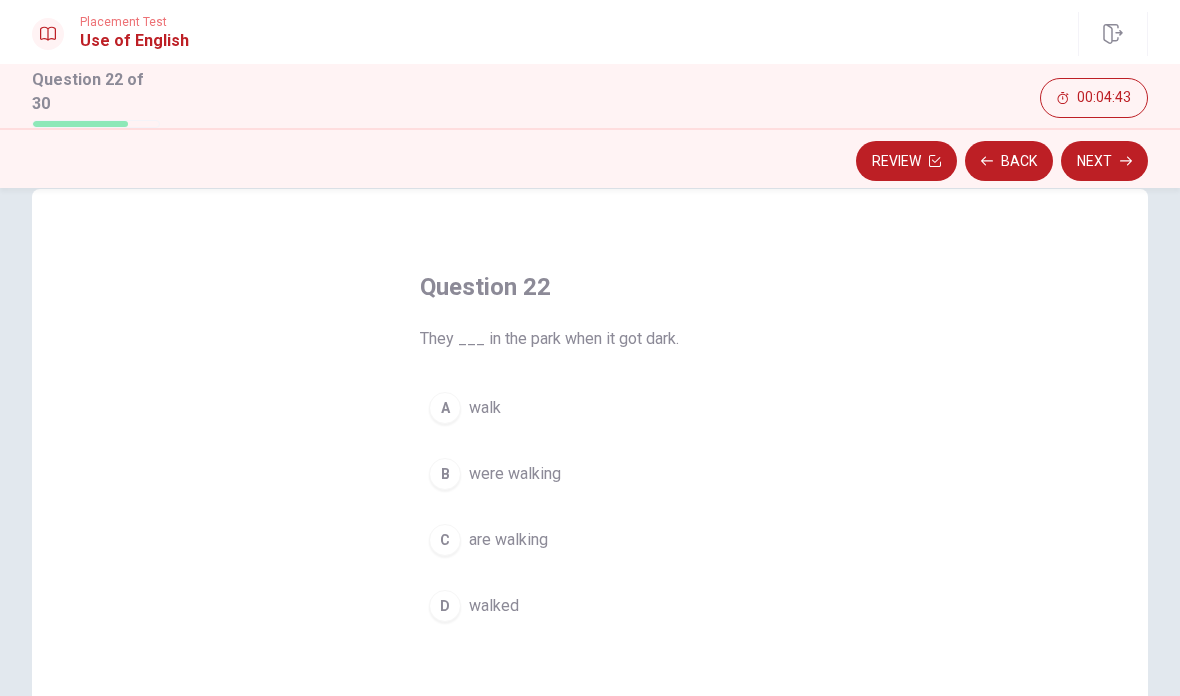 click on "C are walking" at bounding box center (590, 540) 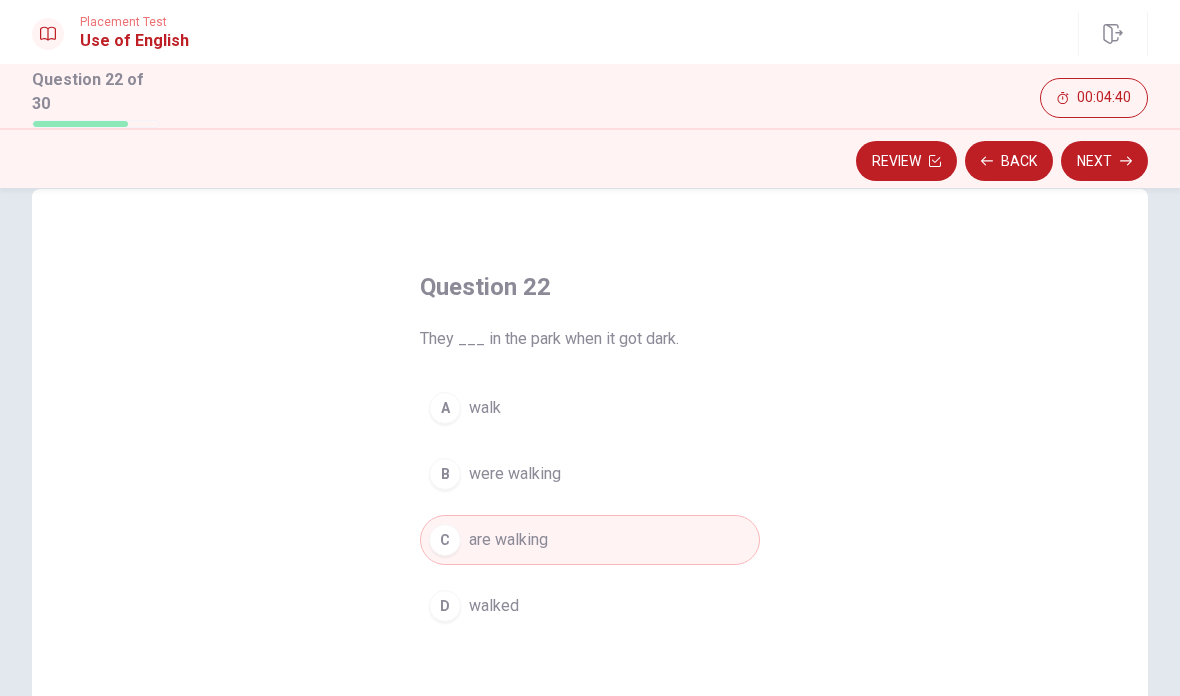 click on "Next" at bounding box center [1104, 161] 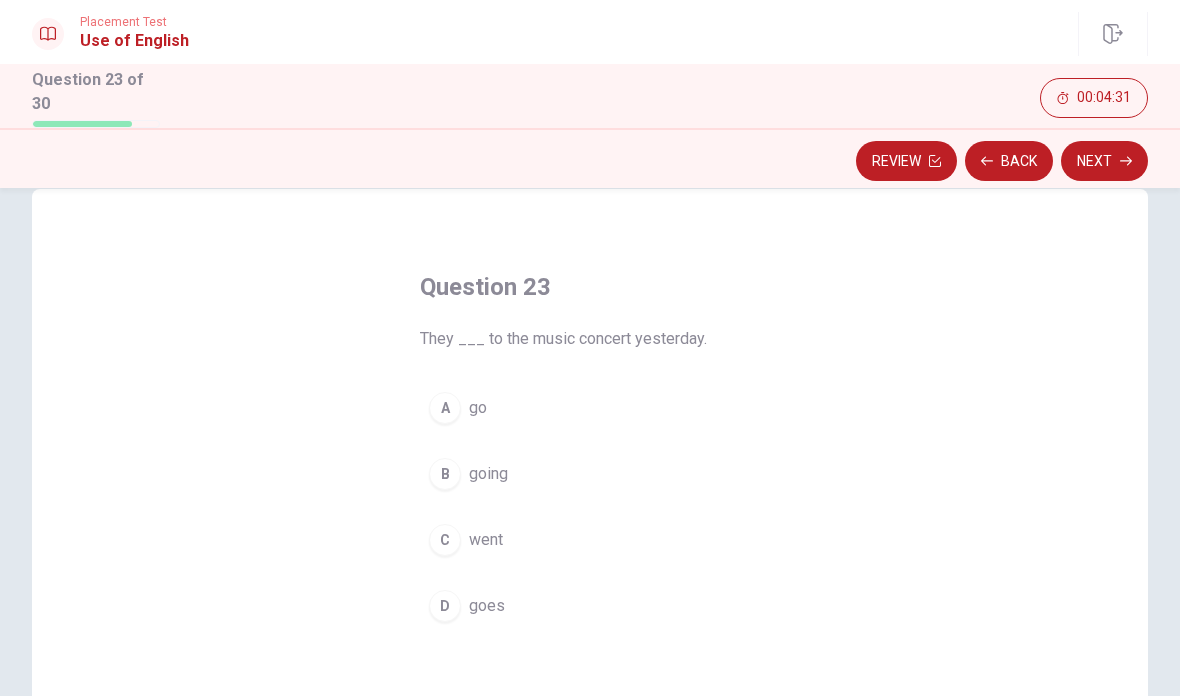 click on "D goes" at bounding box center (590, 606) 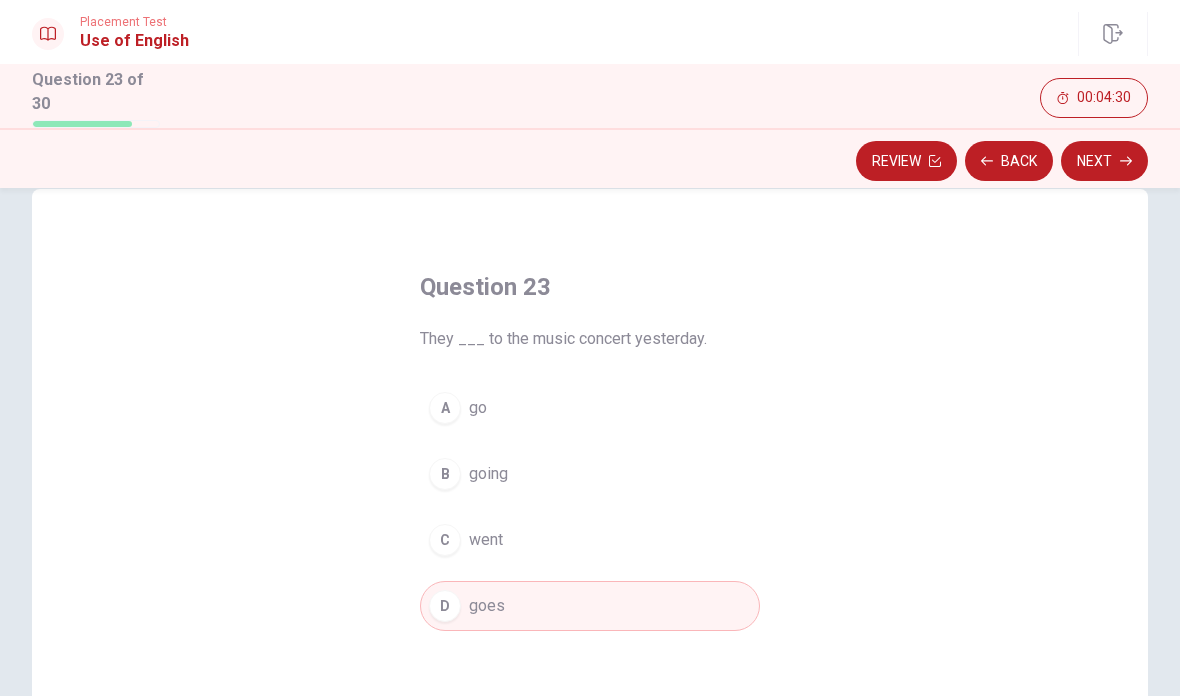 click on "Next" at bounding box center (1104, 161) 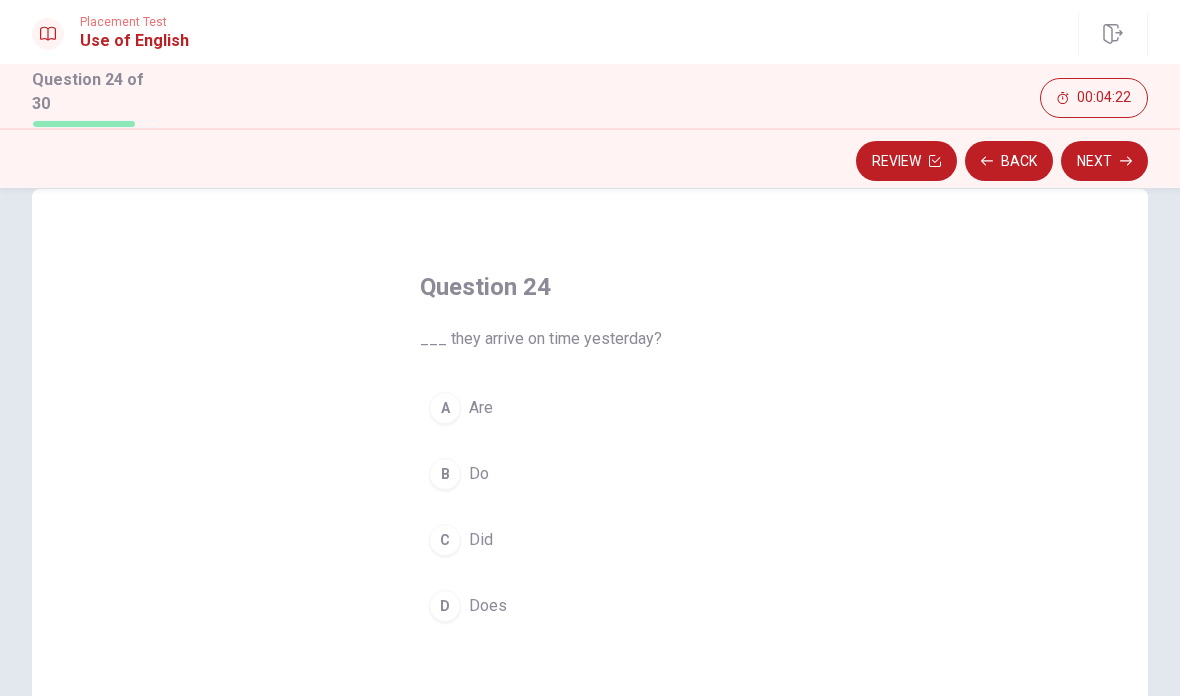 click on "D Does" at bounding box center (590, 606) 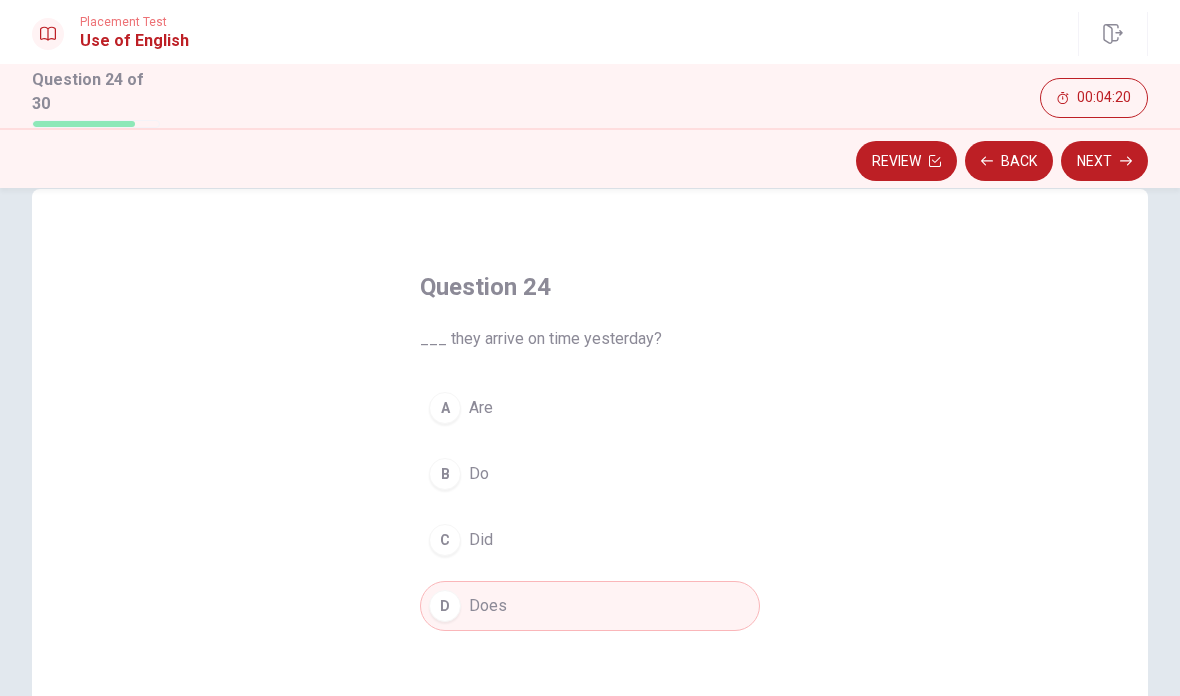 click on "C Did" at bounding box center [590, 540] 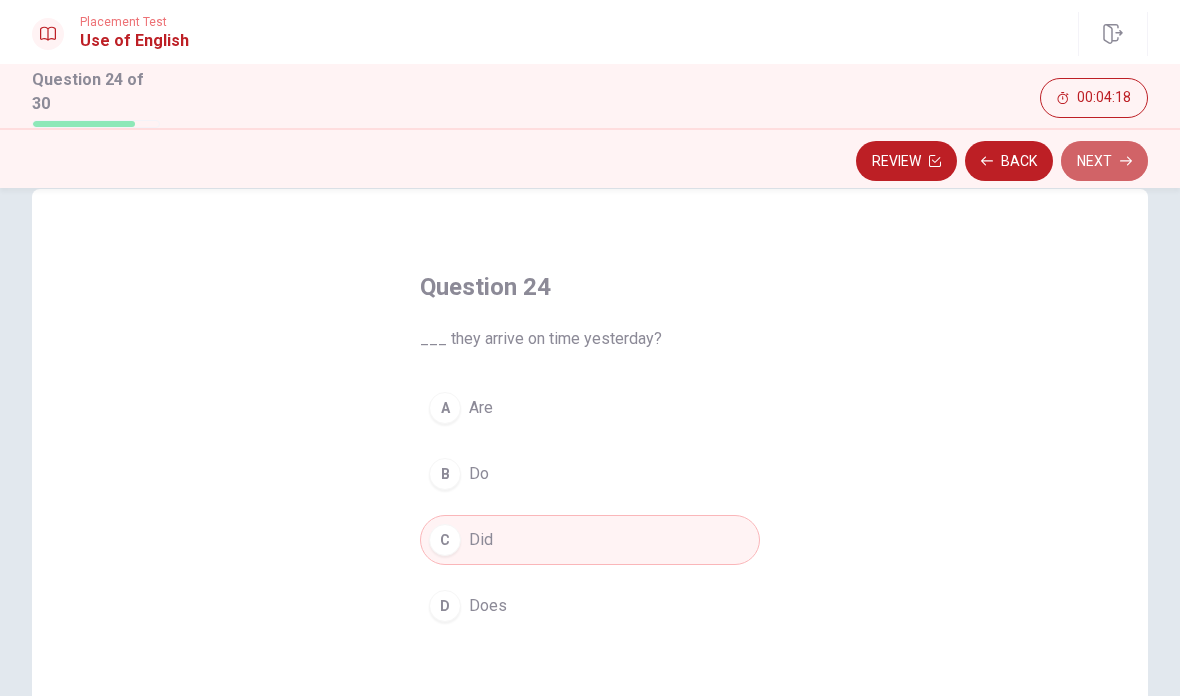 click on "Next" at bounding box center [1104, 161] 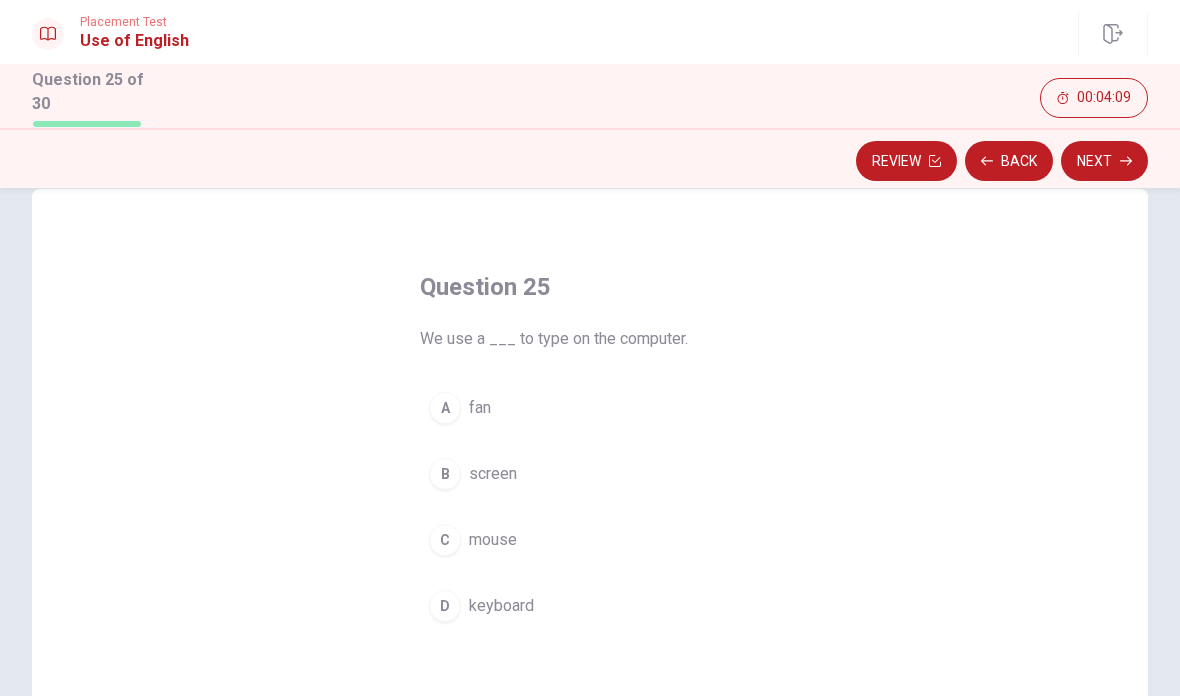 click on "D keyboard" at bounding box center [590, 606] 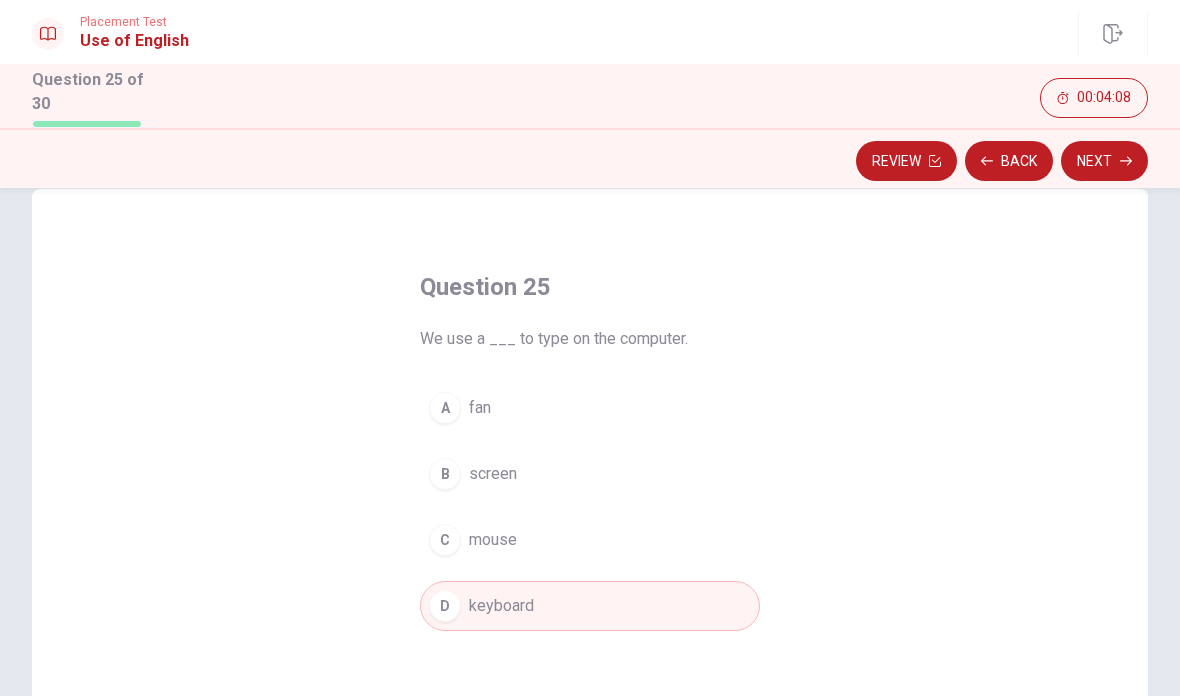 click on "Next" at bounding box center (1104, 161) 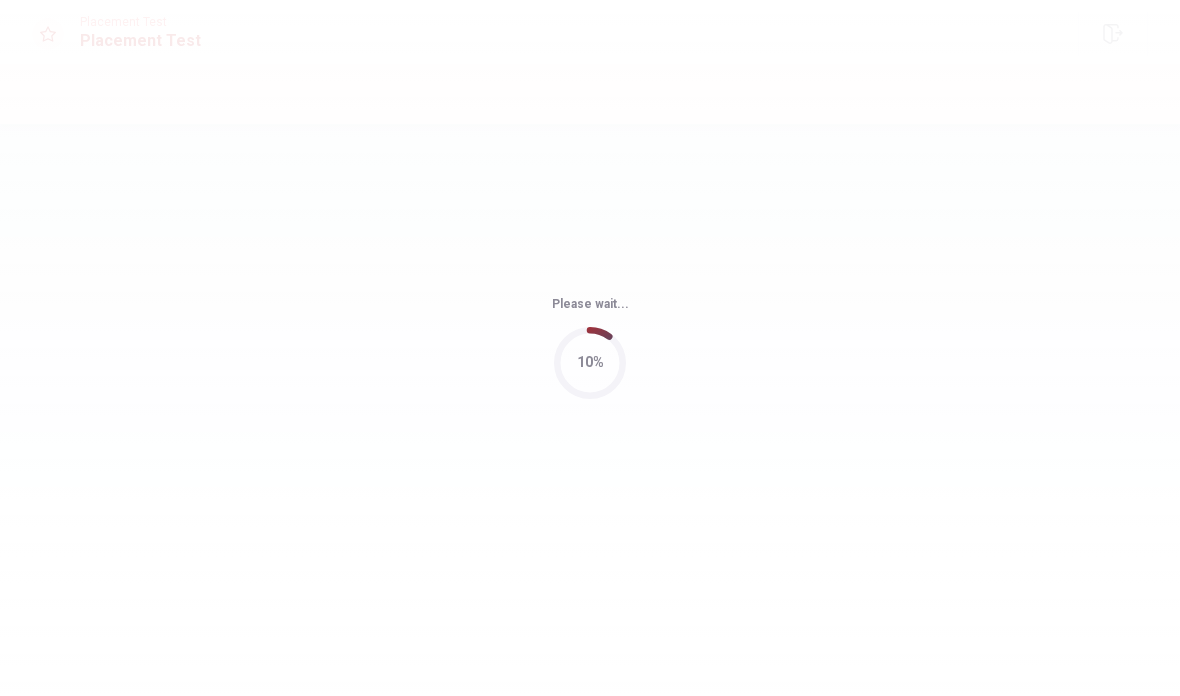 scroll, scrollTop: 0, scrollLeft: 0, axis: both 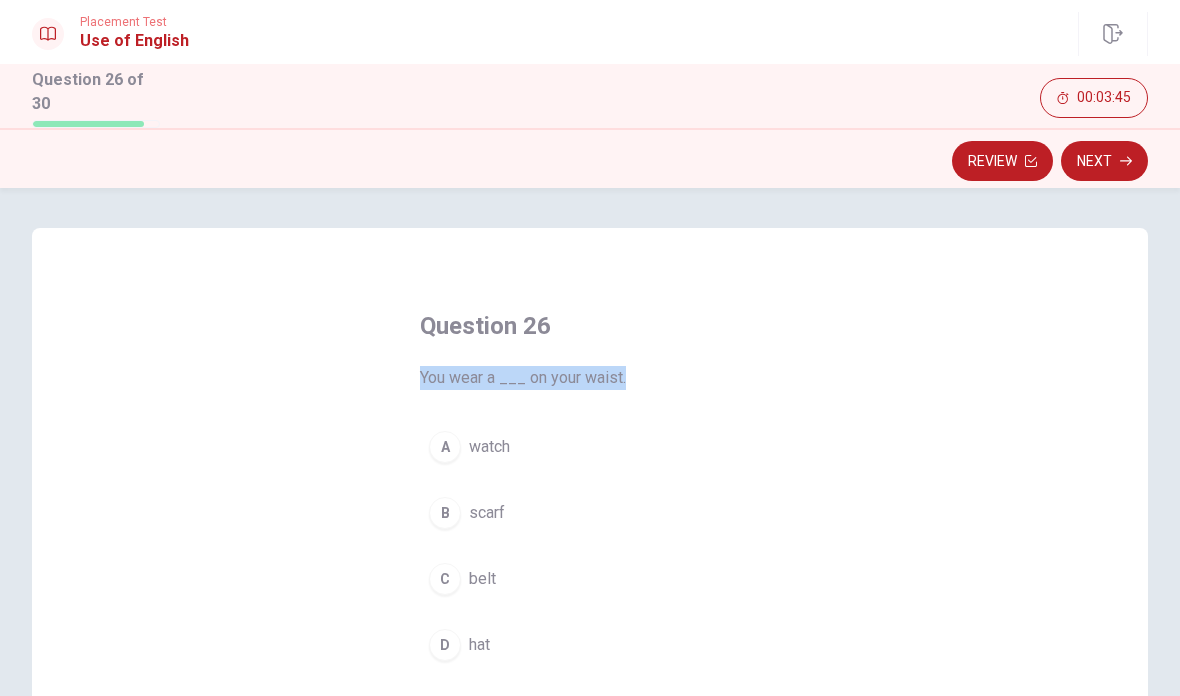 click on "Question 26 You wear a ___ on your waist. A watch B scarf C belt D hat" at bounding box center [590, 575] 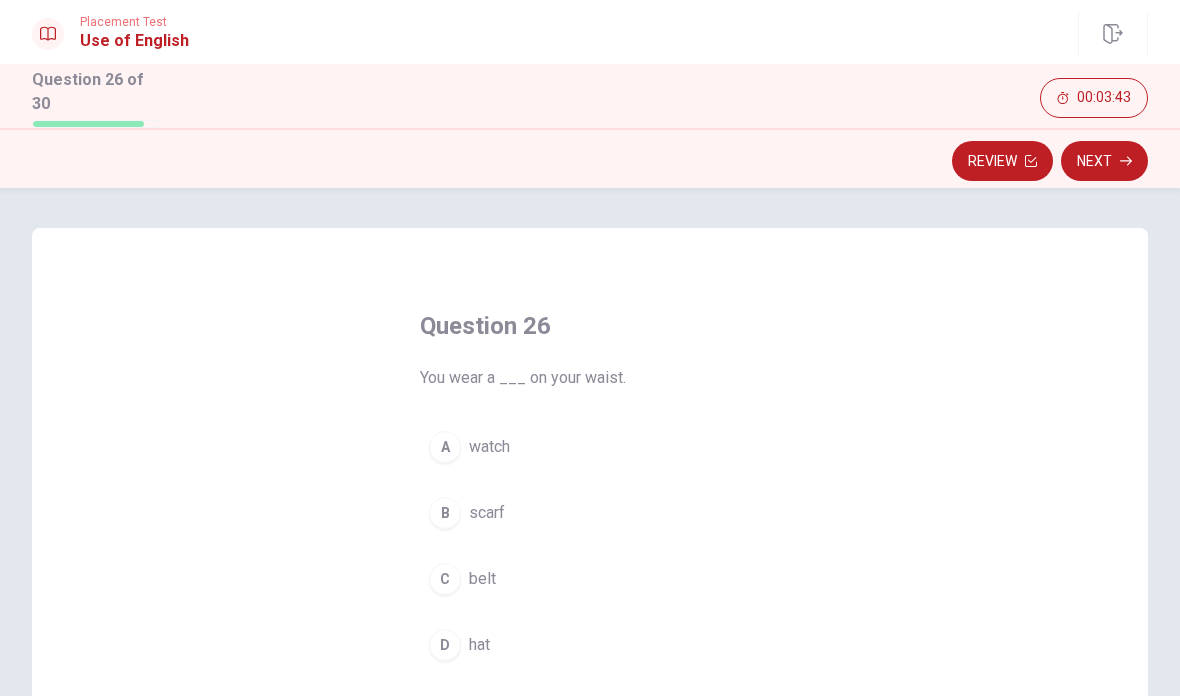 click on "C belt" at bounding box center (590, 579) 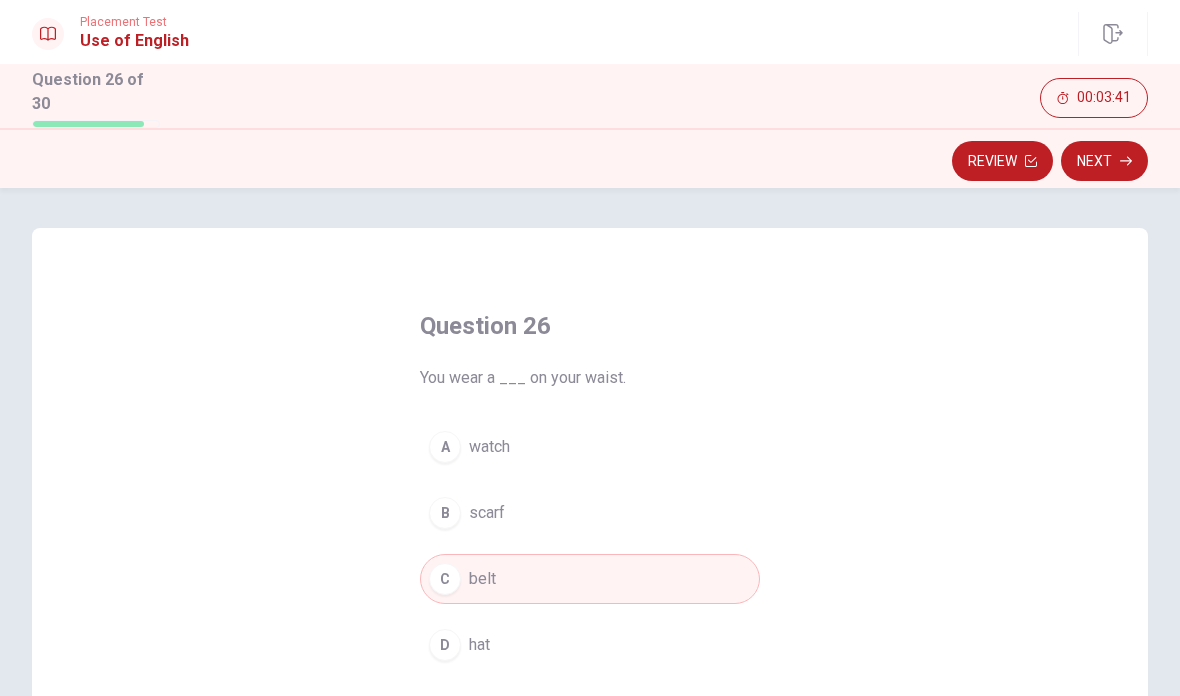 click on "Next" at bounding box center (1104, 161) 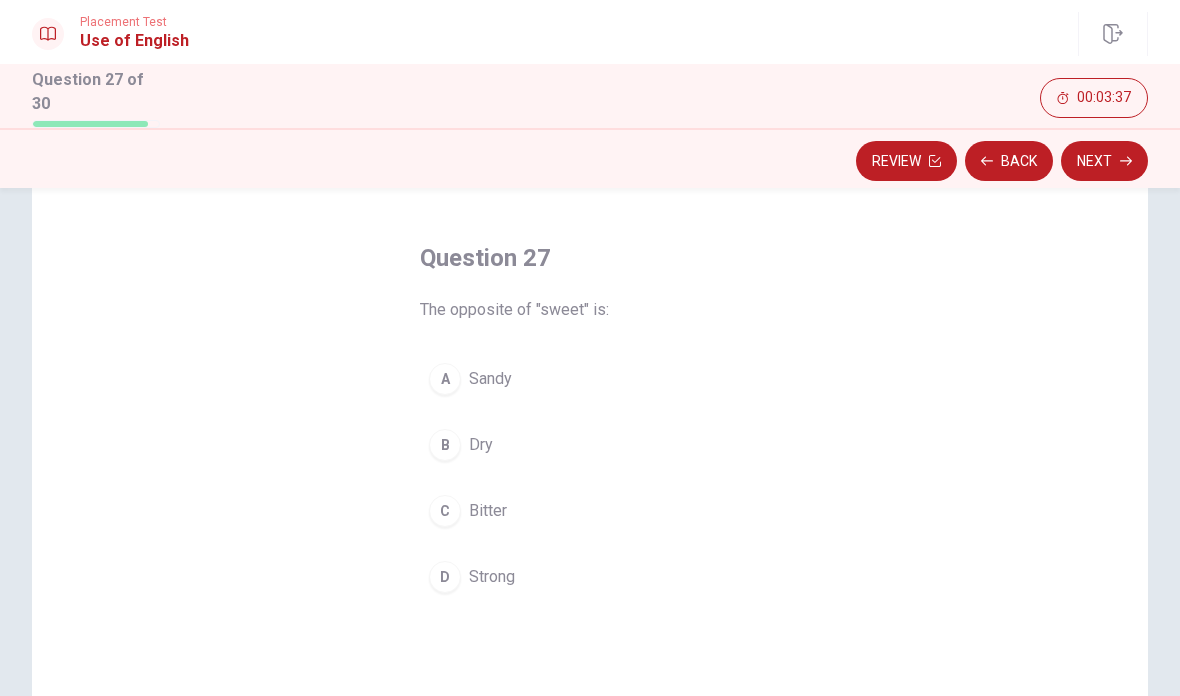scroll, scrollTop: 67, scrollLeft: 0, axis: vertical 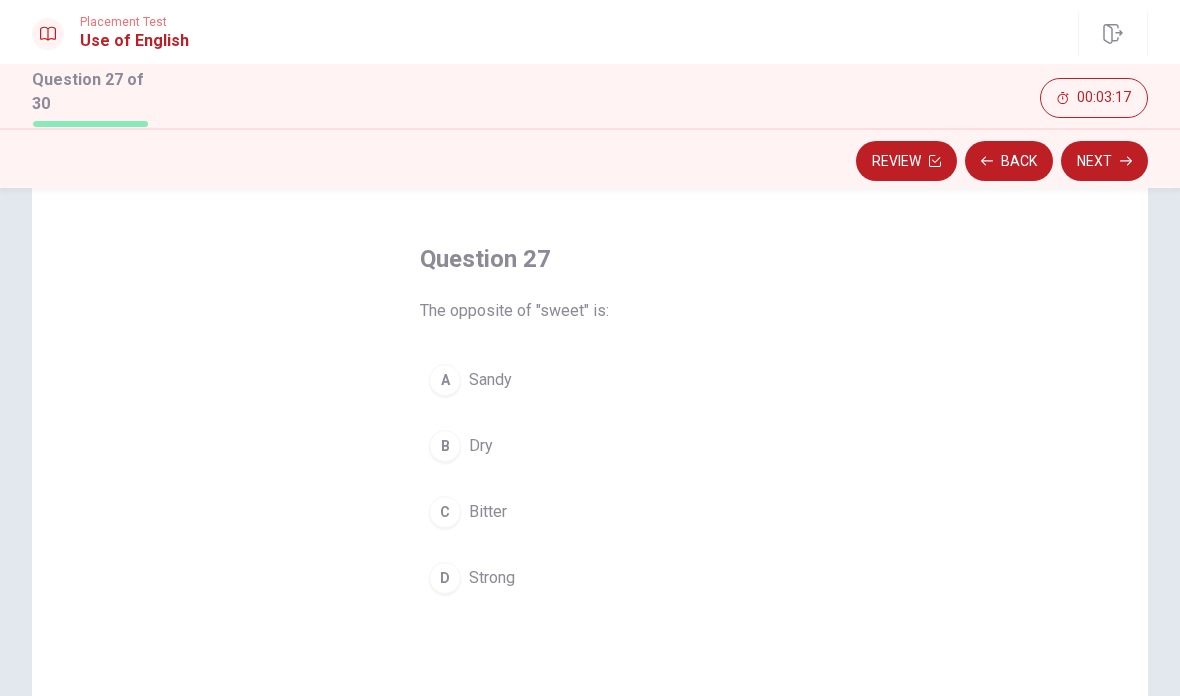 click on "C Bitter" at bounding box center (590, 512) 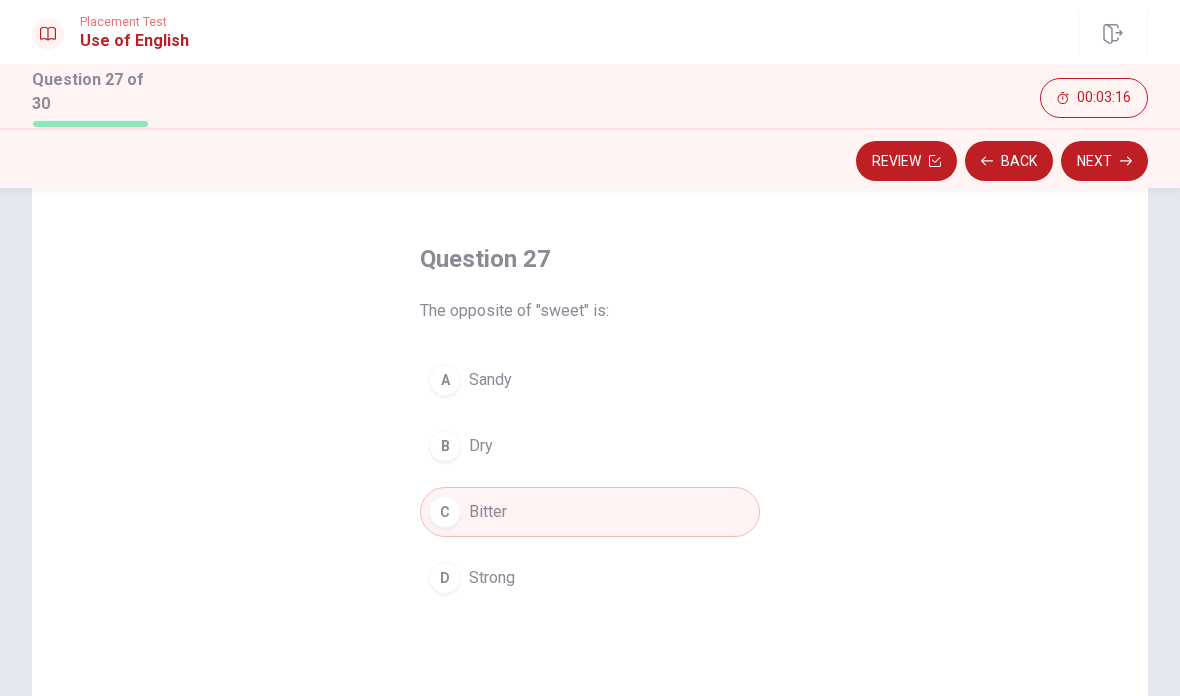 click 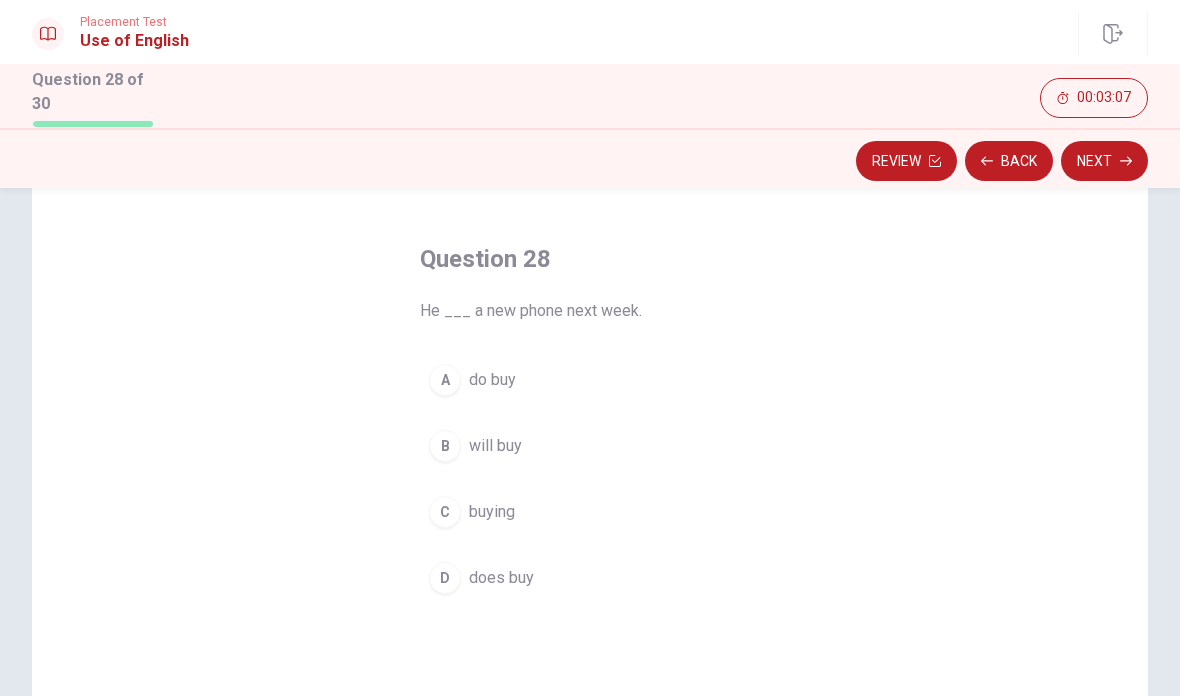 click on "B will buy" at bounding box center [590, 446] 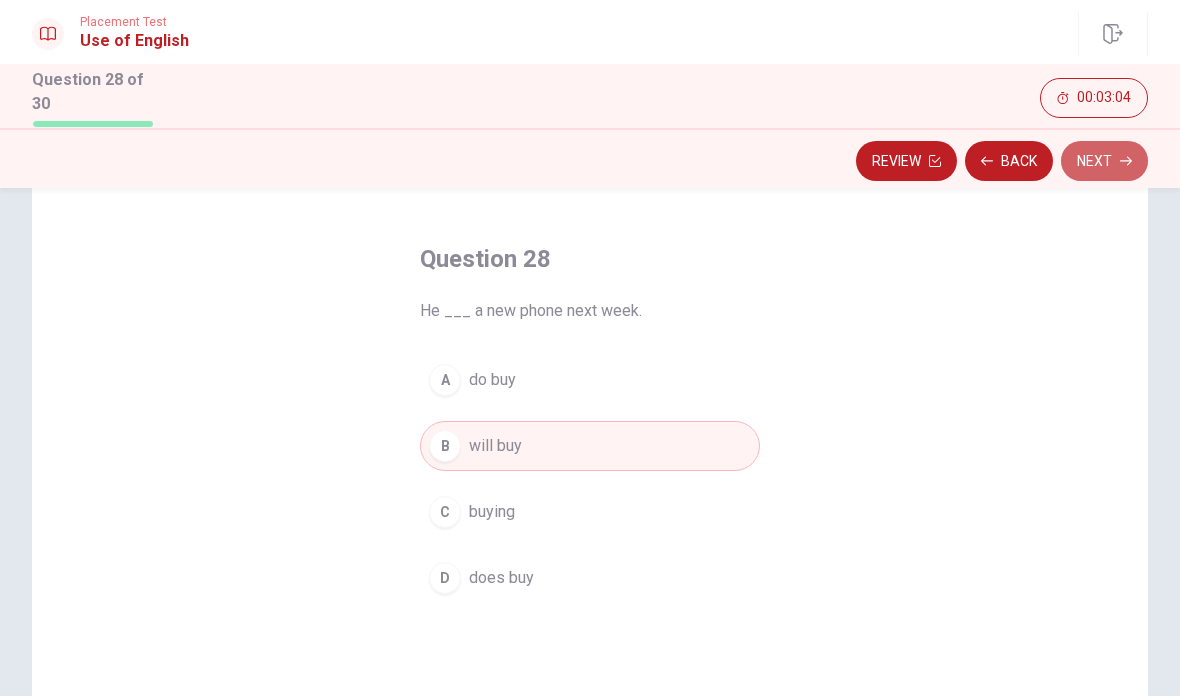 click on "Next" at bounding box center (1104, 161) 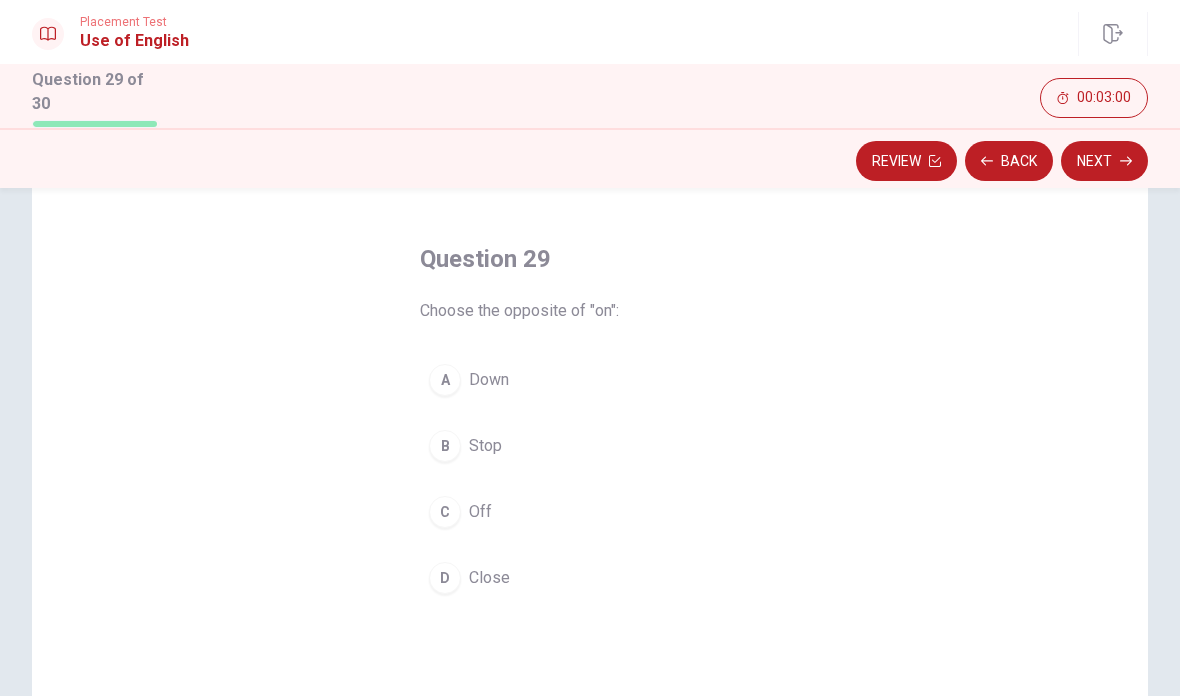 click on "C Off" at bounding box center (590, 512) 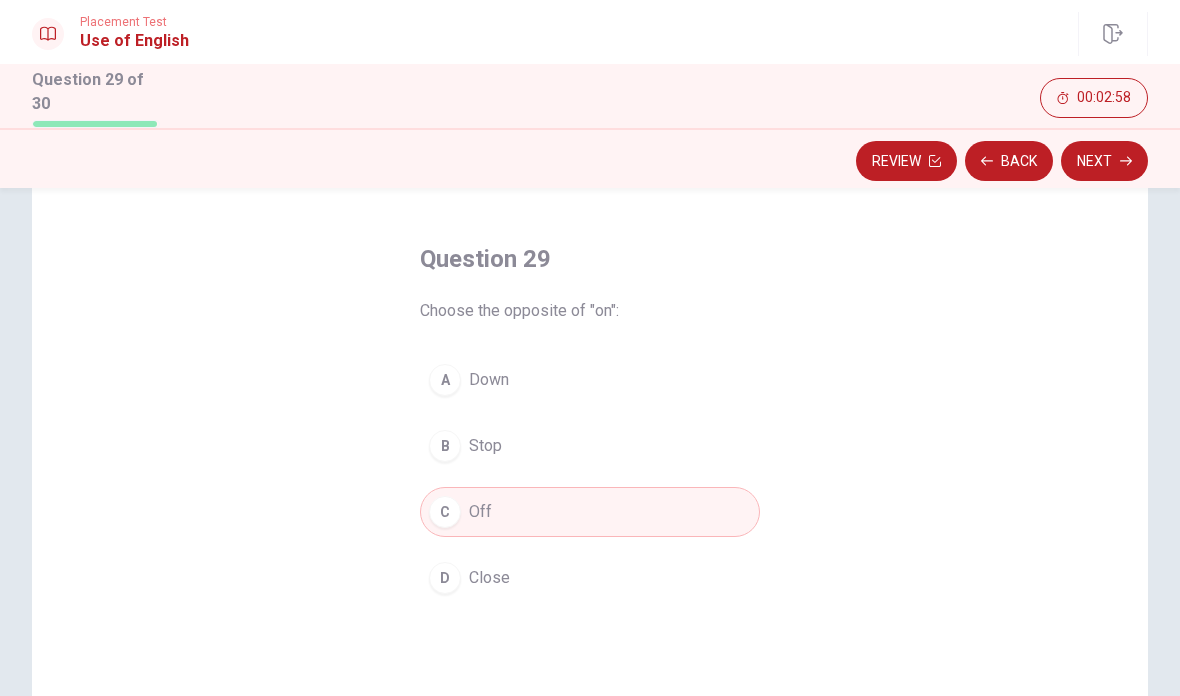 click on "Next" at bounding box center (1104, 161) 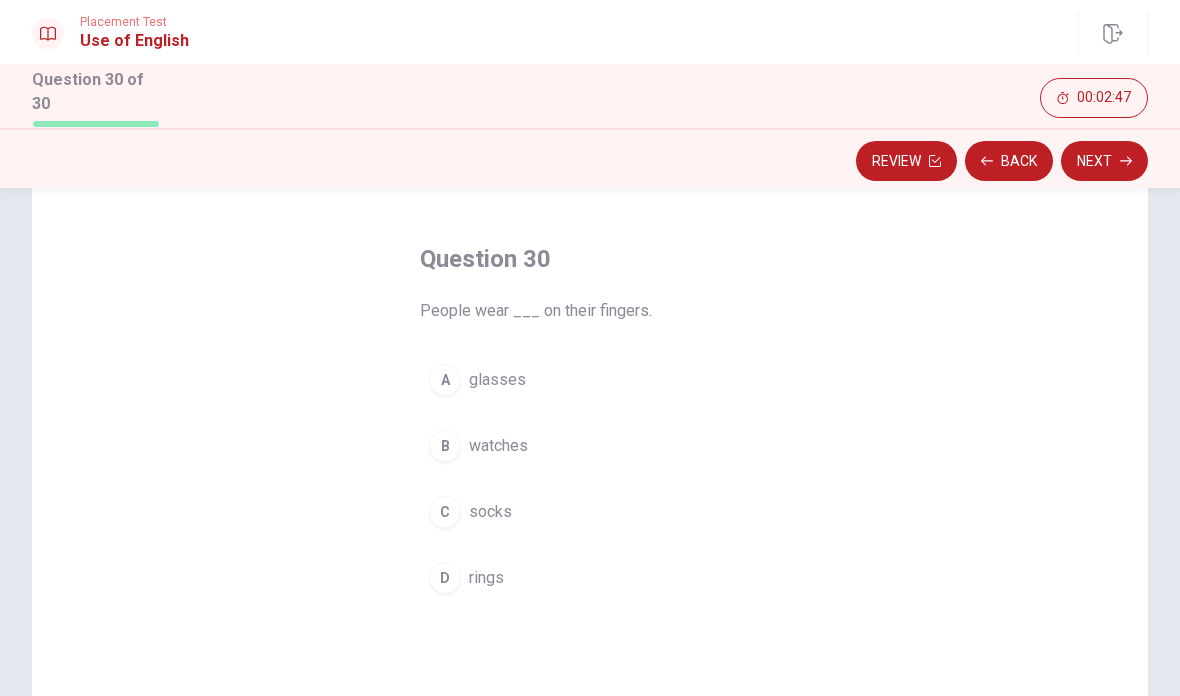 click on "People wear ___ on their fingers." at bounding box center [590, 311] 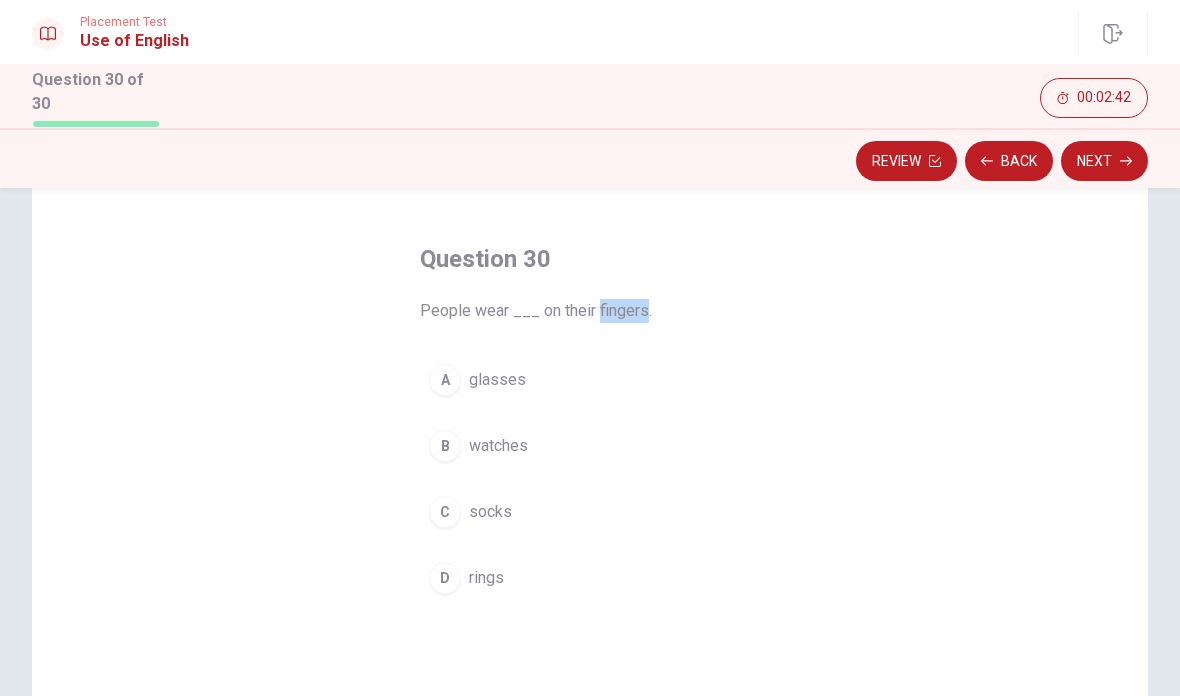 click on "Question 30 People wear ___ on their fingers. A glasses
B watches C socks
D rings" at bounding box center (590, 508) 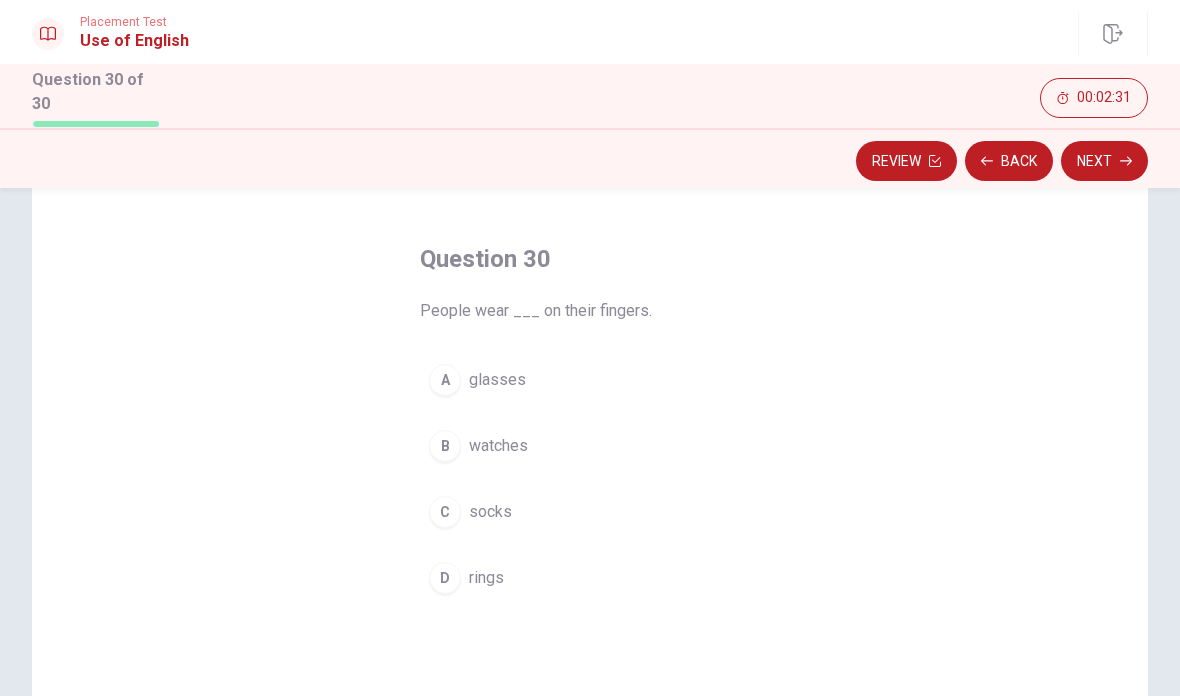 click on "D rings" at bounding box center (590, 578) 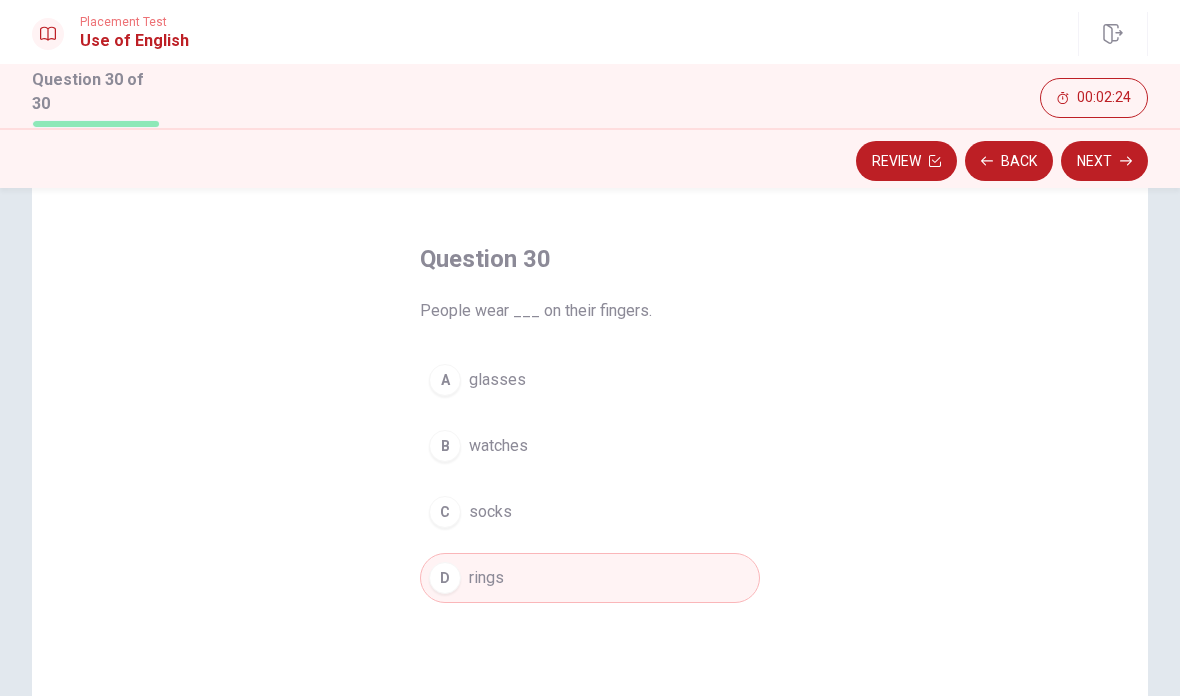 click on "Next" at bounding box center (1104, 161) 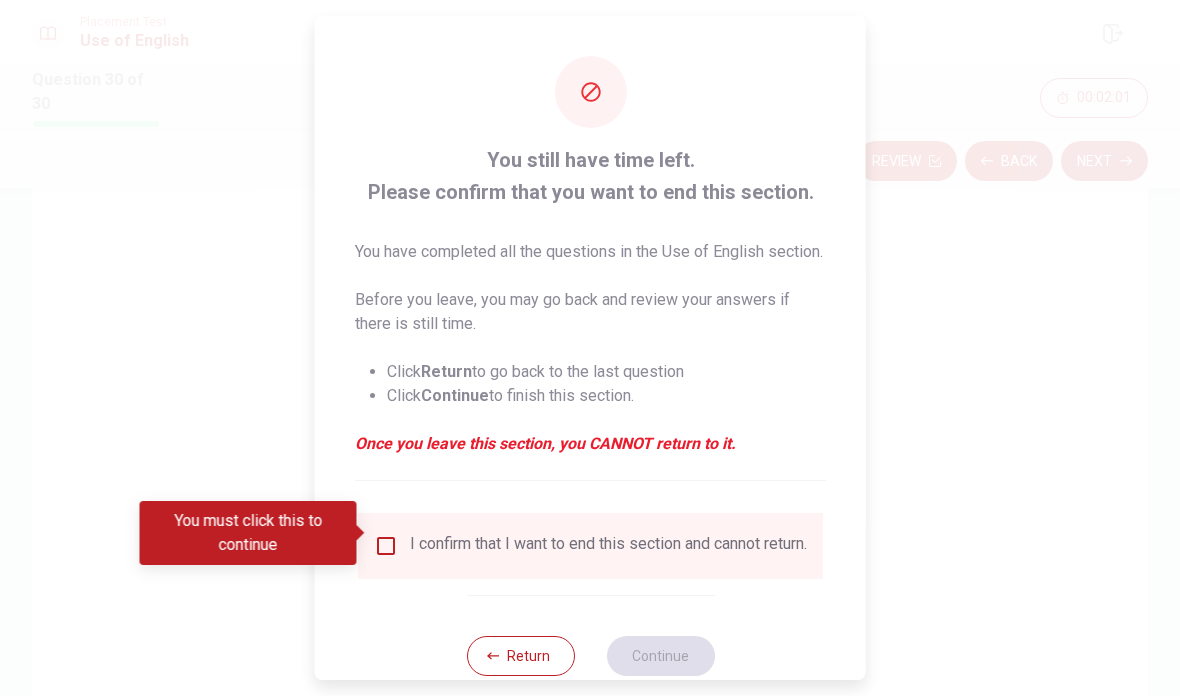 click on "I confirm that I want to end this section and cannot return." at bounding box center [608, 546] 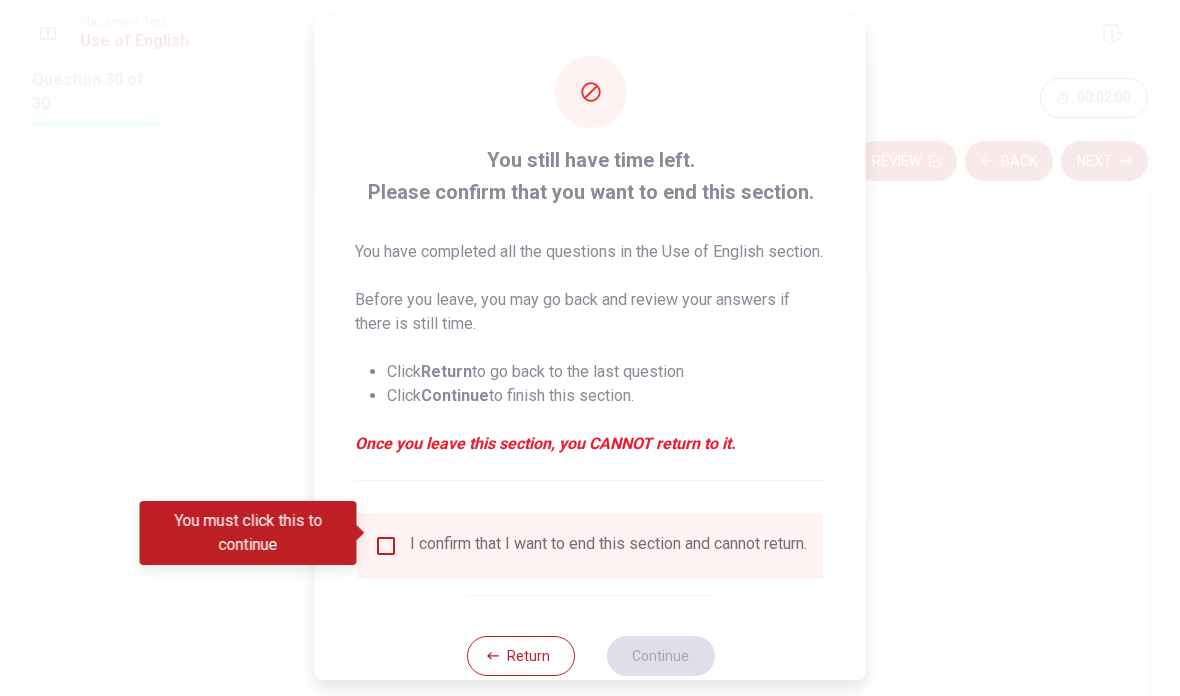 click at bounding box center [386, 546] 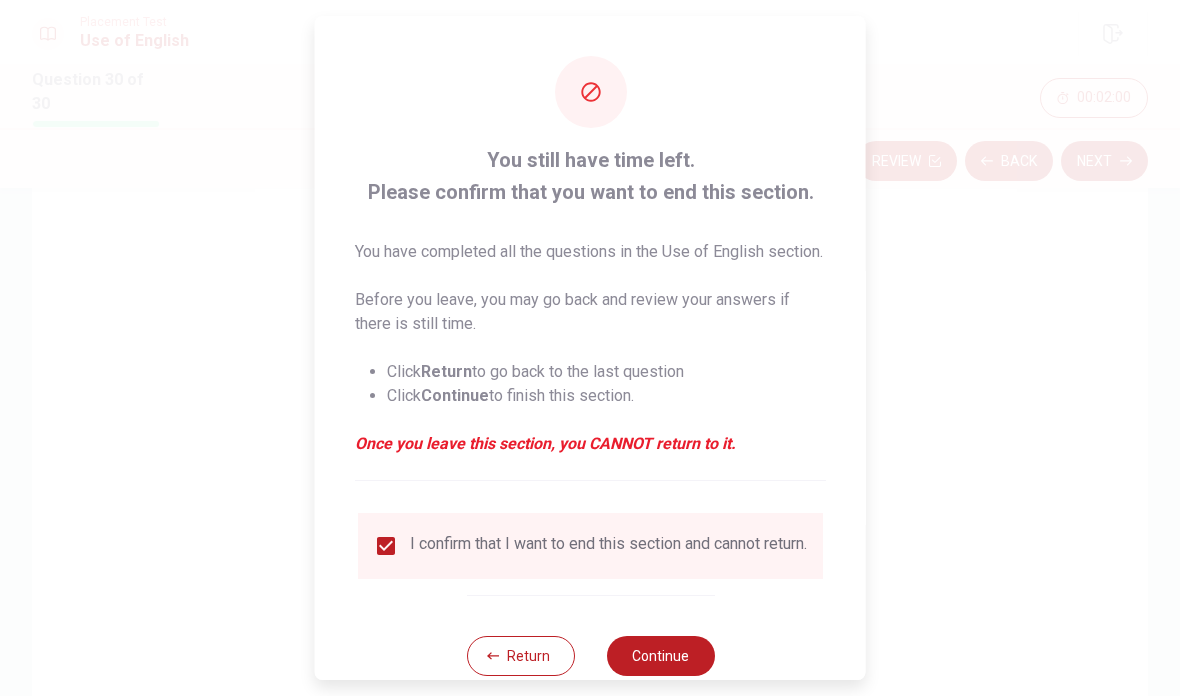 click on "Continue" at bounding box center (660, 656) 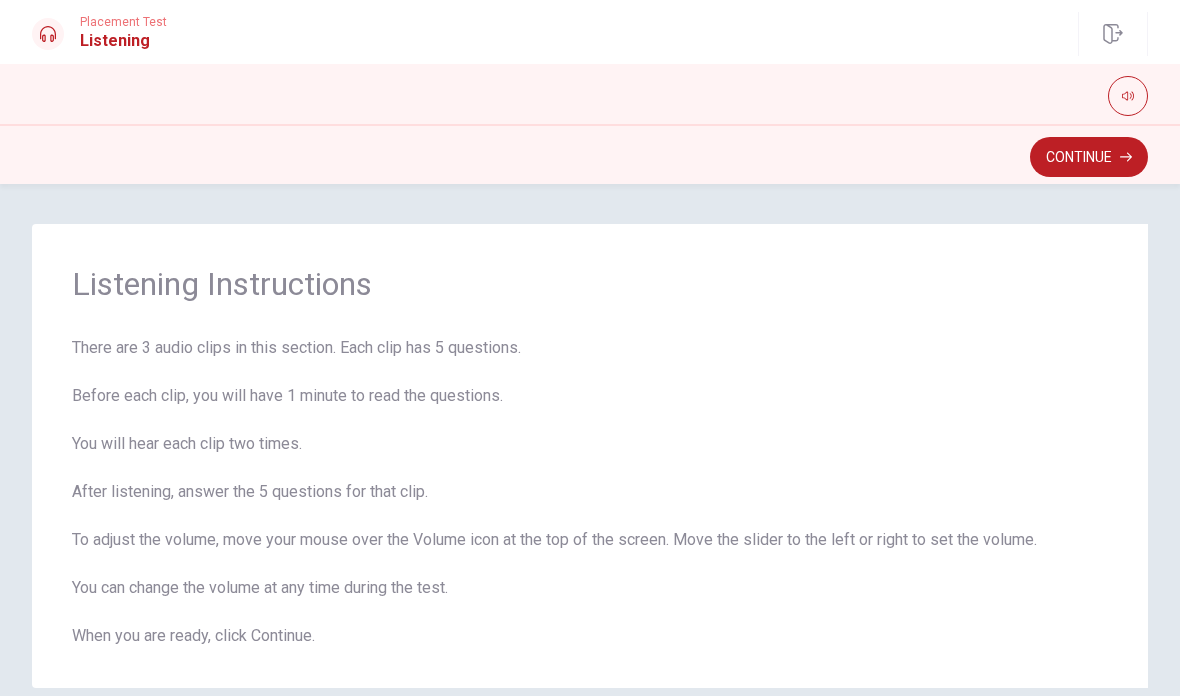scroll, scrollTop: 0, scrollLeft: 0, axis: both 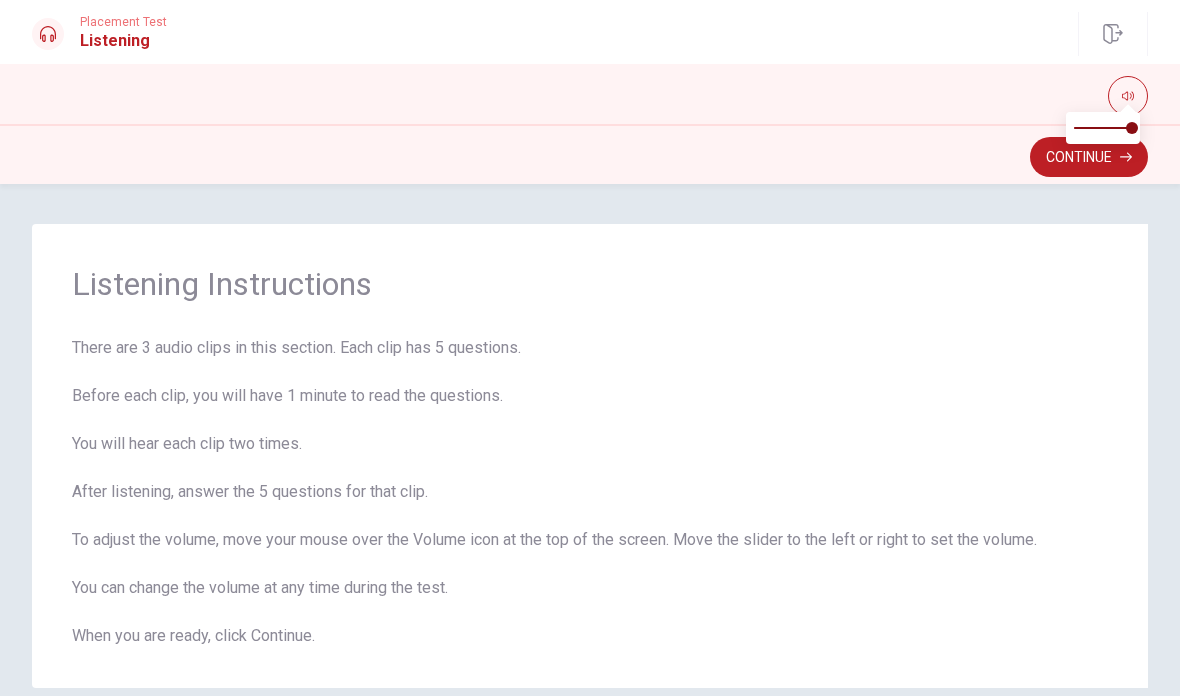click on "Listening Instructions
There are 3 audio clips in this section. Each clip has 5 questions.
Before each clip, you will have 1 minute to read the questions.
You will hear each clip two times.
After listening, answer the 5 questions for that clip.
To adjust the volume, move your mouse over the Volume icon at the top of the screen. Move the slider to the left or right to set the volume.
You can change the volume at any time during the test.
When you are ready, click Continue." at bounding box center (590, 456) 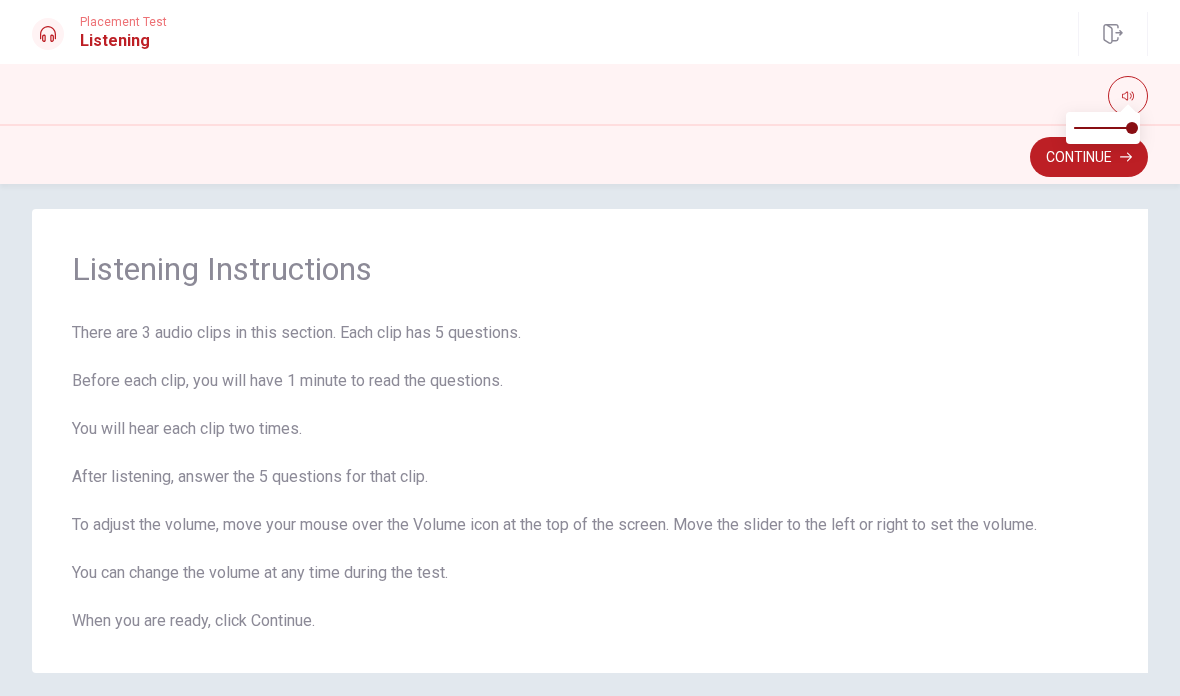scroll, scrollTop: 18, scrollLeft: 0, axis: vertical 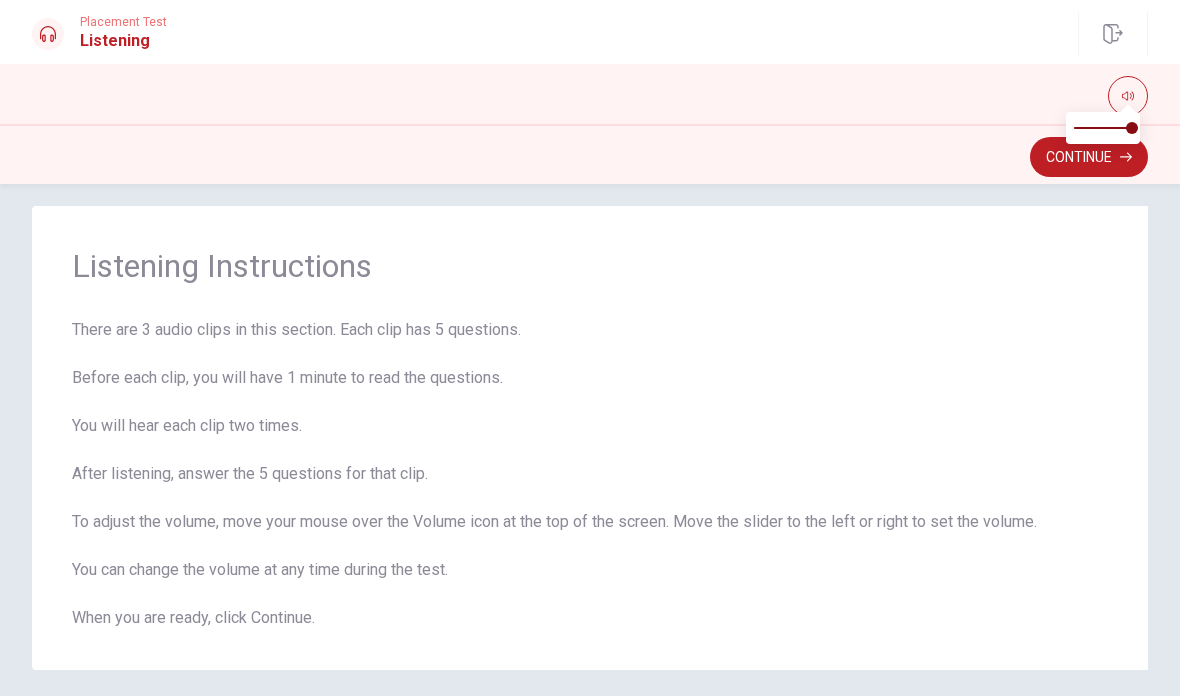 click on "Listening Instructions
There are 3 audio clips in this section. Each clip has 5 questions.
Before each clip, you will have 1 minute to read the questions.
You will hear each clip two times.
After listening, answer the 5 questions for that clip.
To adjust the volume, move your mouse over the Volume icon at the top of the screen. Move the slider to the left or right to set the volume.
You can change the volume at any time during the test.
When you are ready, click Continue." at bounding box center (590, 438) 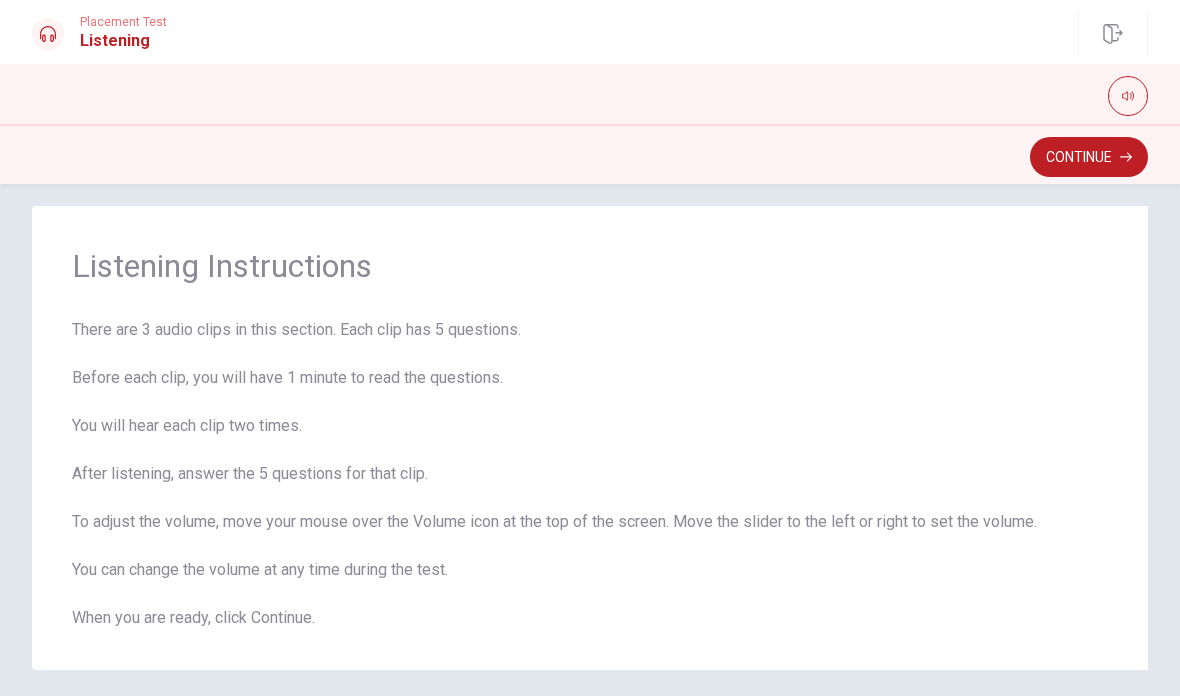 click at bounding box center (1128, 96) 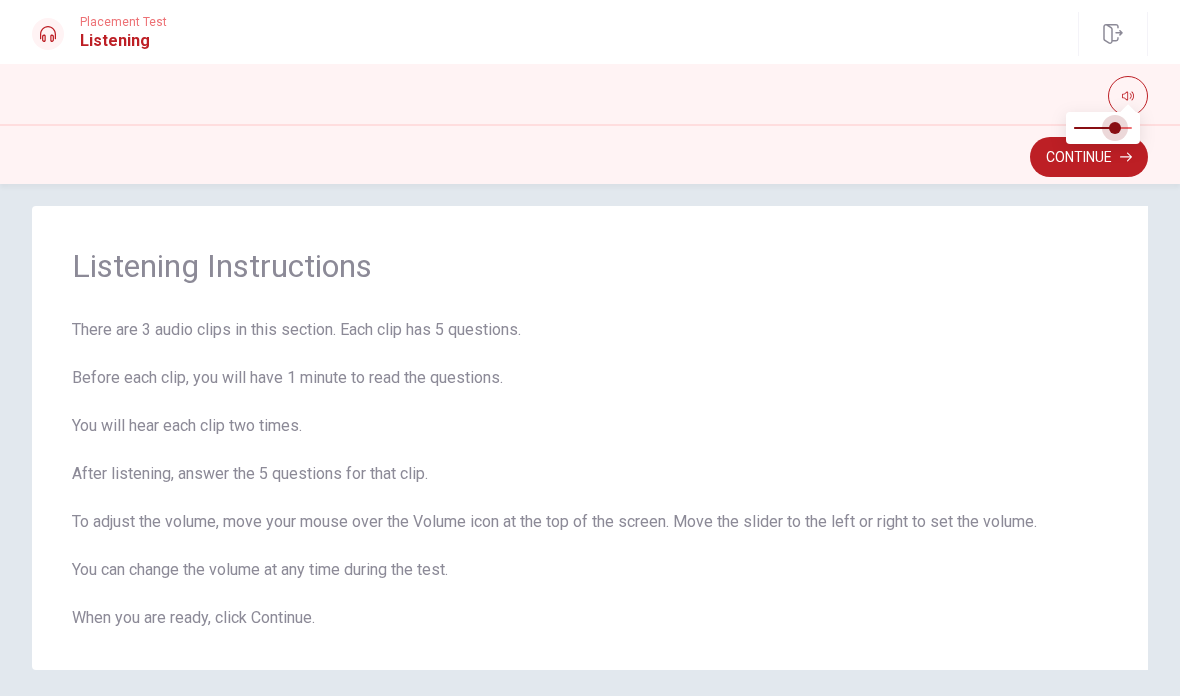 type on "1" 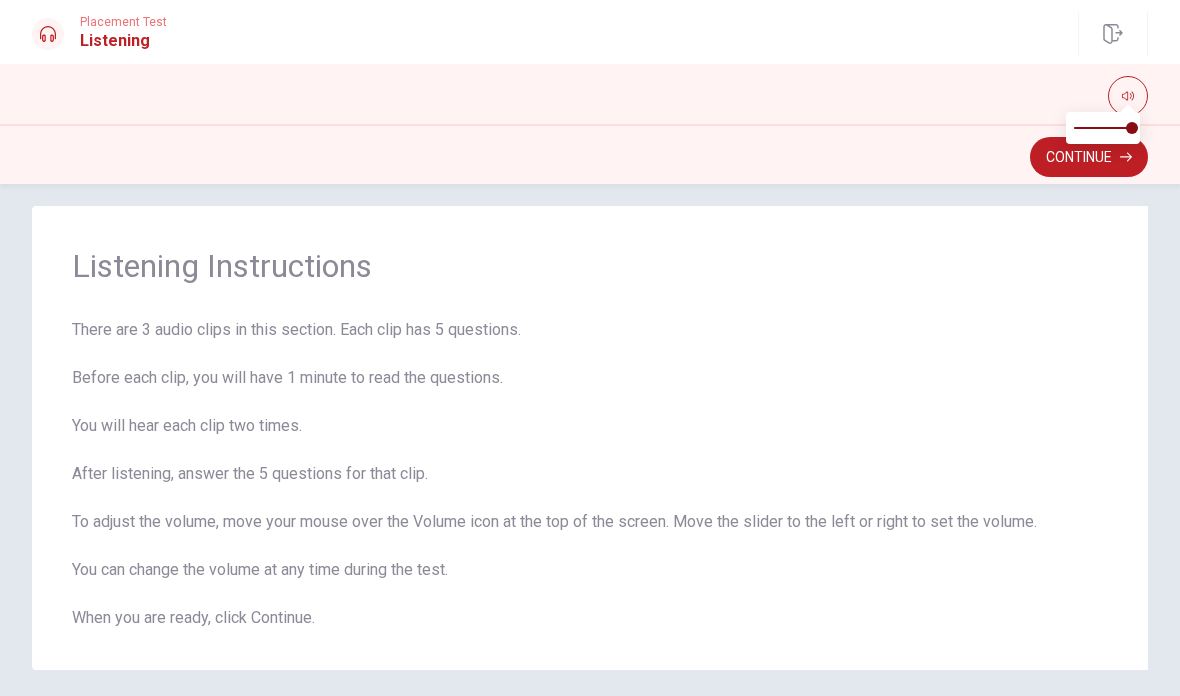 click on "Listening Instructions
There are 3 audio clips in this section. Each clip has 5 questions.
Before each clip, you will have 1 minute to read the questions.
You will hear each clip two times.
After listening, answer the 5 questions for that clip.
To adjust the volume, move your mouse over the Volume icon at the top of the screen. Move the slider to the left or right to set the volume.
You can change the volume at any time during the test.
When you are ready, click Continue." at bounding box center [590, 438] 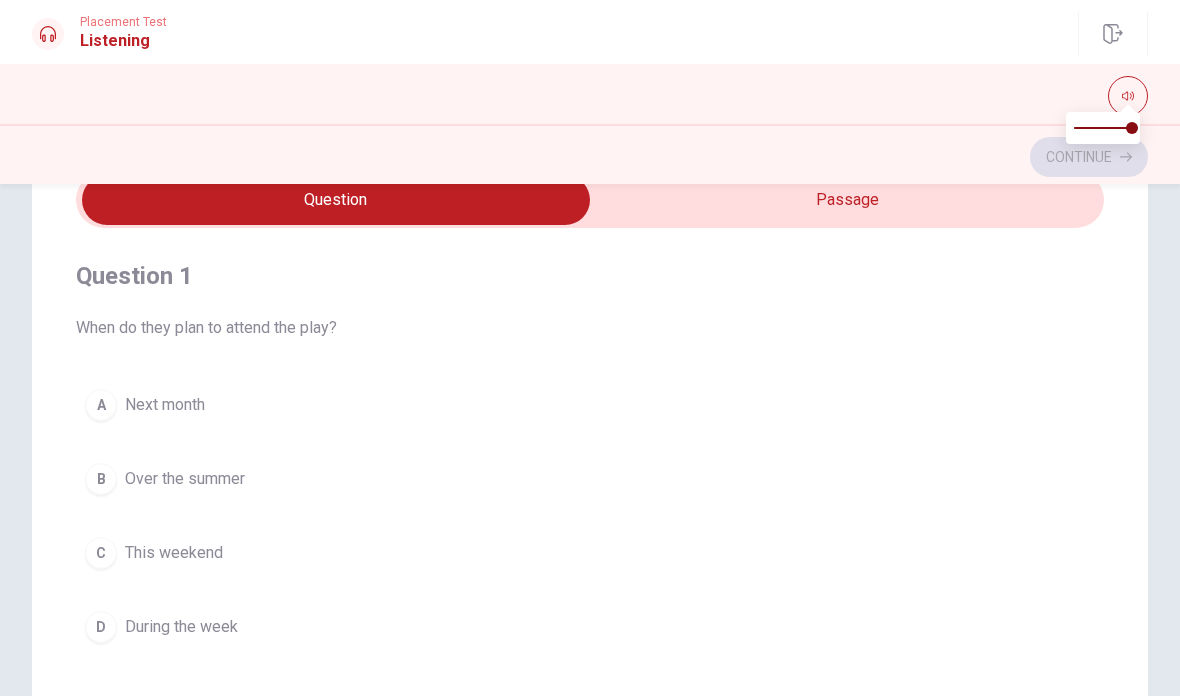 scroll, scrollTop: 100, scrollLeft: 0, axis: vertical 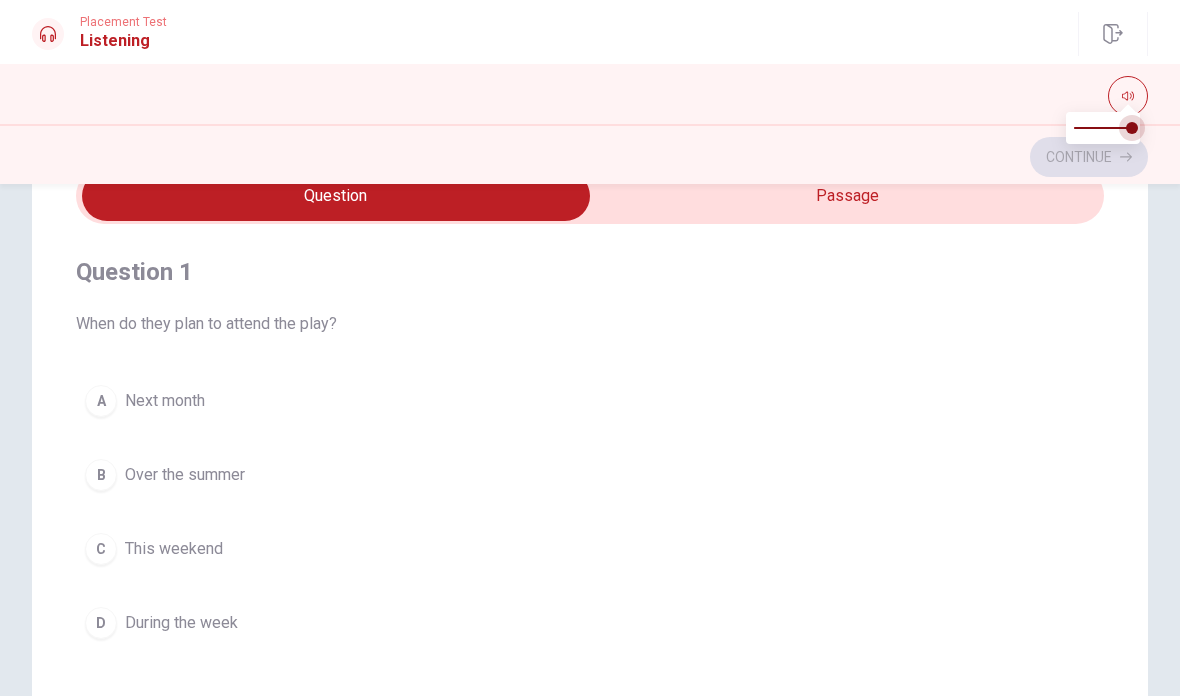 click 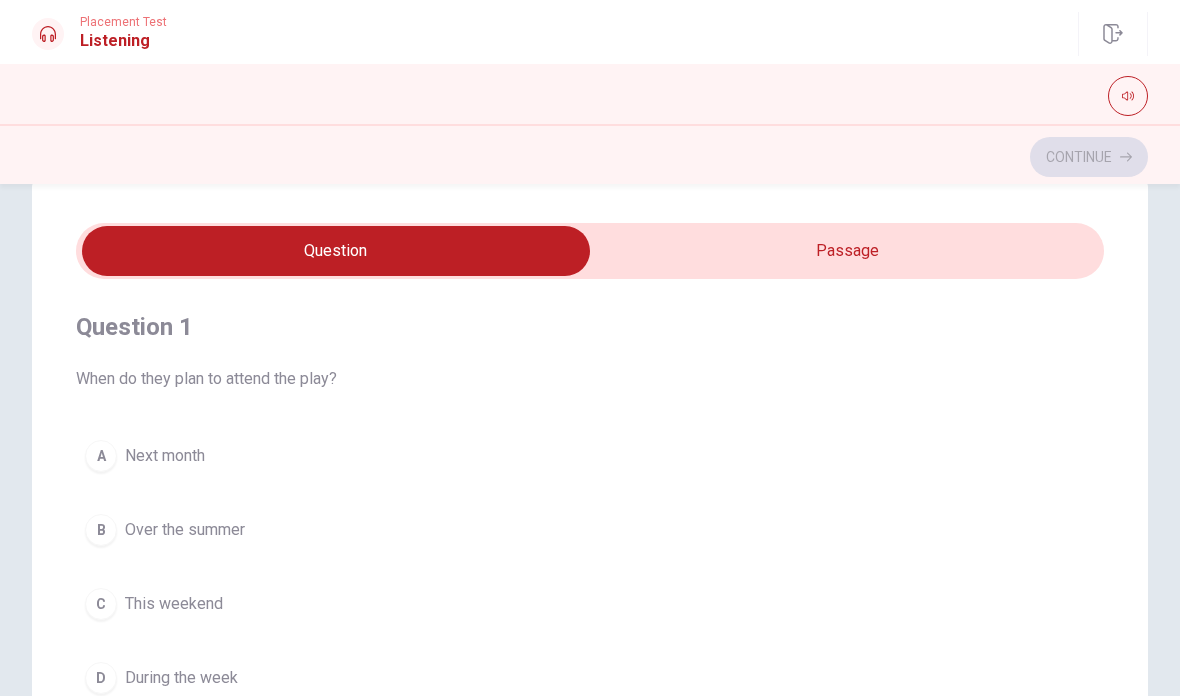 scroll, scrollTop: 46, scrollLeft: 0, axis: vertical 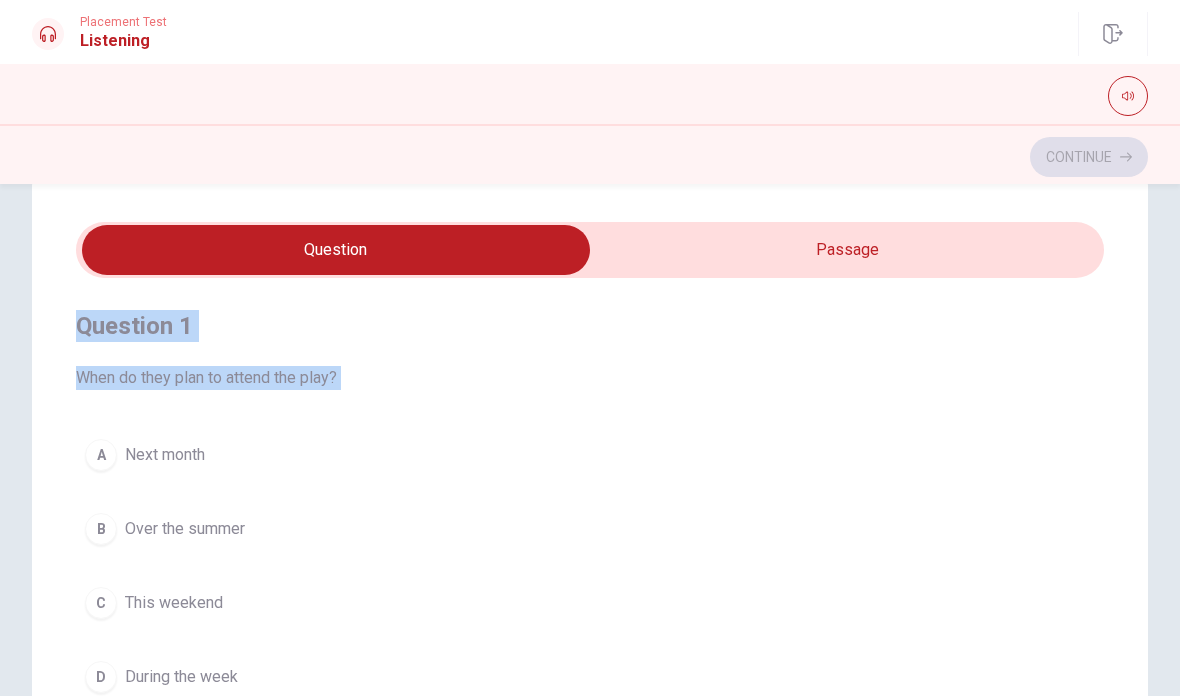 click on "Question 1 When do they plan to attend the play?" at bounding box center (590, 350) 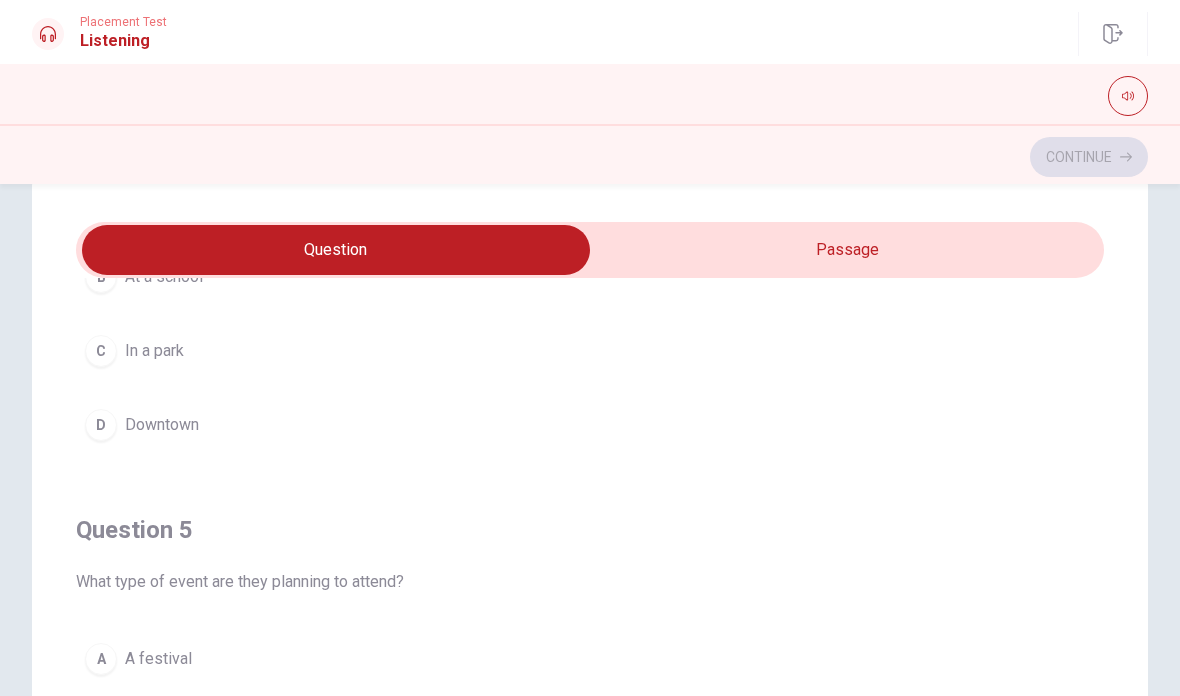 scroll, scrollTop: 1620, scrollLeft: 0, axis: vertical 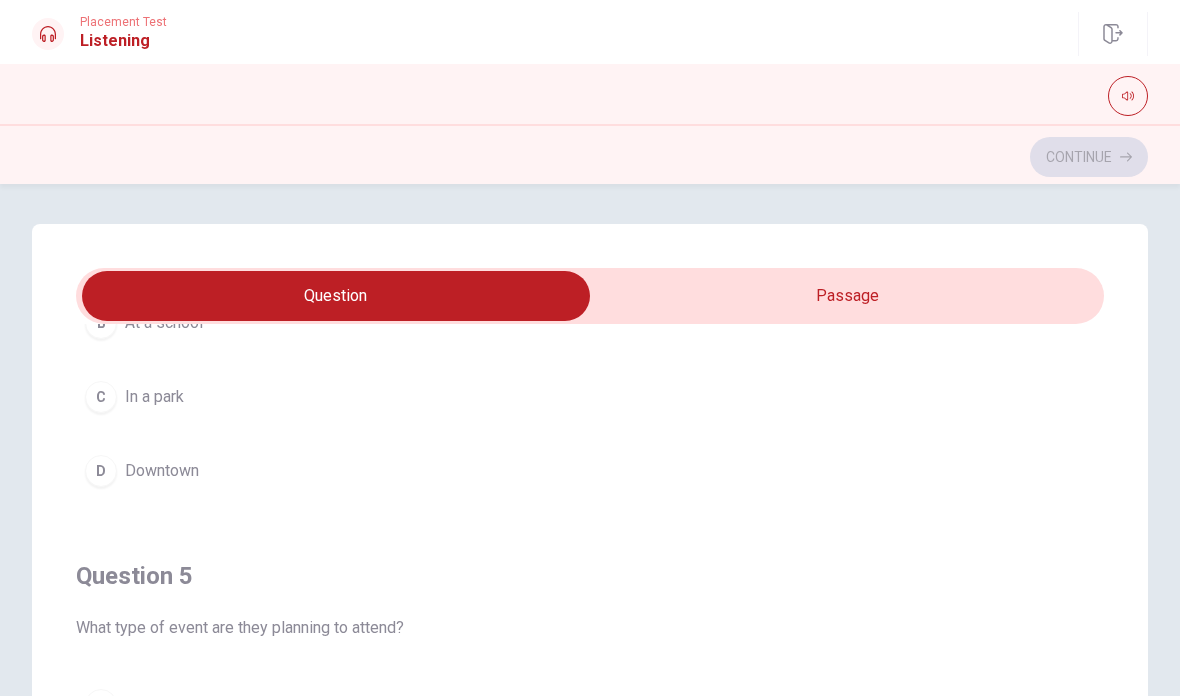 type on "22" 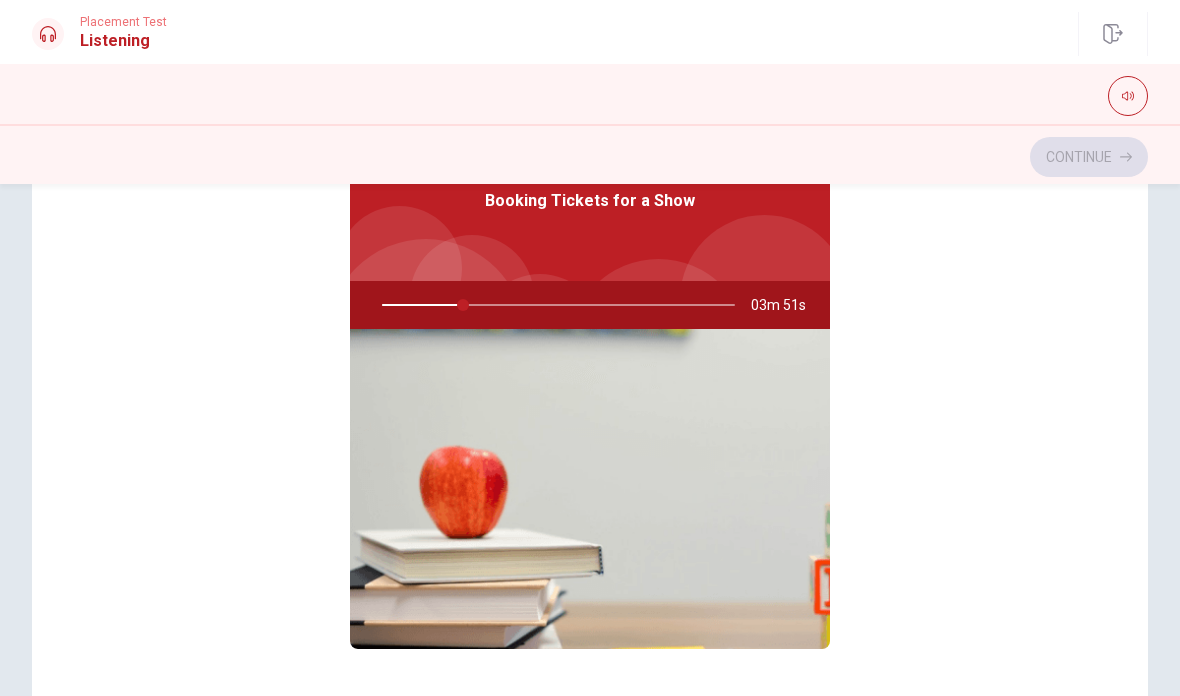 scroll, scrollTop: 184, scrollLeft: 0, axis: vertical 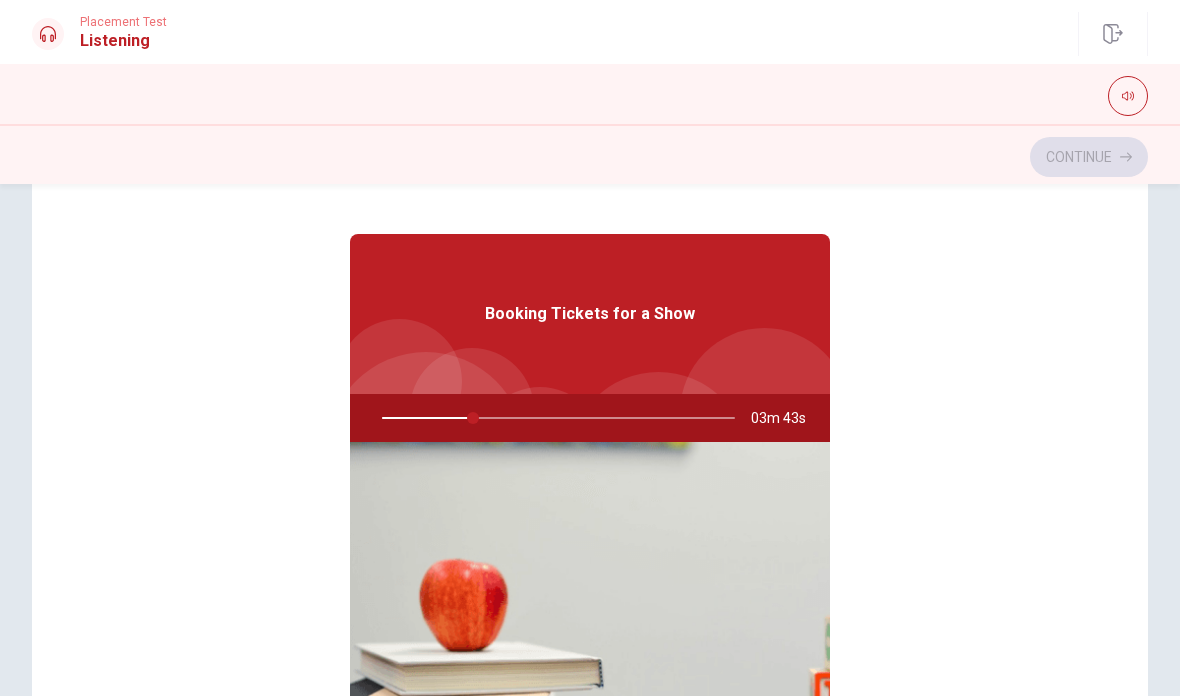 click on "Continue" at bounding box center [590, 154] 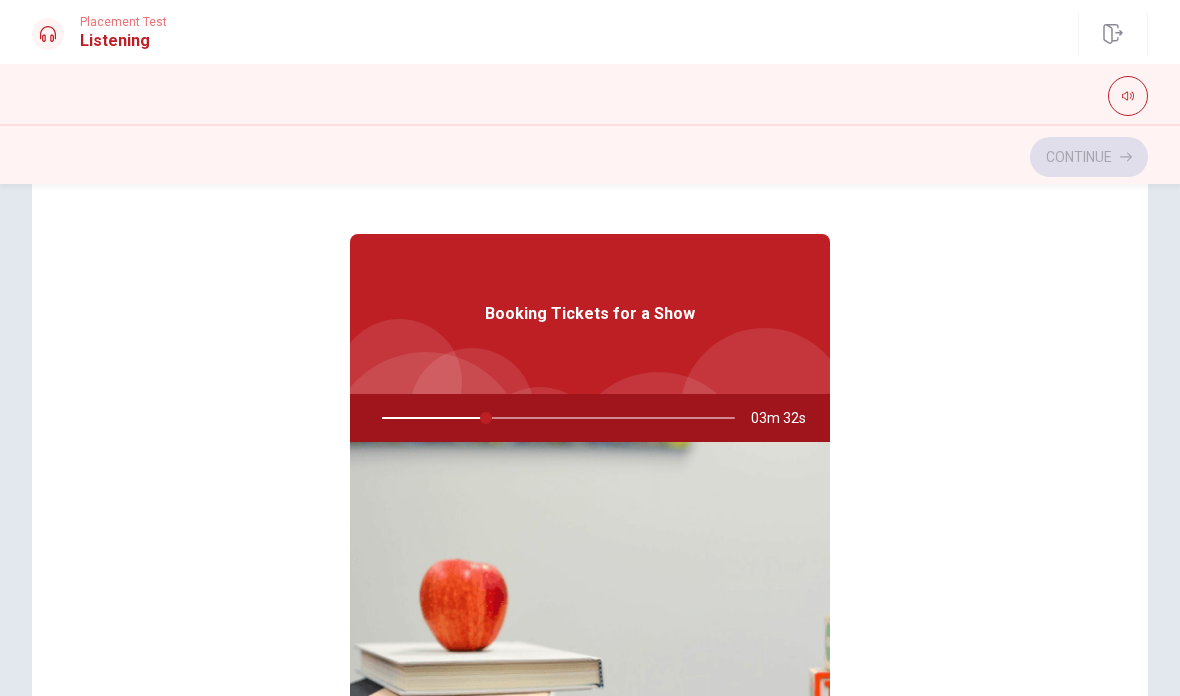 scroll, scrollTop: 0, scrollLeft: 0, axis: both 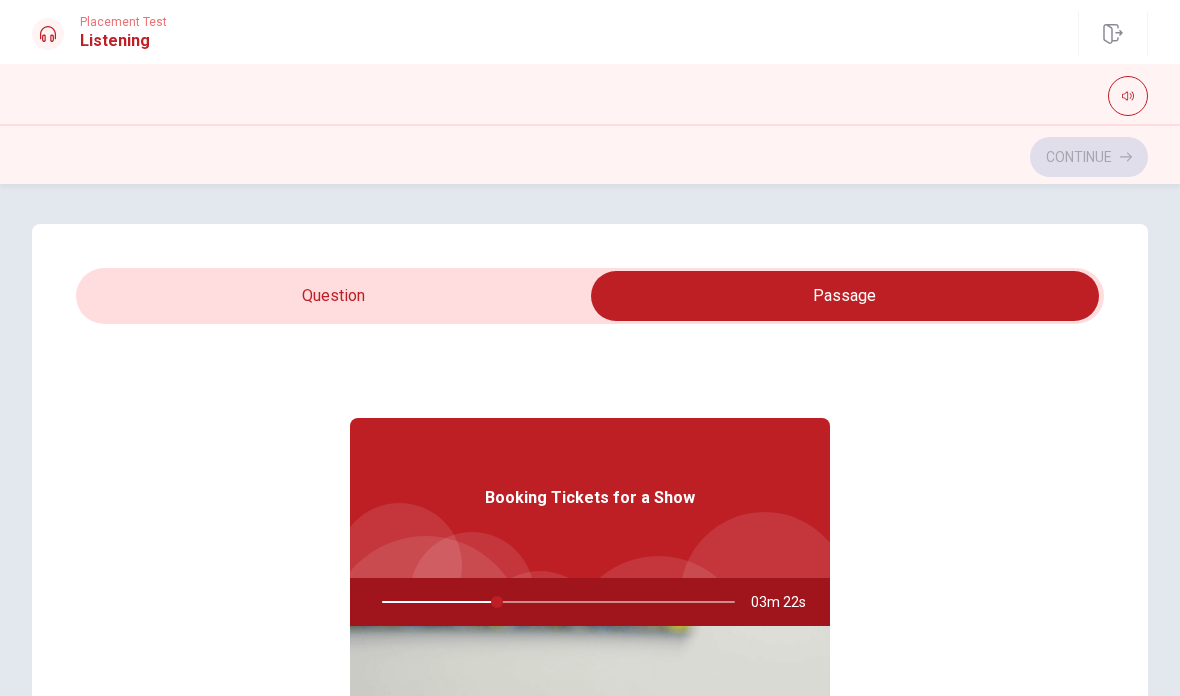 type on "33" 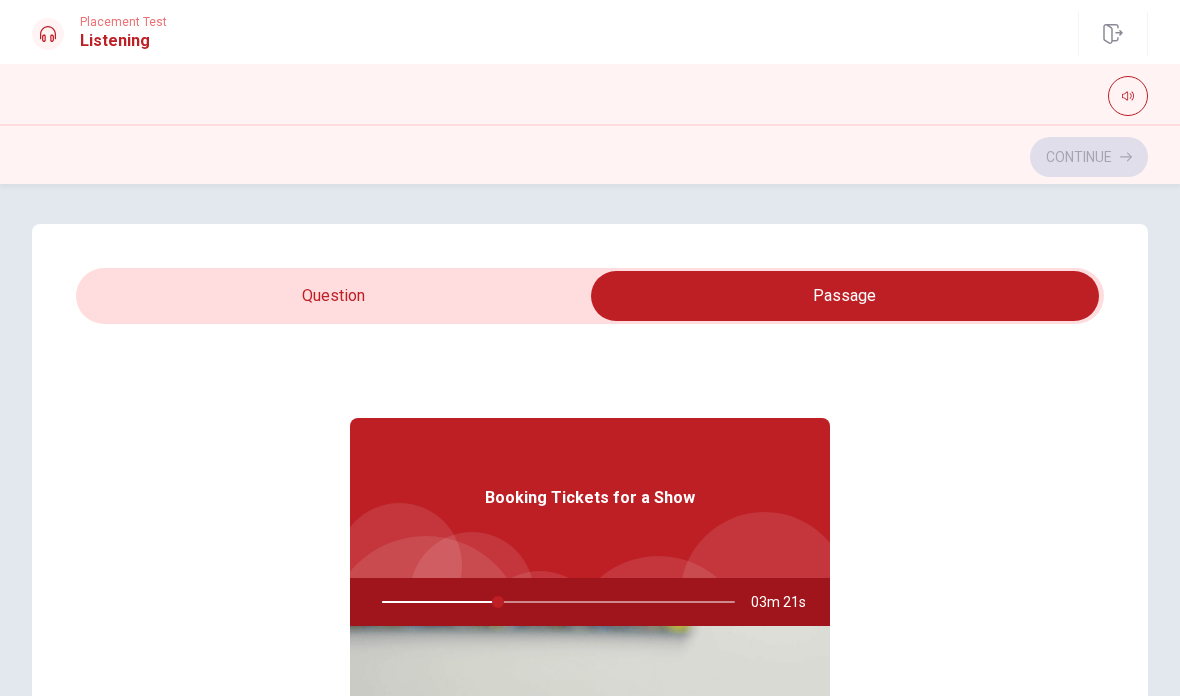scroll, scrollTop: 0, scrollLeft: 0, axis: both 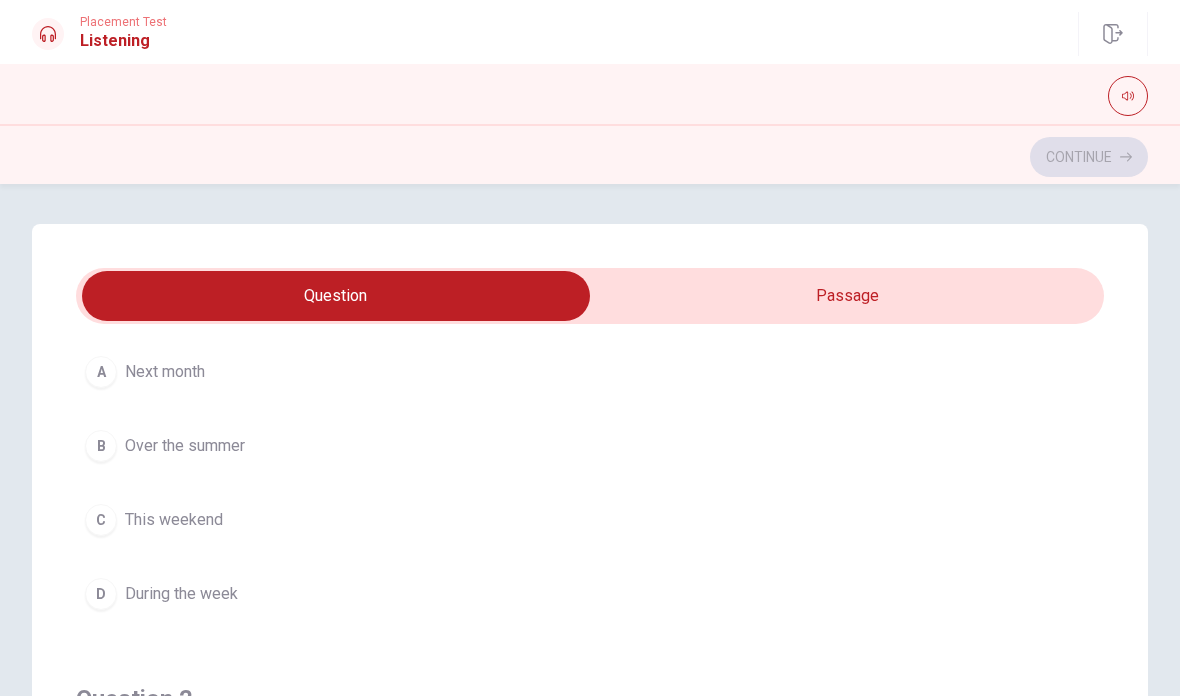 click on "A" at bounding box center (101, 372) 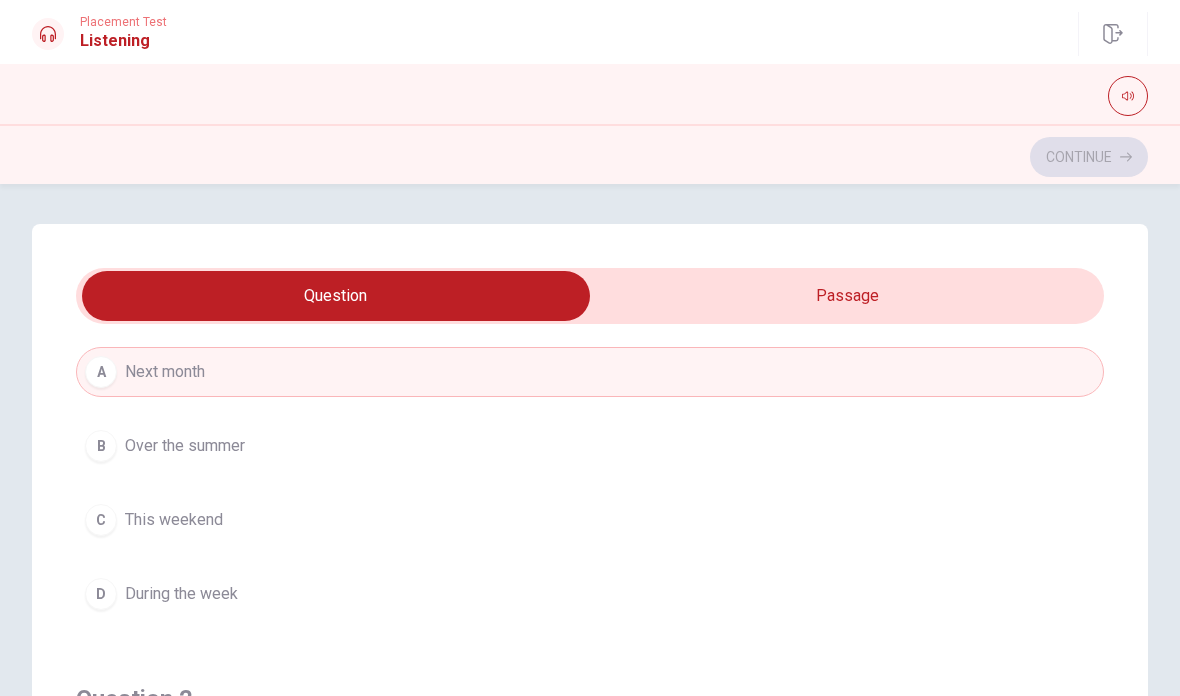 click on "C" at bounding box center [101, 520] 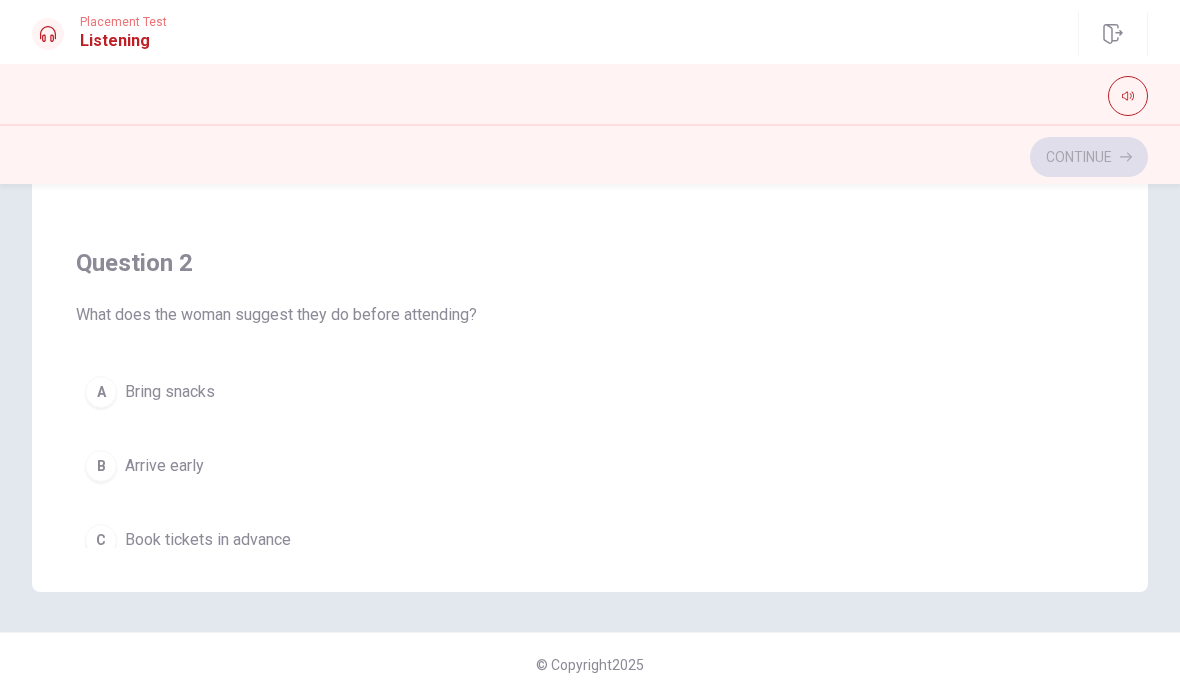 scroll, scrollTop: 436, scrollLeft: 0, axis: vertical 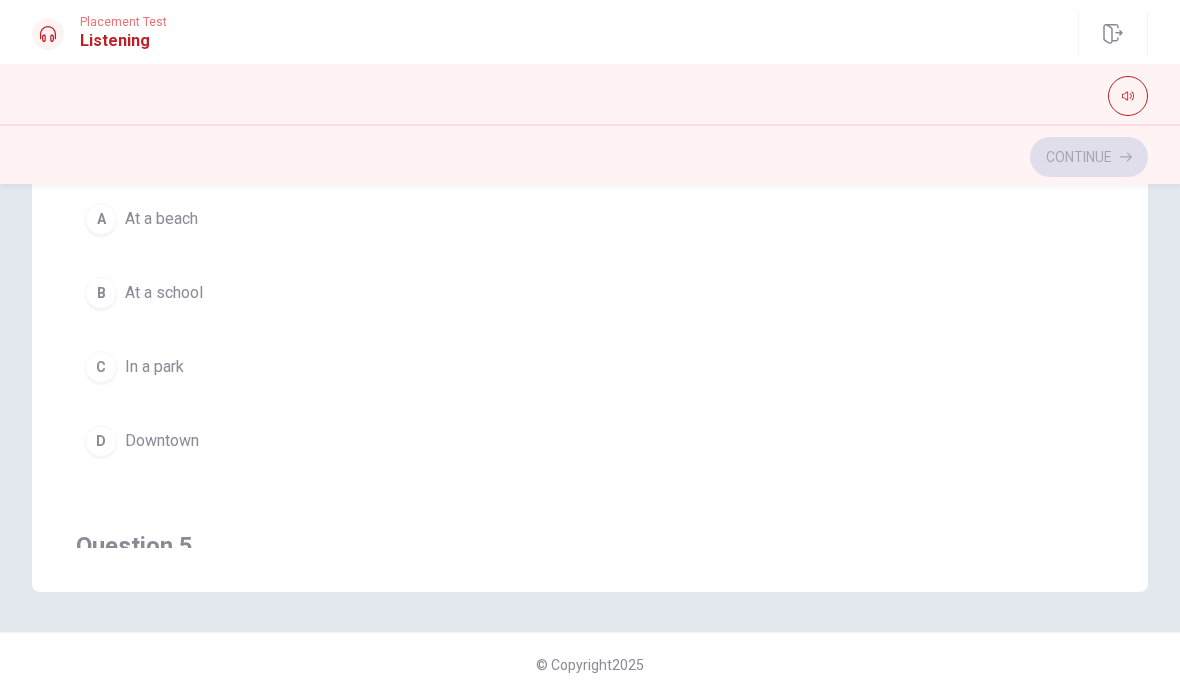 click on "D" at bounding box center [101, 441] 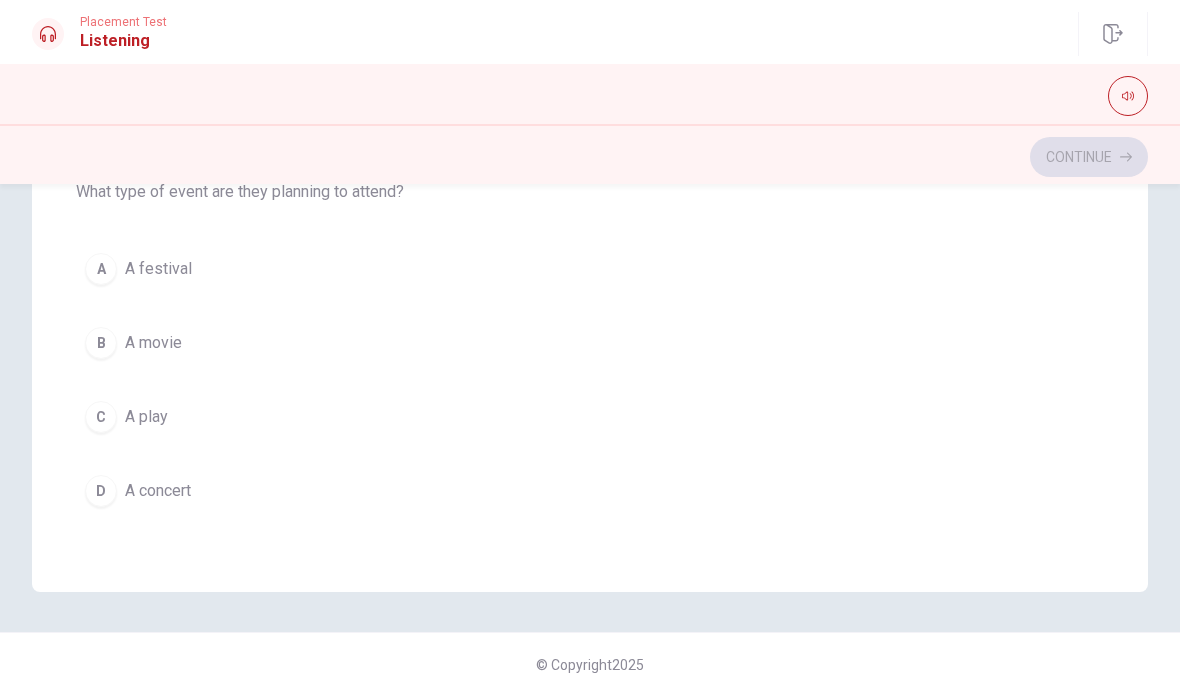 scroll, scrollTop: 1620, scrollLeft: 0, axis: vertical 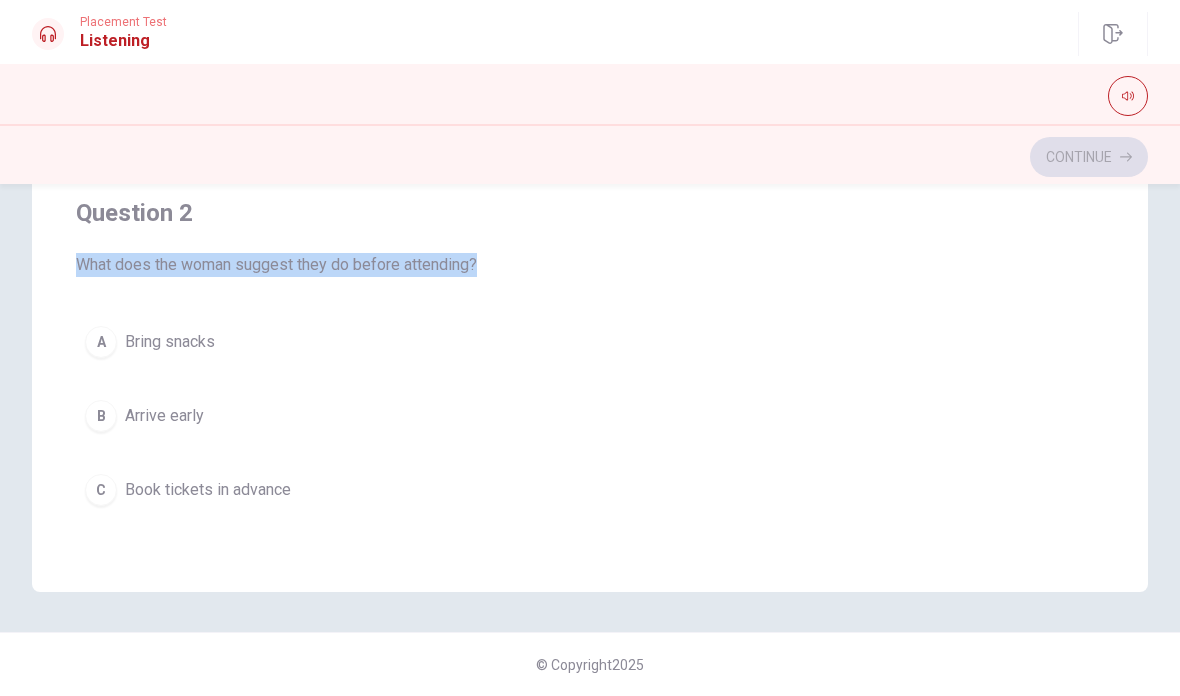 click on "Question 2 What does the woman suggest they do before attending?" at bounding box center (590, 237) 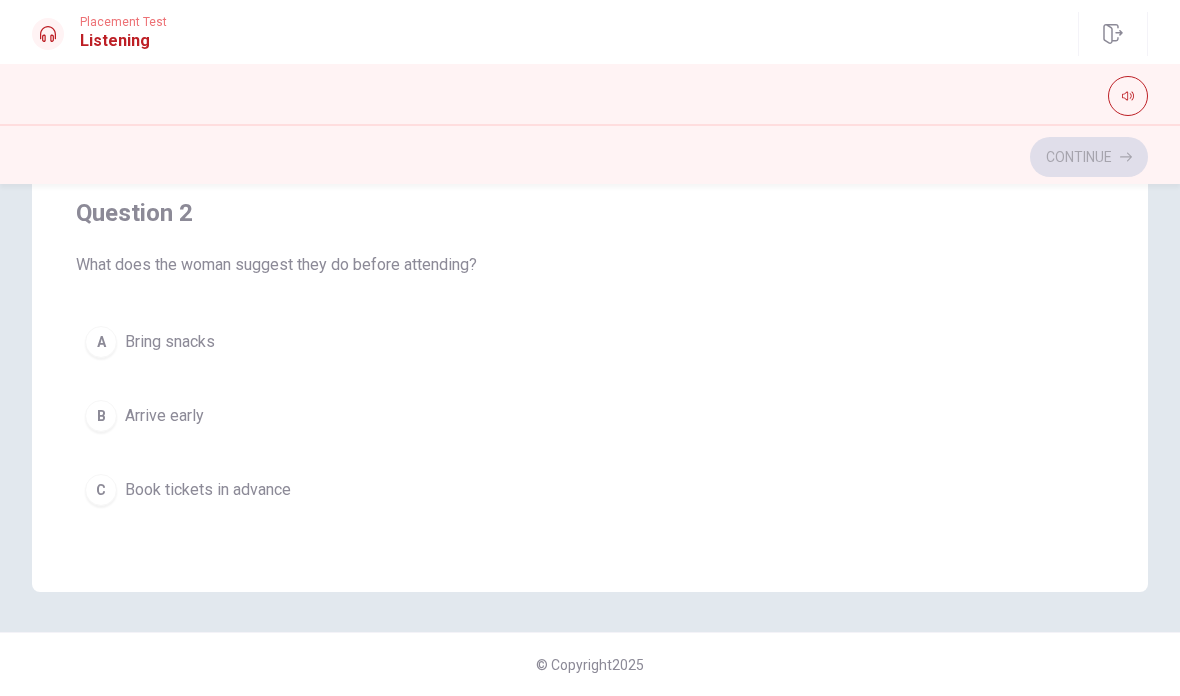click on "A Bring snacks" at bounding box center [590, 342] 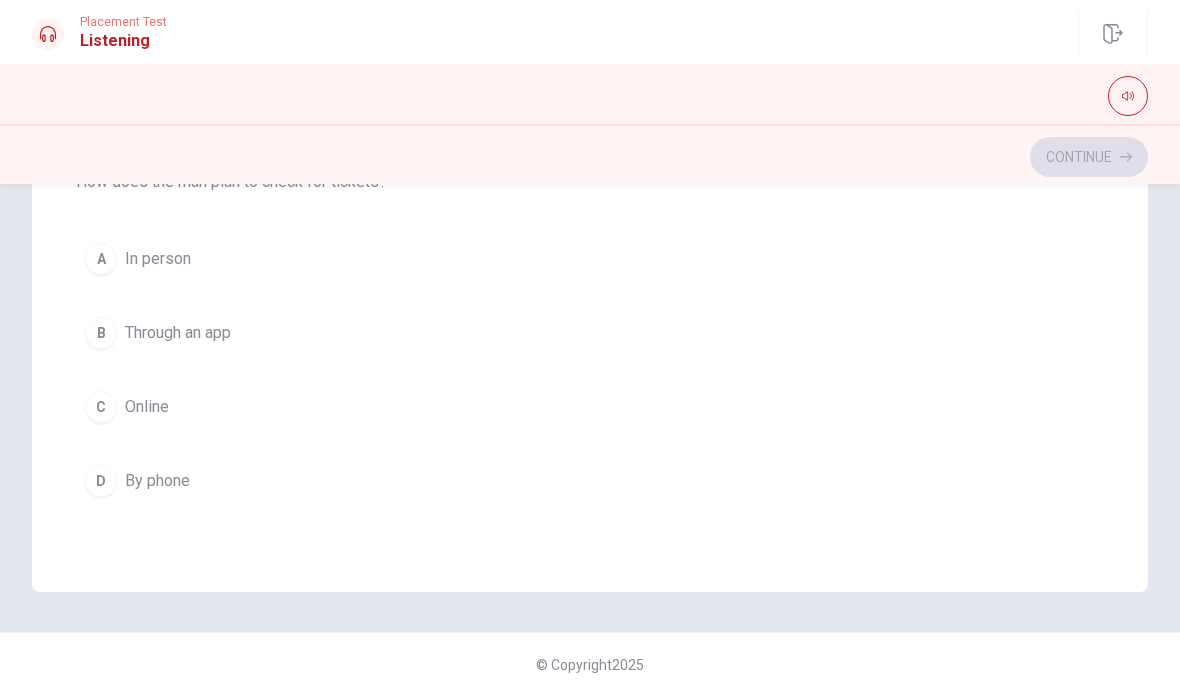 scroll, scrollTop: 713, scrollLeft: 0, axis: vertical 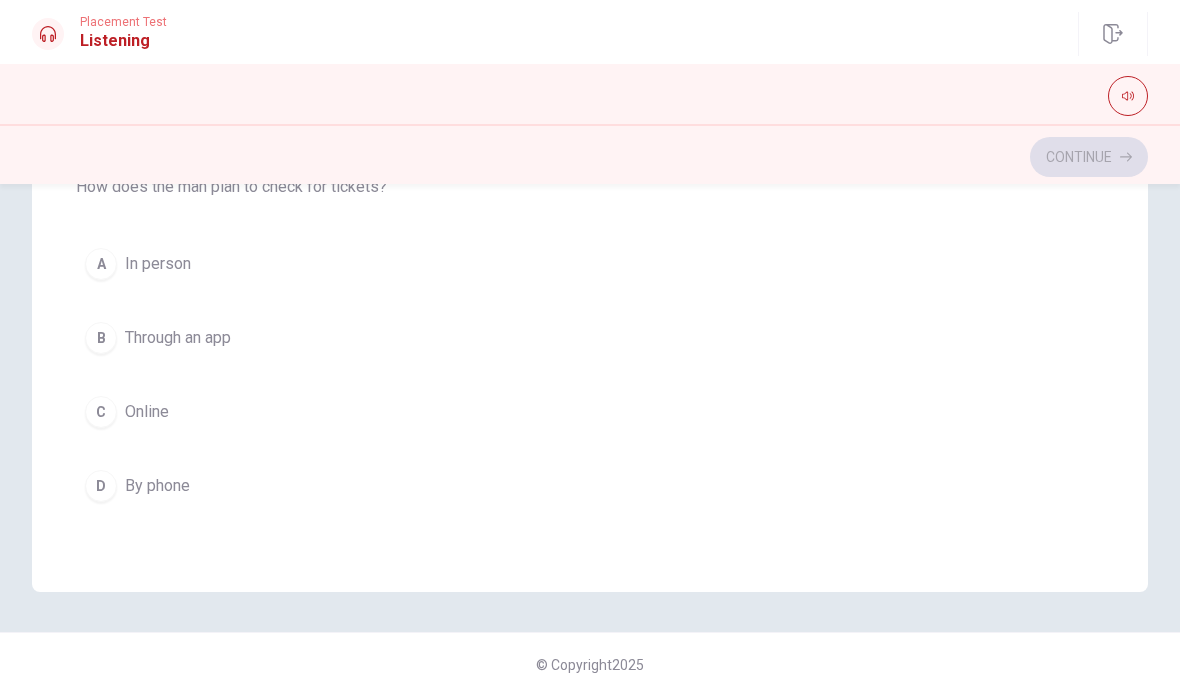 click on "B" at bounding box center (101, 338) 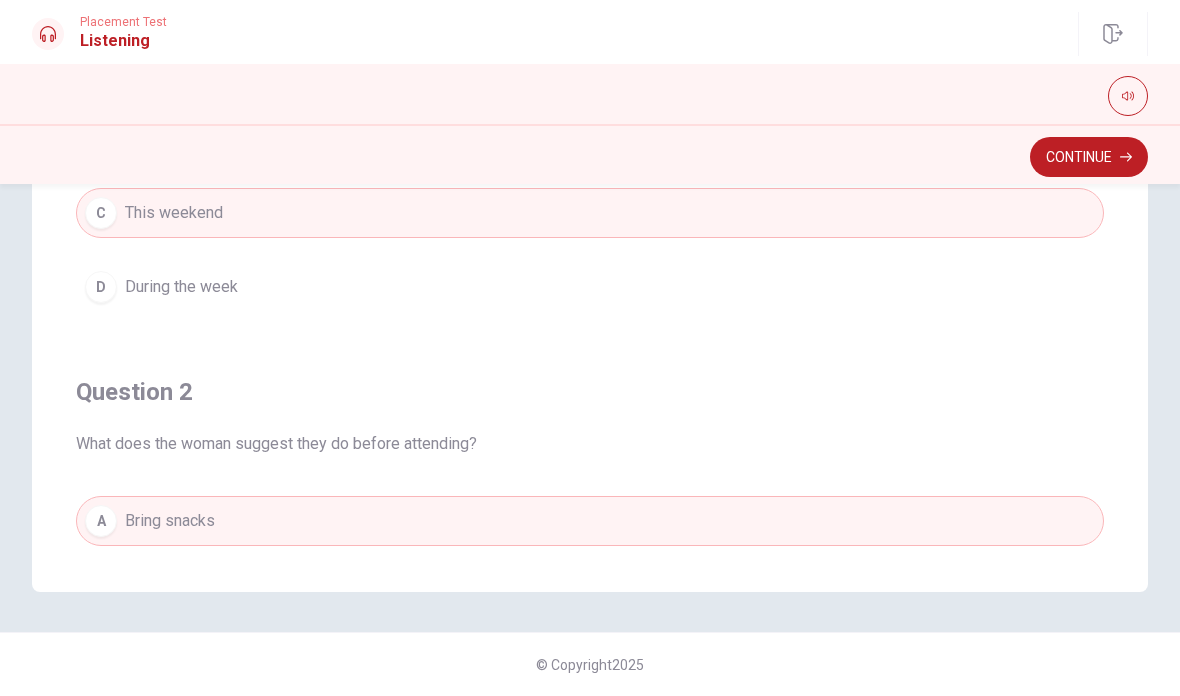 scroll, scrollTop: 0, scrollLeft: 0, axis: both 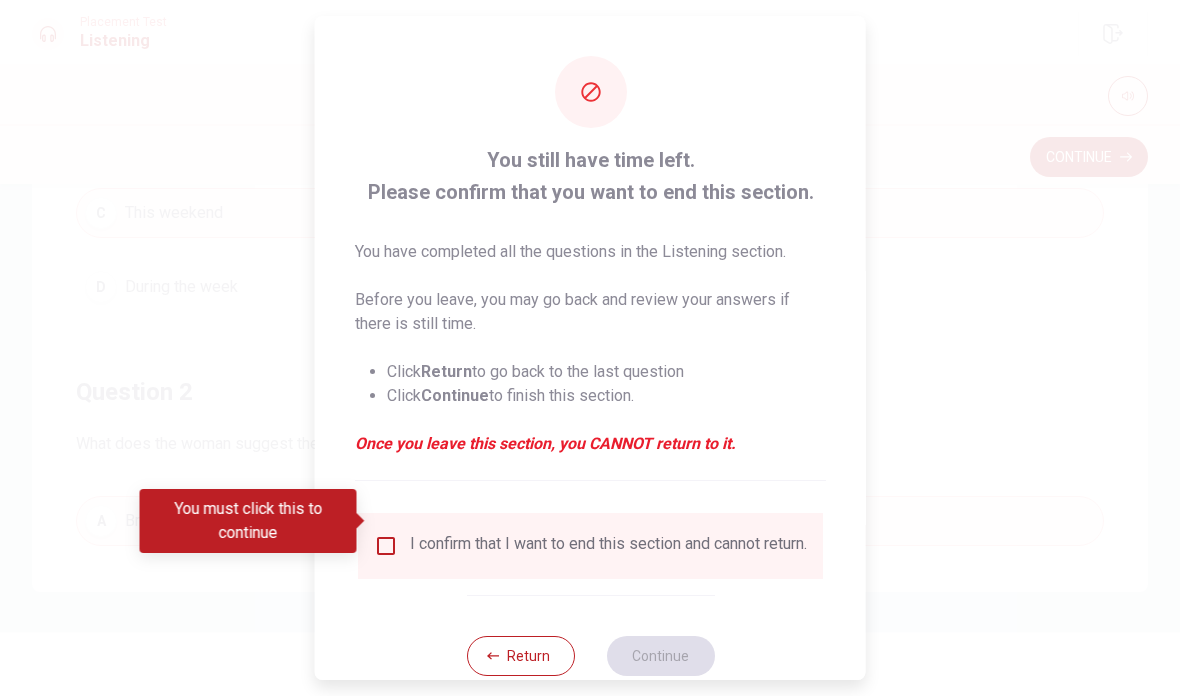 click on "I confirm that I want to end this section and cannot return." at bounding box center (608, 546) 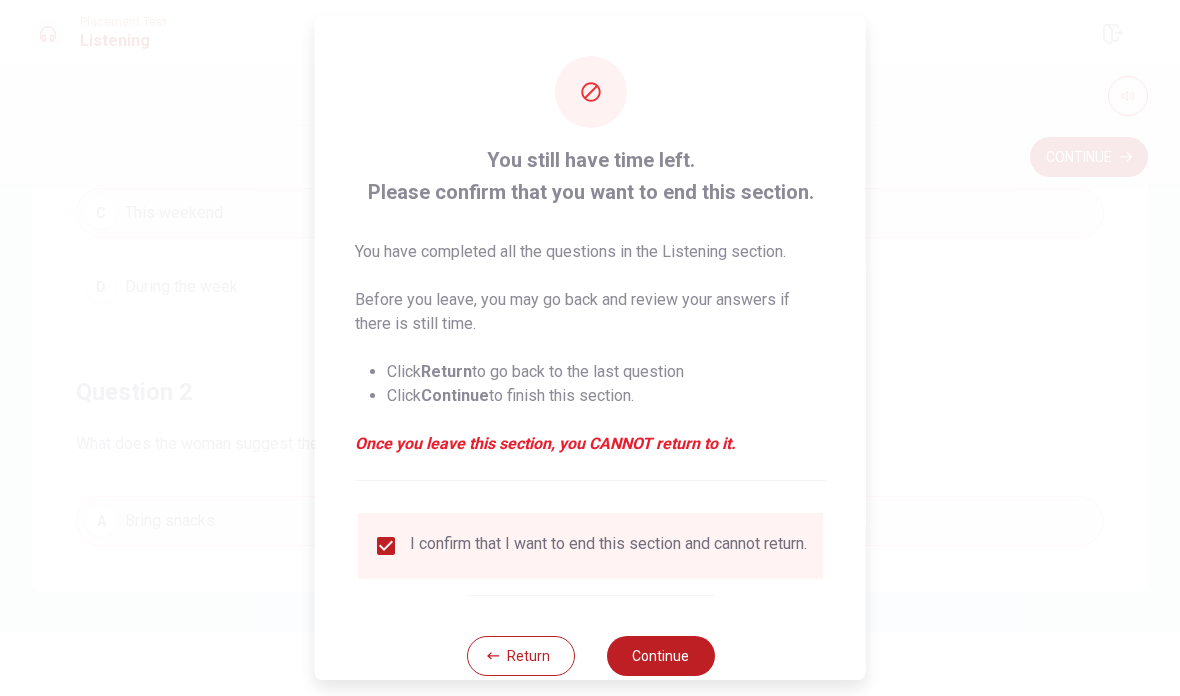 click on "Continue" at bounding box center (660, 656) 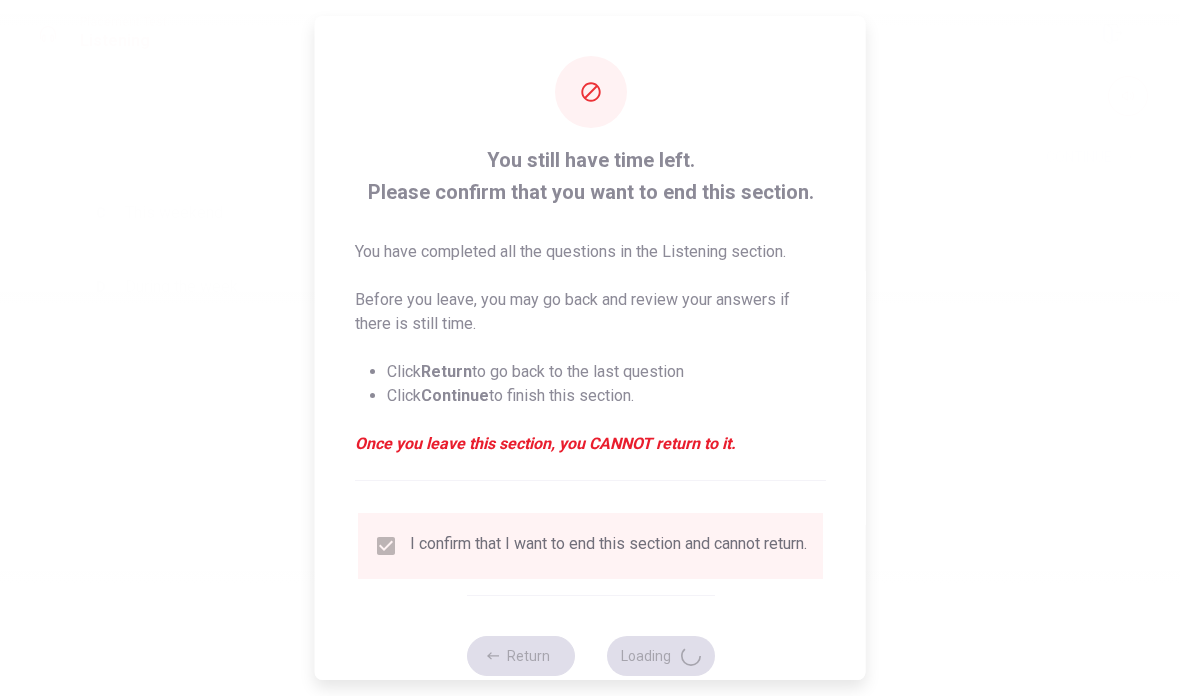 scroll, scrollTop: 0, scrollLeft: 0, axis: both 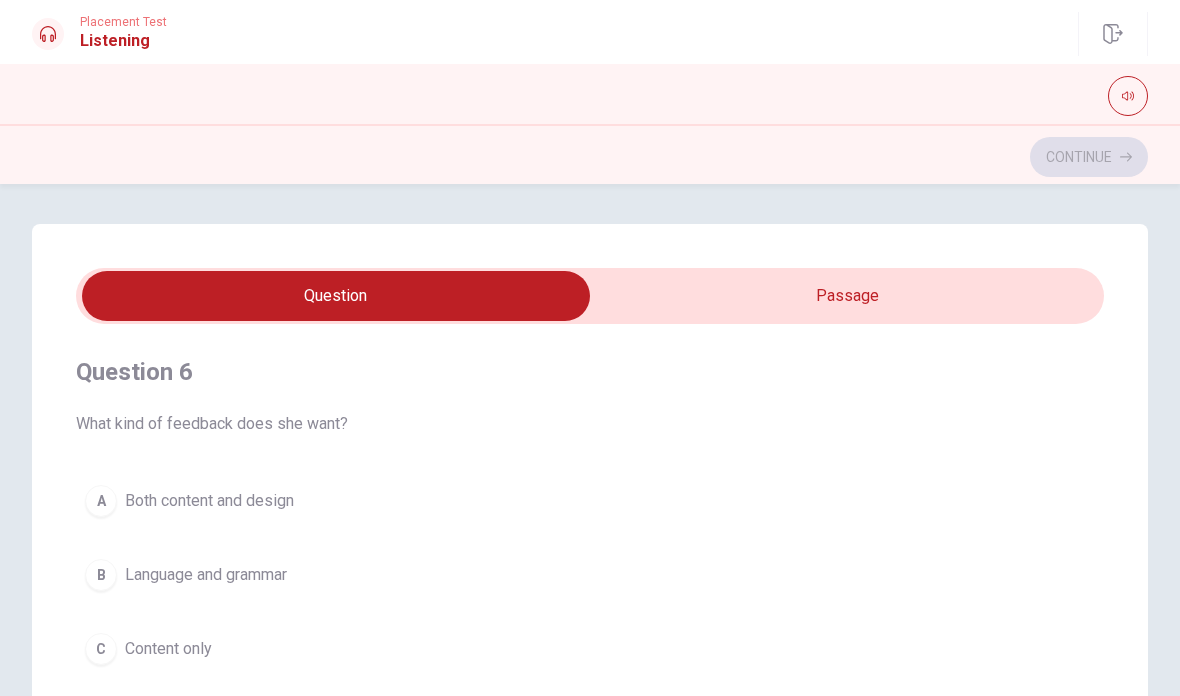 click at bounding box center [336, 296] 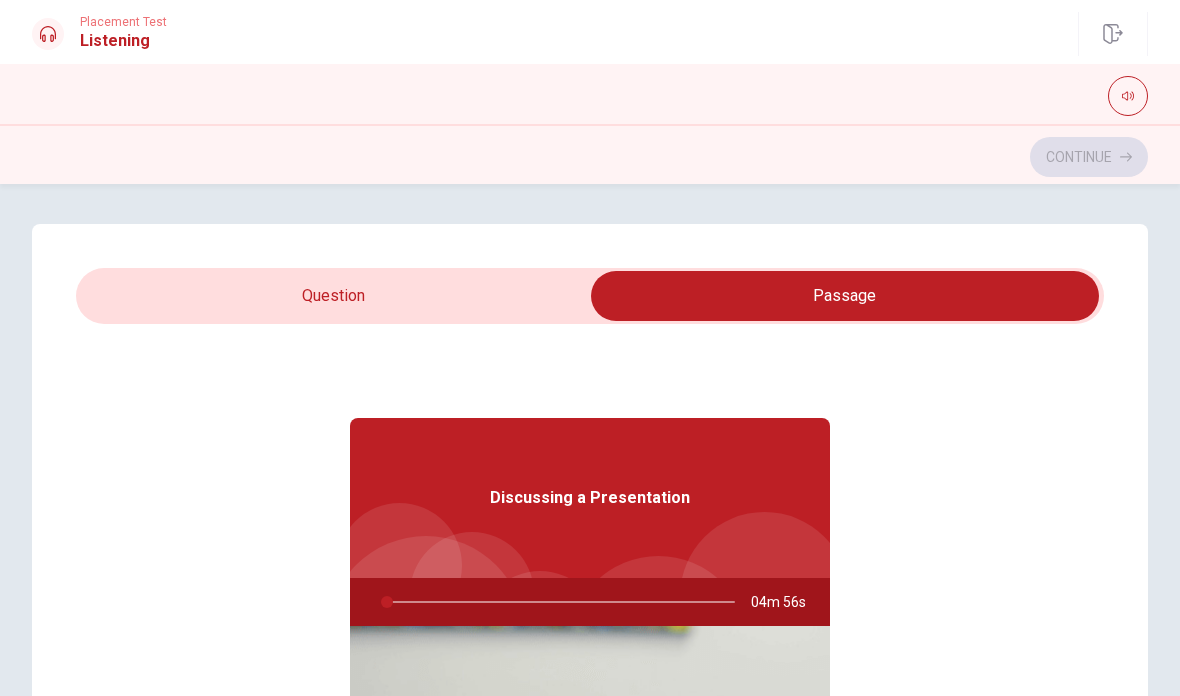 type on "2" 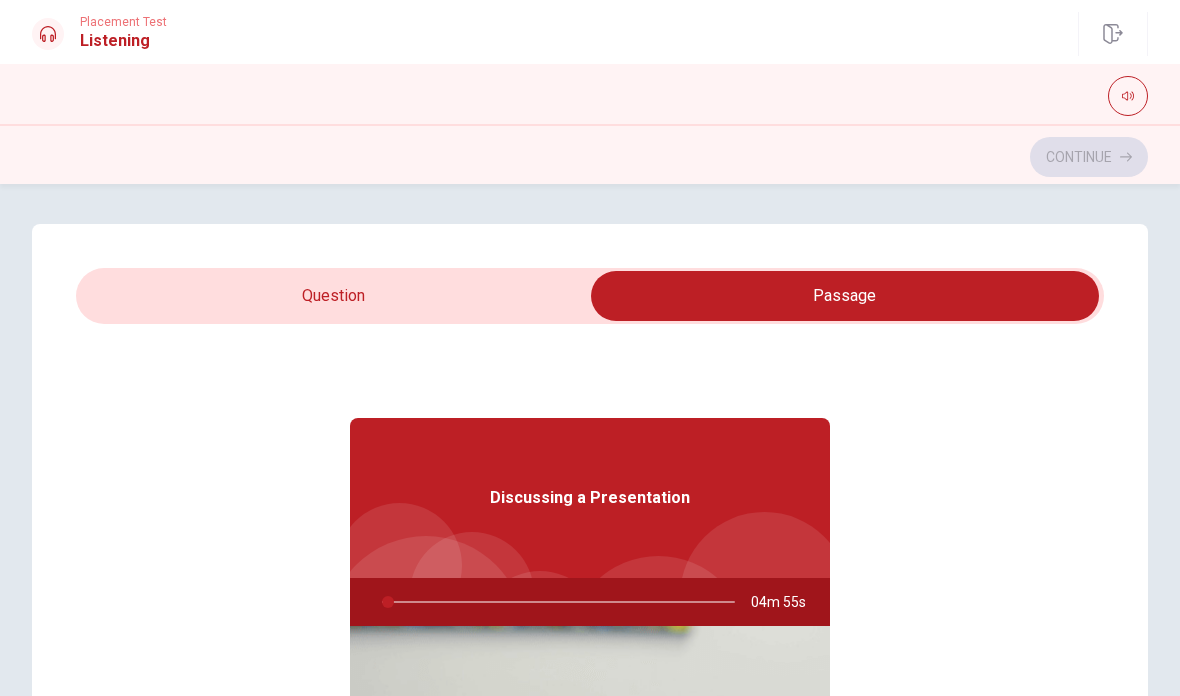 click at bounding box center (845, 296) 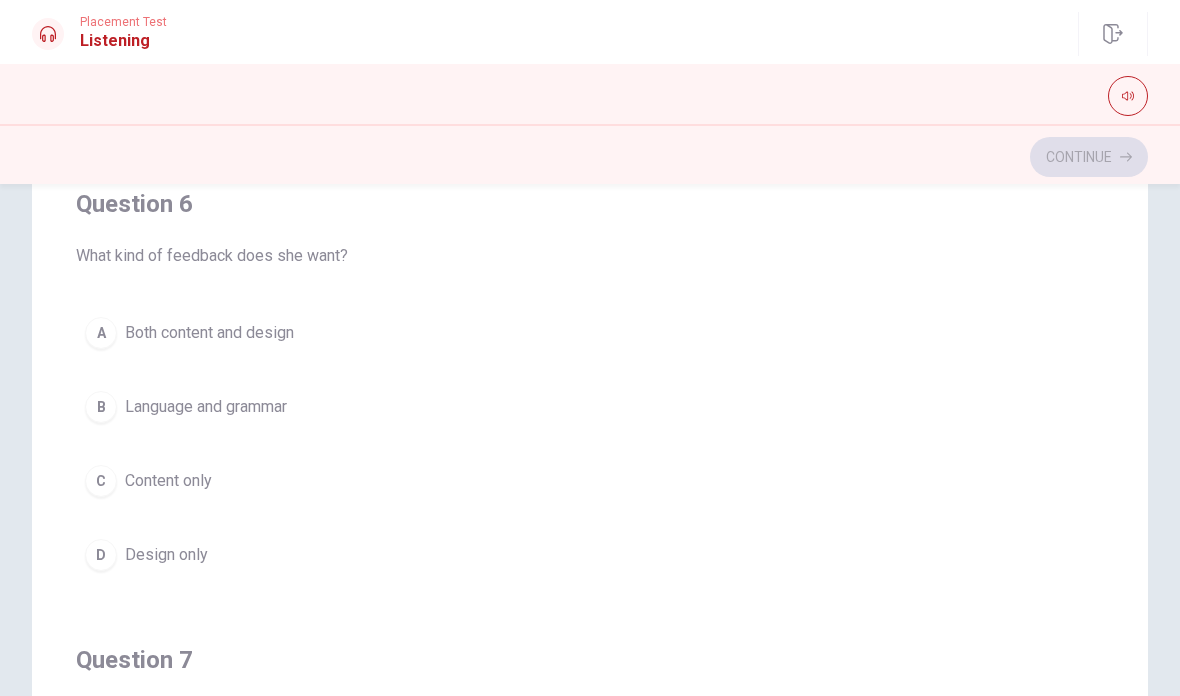 scroll, scrollTop: 170, scrollLeft: 0, axis: vertical 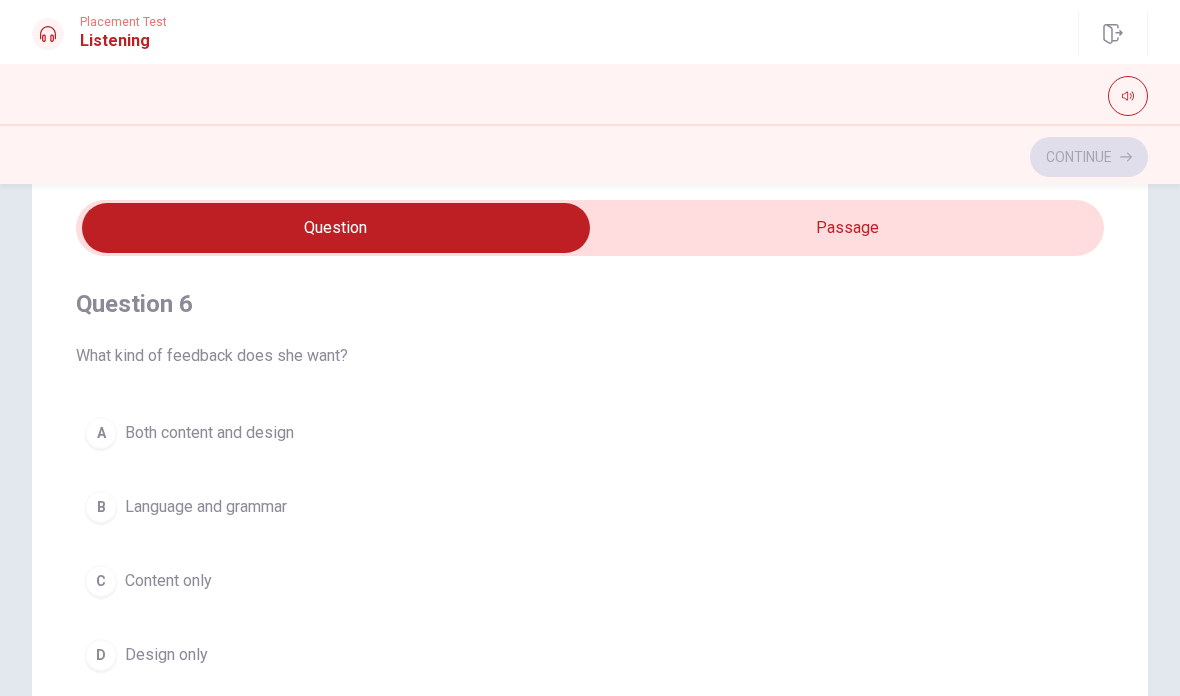 type on "25" 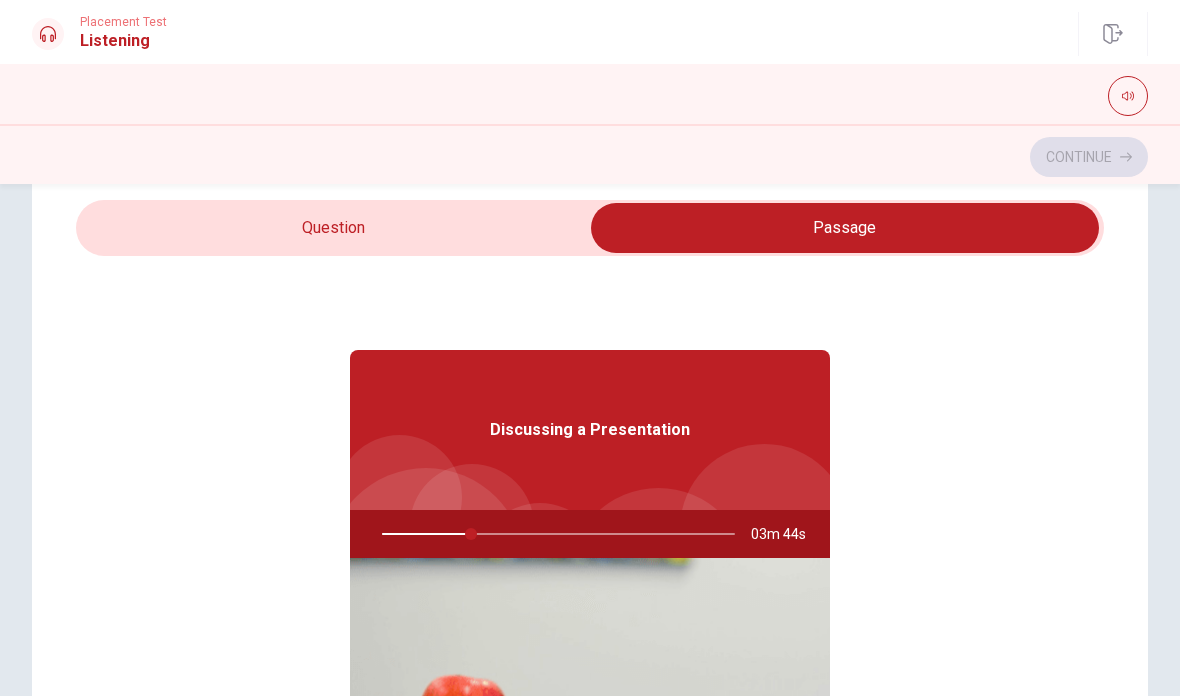 type on "26" 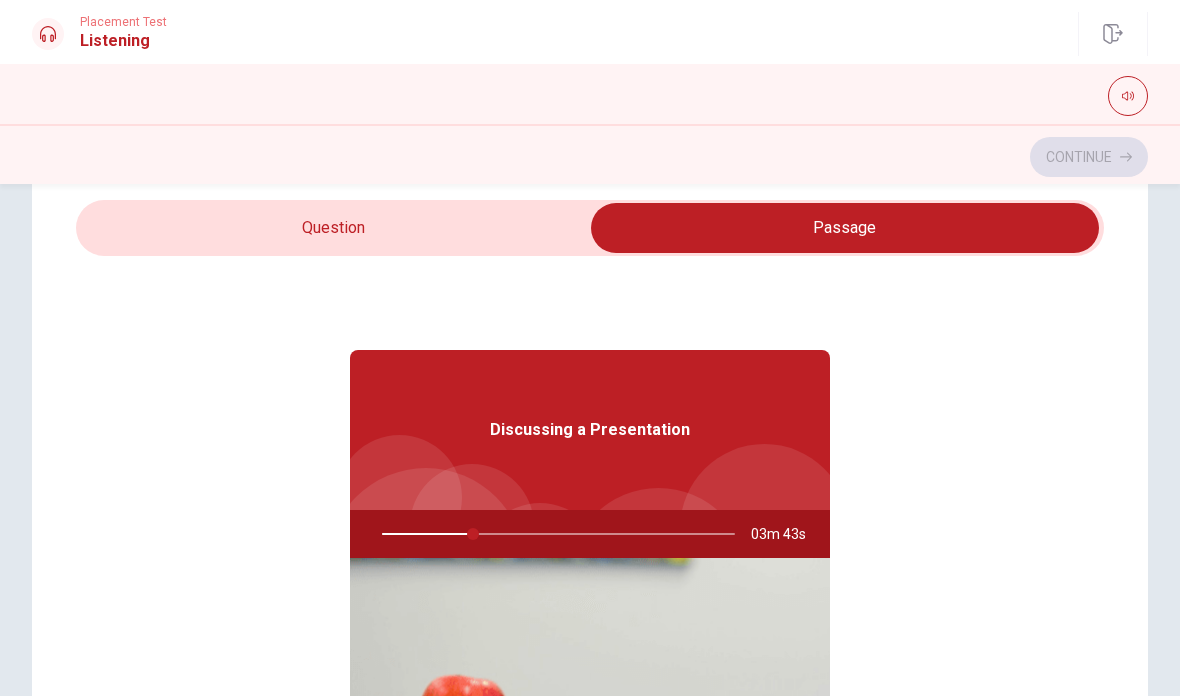 click at bounding box center [845, 228] 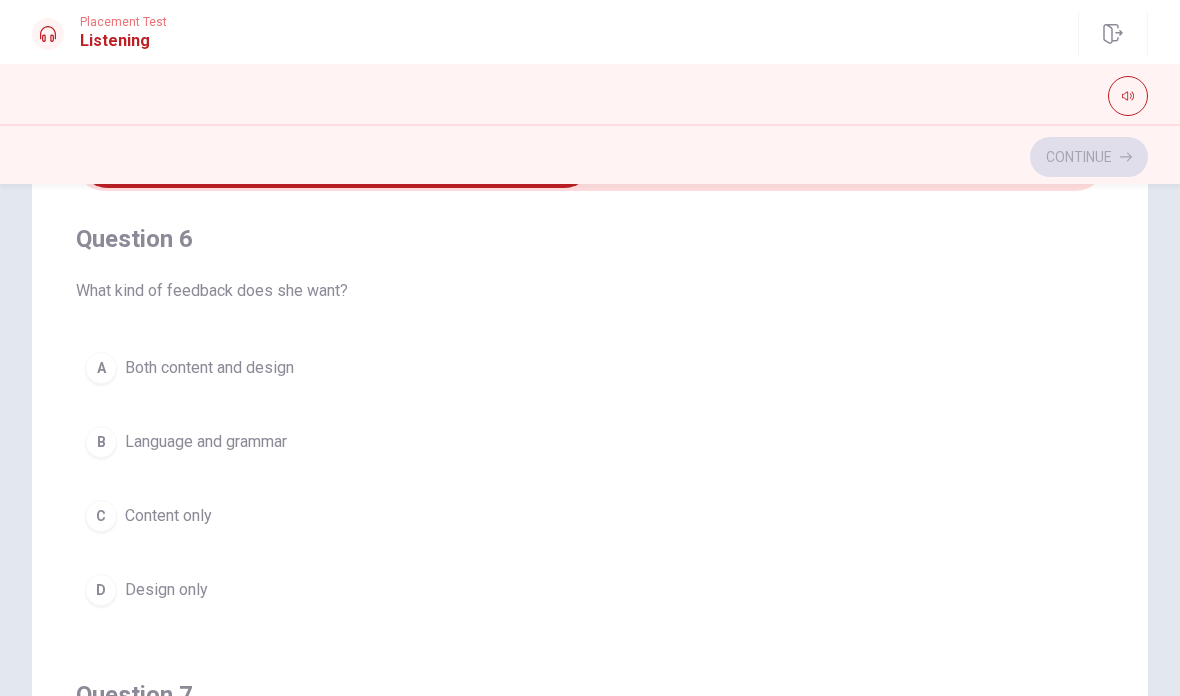 scroll, scrollTop: 137, scrollLeft: 0, axis: vertical 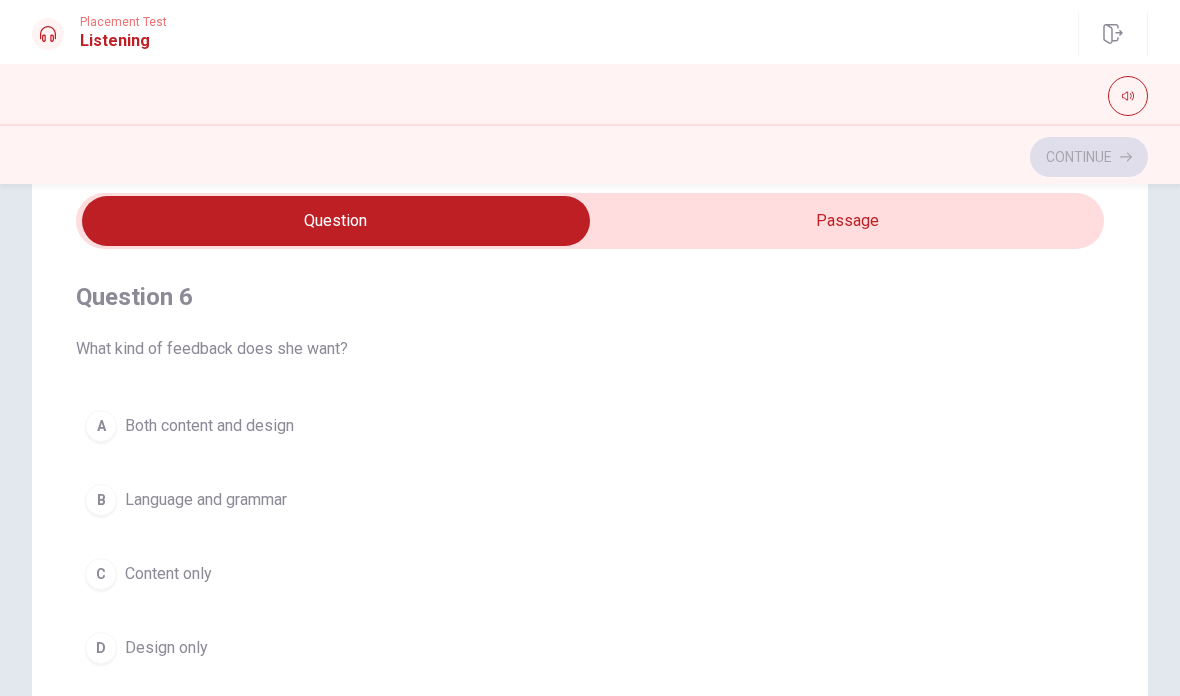 click on "A Both content and design" at bounding box center [590, 426] 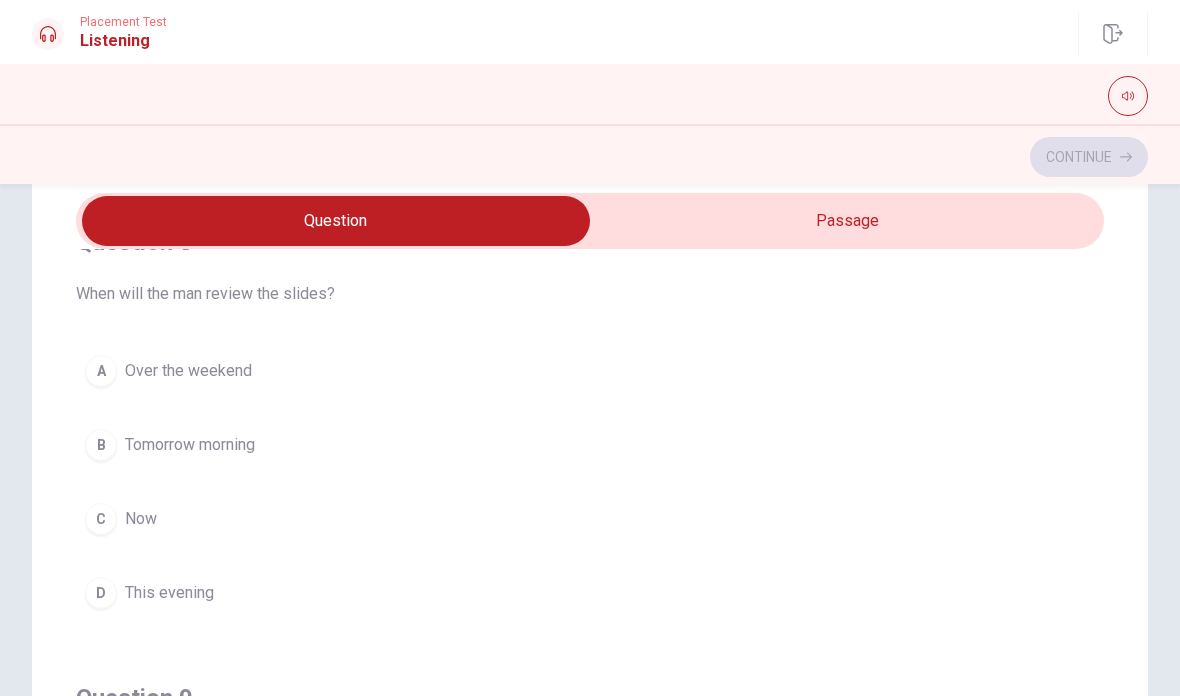 scroll, scrollTop: 968, scrollLeft: 0, axis: vertical 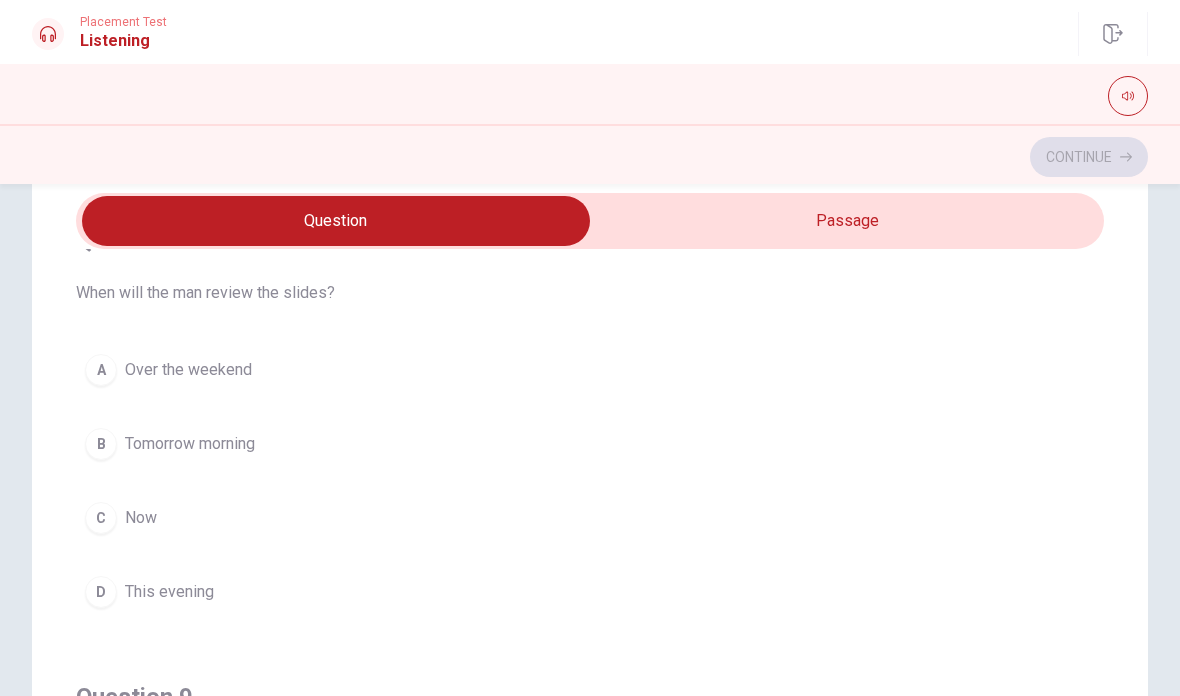 click on "C Now" at bounding box center [590, 518] 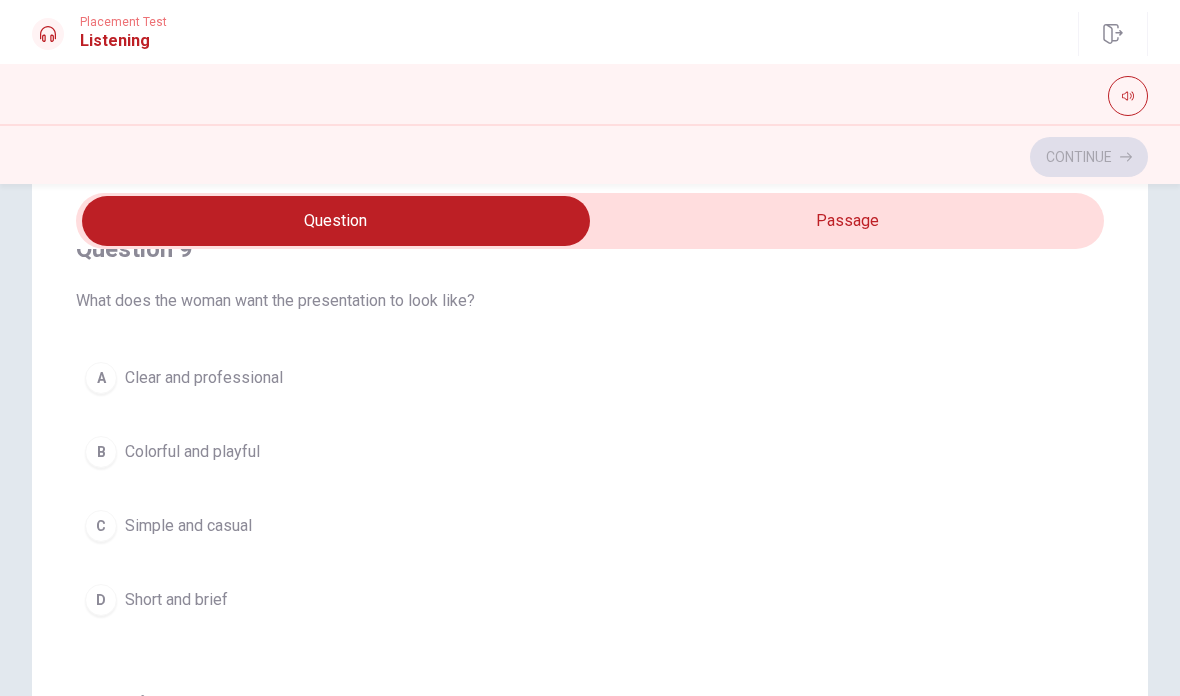 scroll, scrollTop: 1431, scrollLeft: 0, axis: vertical 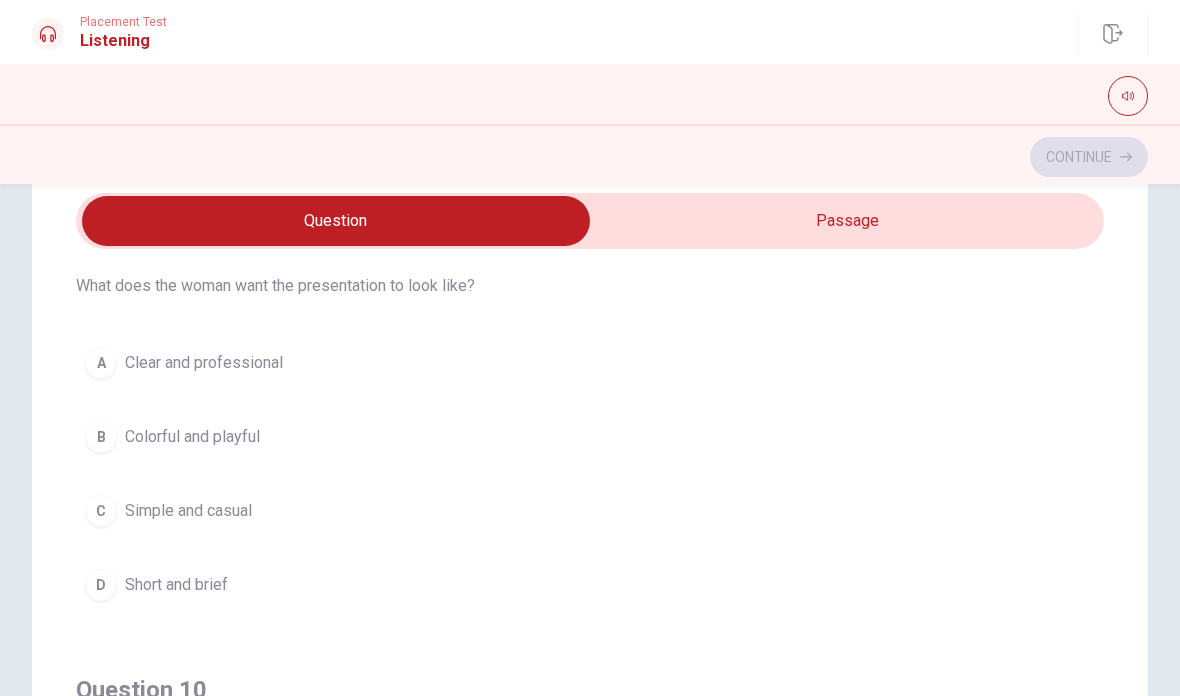 click on "A Clear and professional" at bounding box center [590, 363] 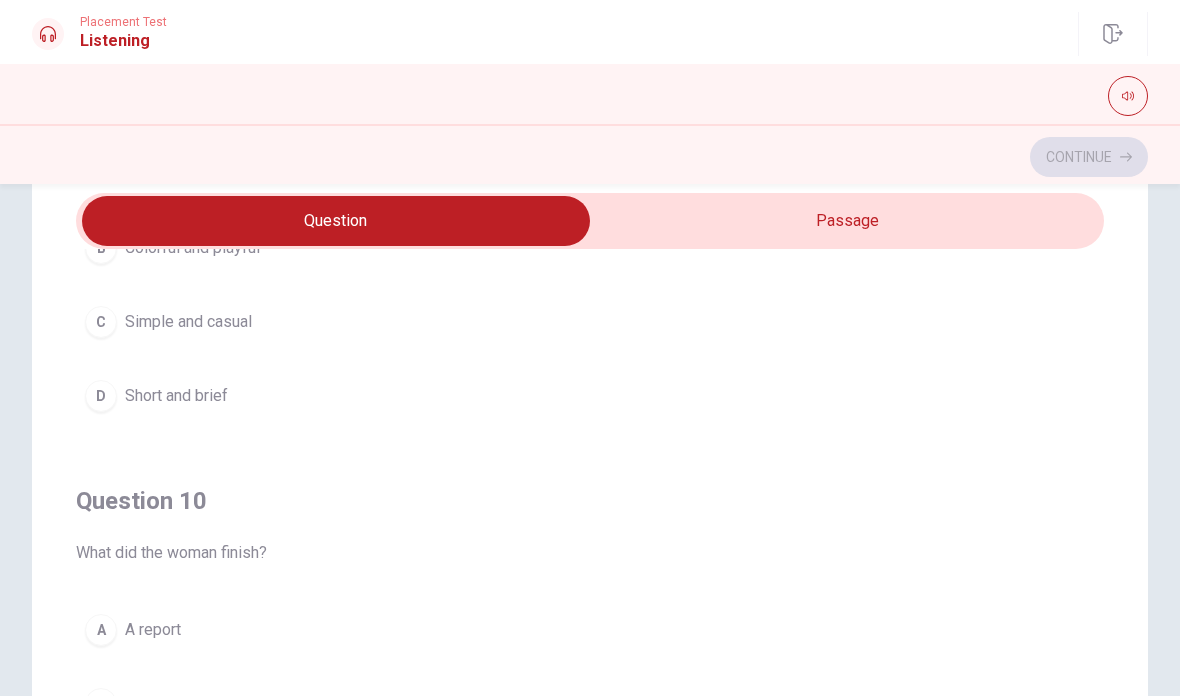 scroll, scrollTop: 1622, scrollLeft: 0, axis: vertical 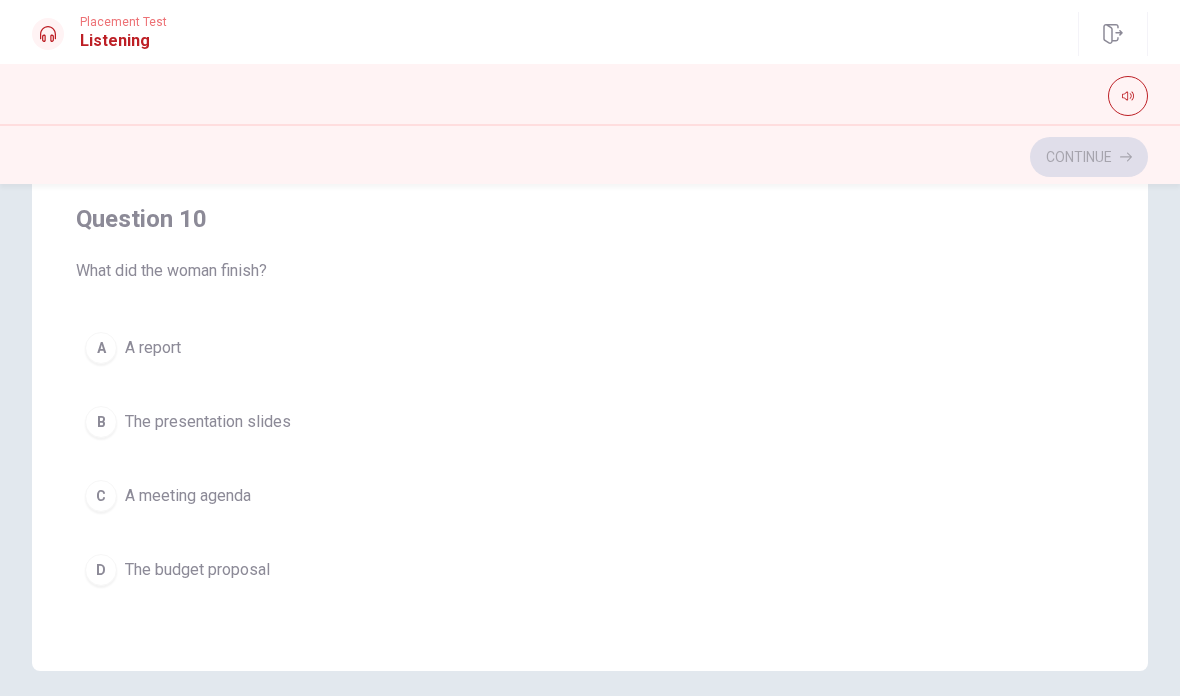 click on "B The presentation slides" at bounding box center (590, 422) 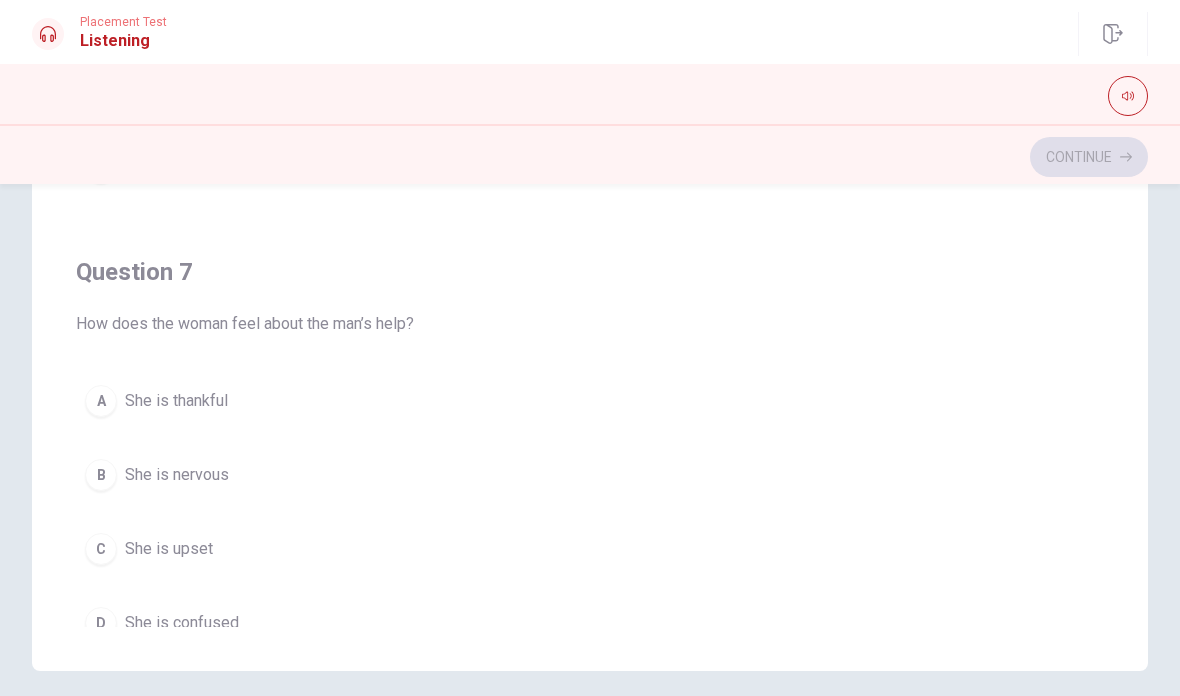 scroll, scrollTop: 248, scrollLeft: 0, axis: vertical 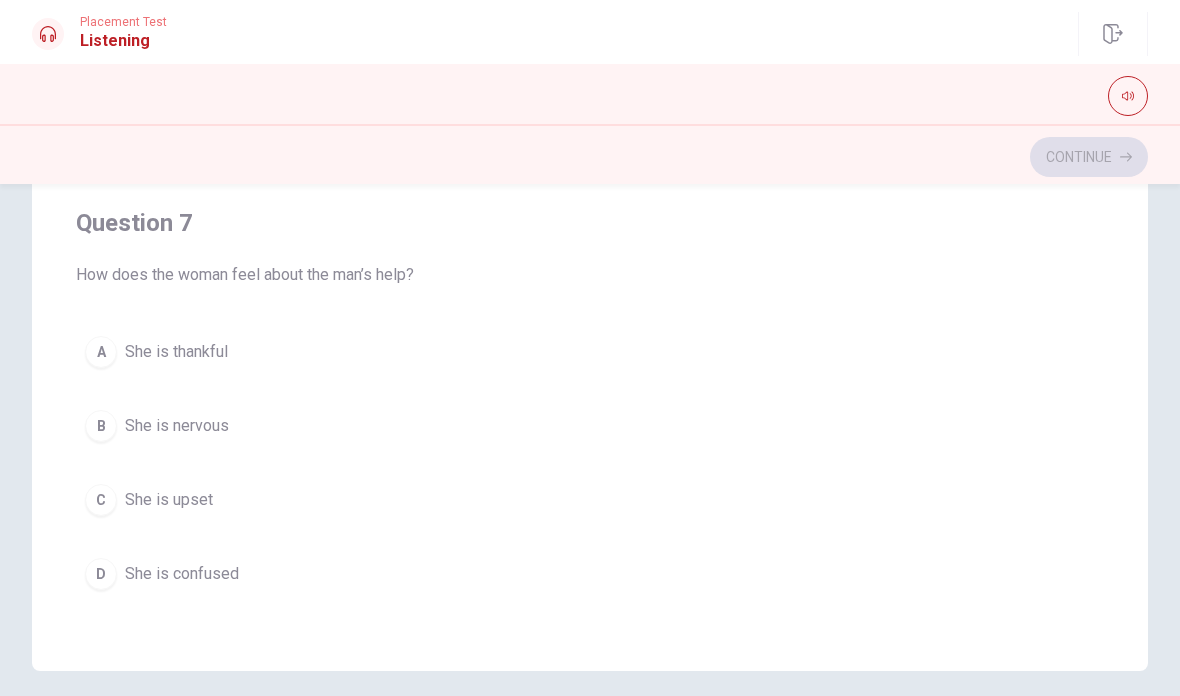 click on "A She is thankful" at bounding box center (590, 352) 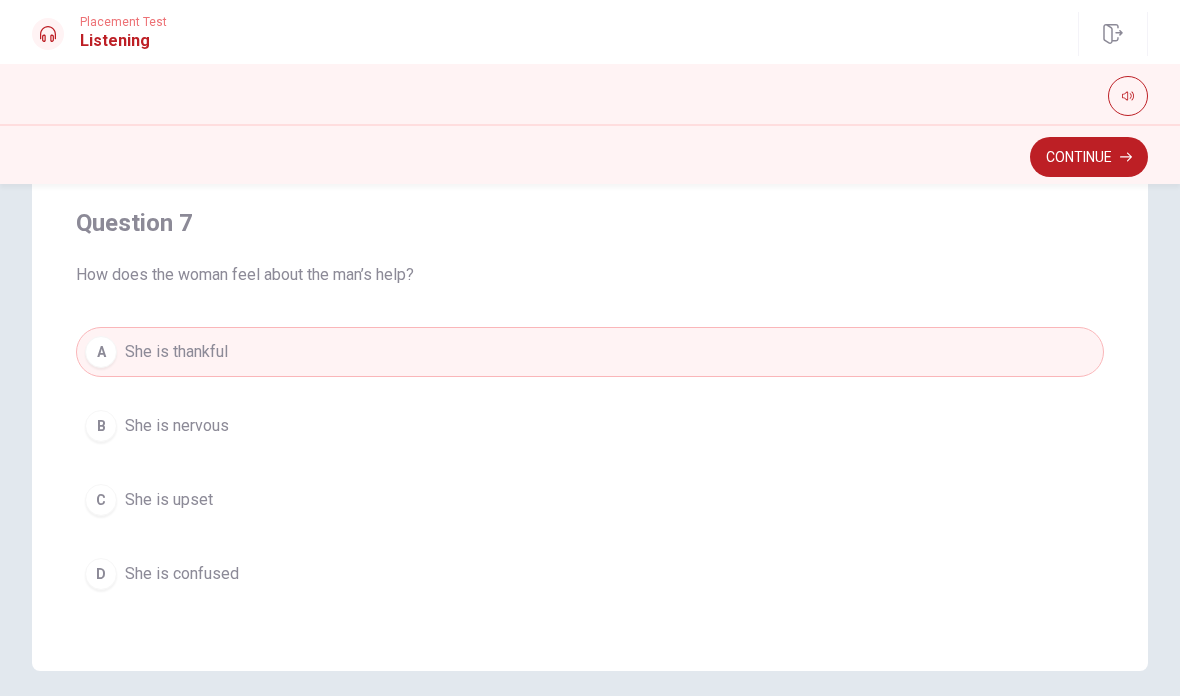 click on "Continue" at bounding box center [1089, 157] 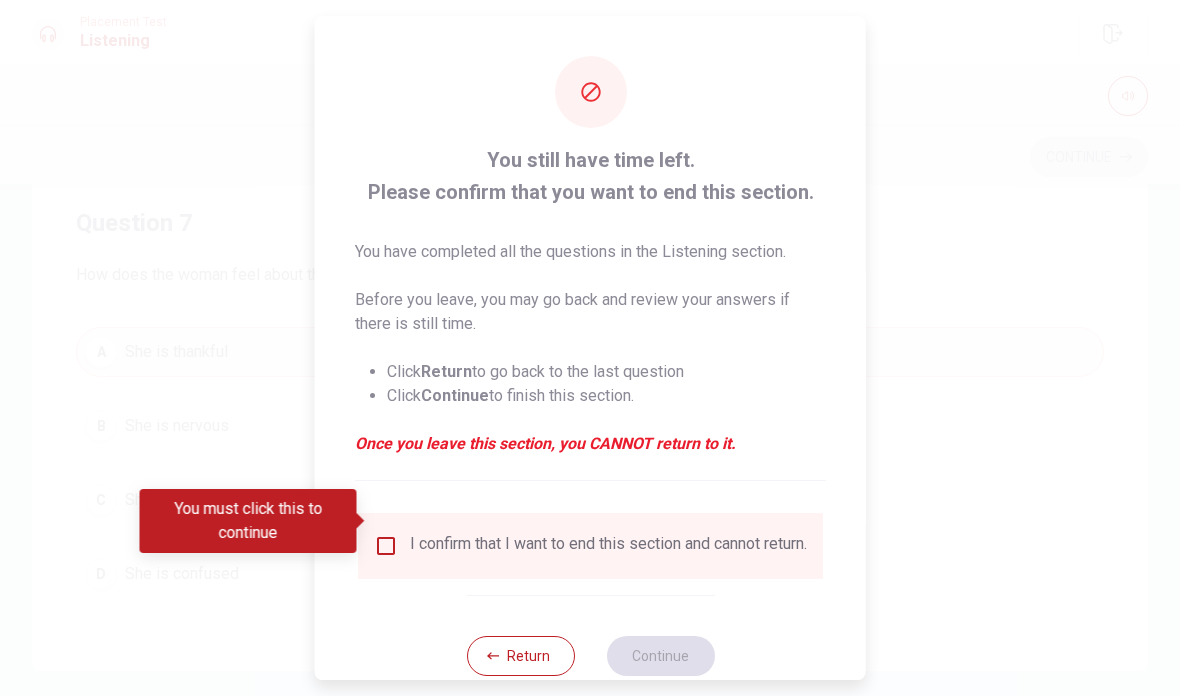 click on "I confirm that I want to end this section and cannot return." at bounding box center [608, 546] 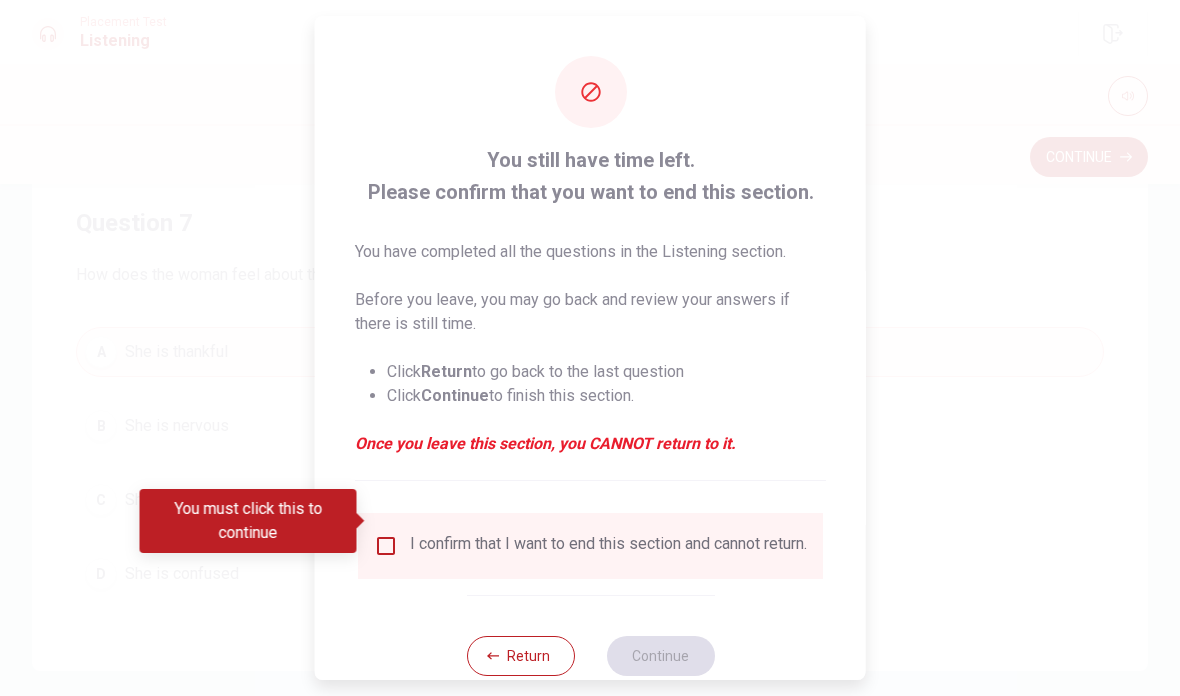 click at bounding box center (386, 546) 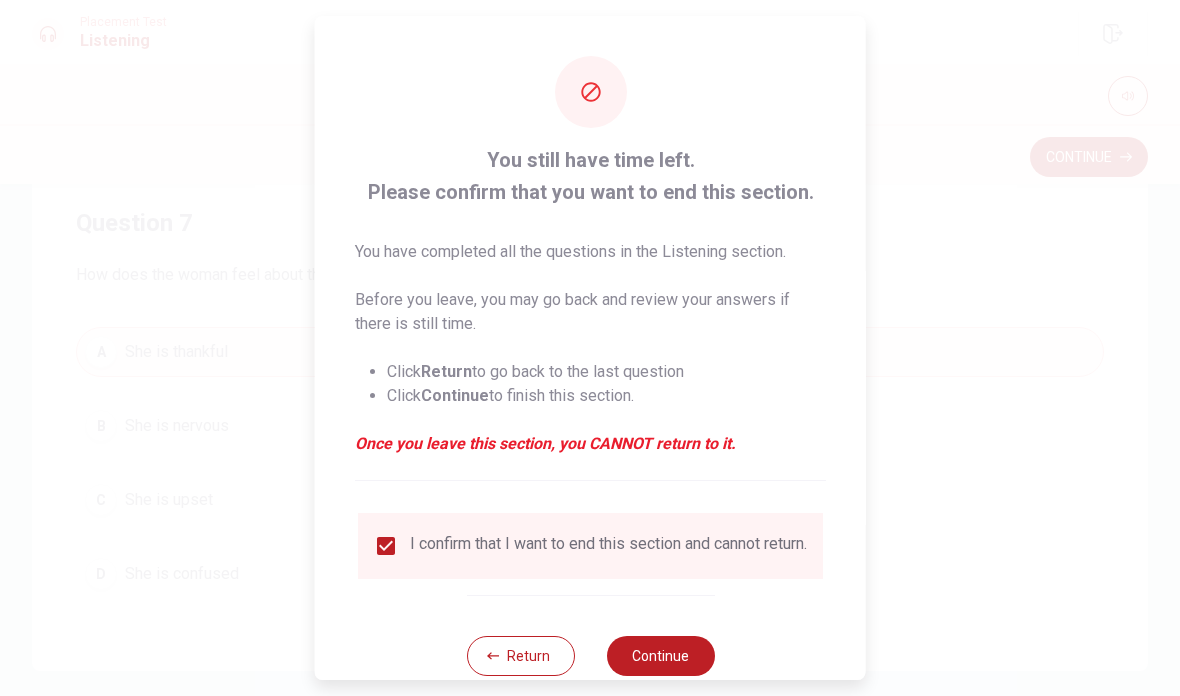 click on "Continue" at bounding box center (660, 656) 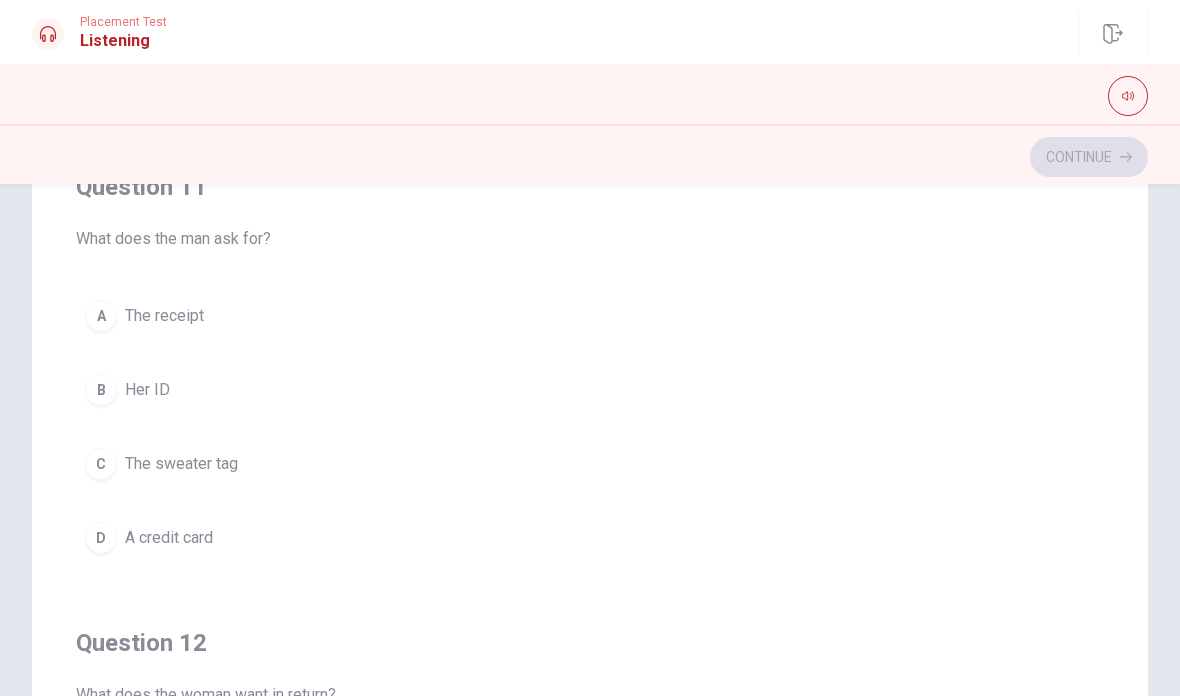 scroll, scrollTop: 204, scrollLeft: 0, axis: vertical 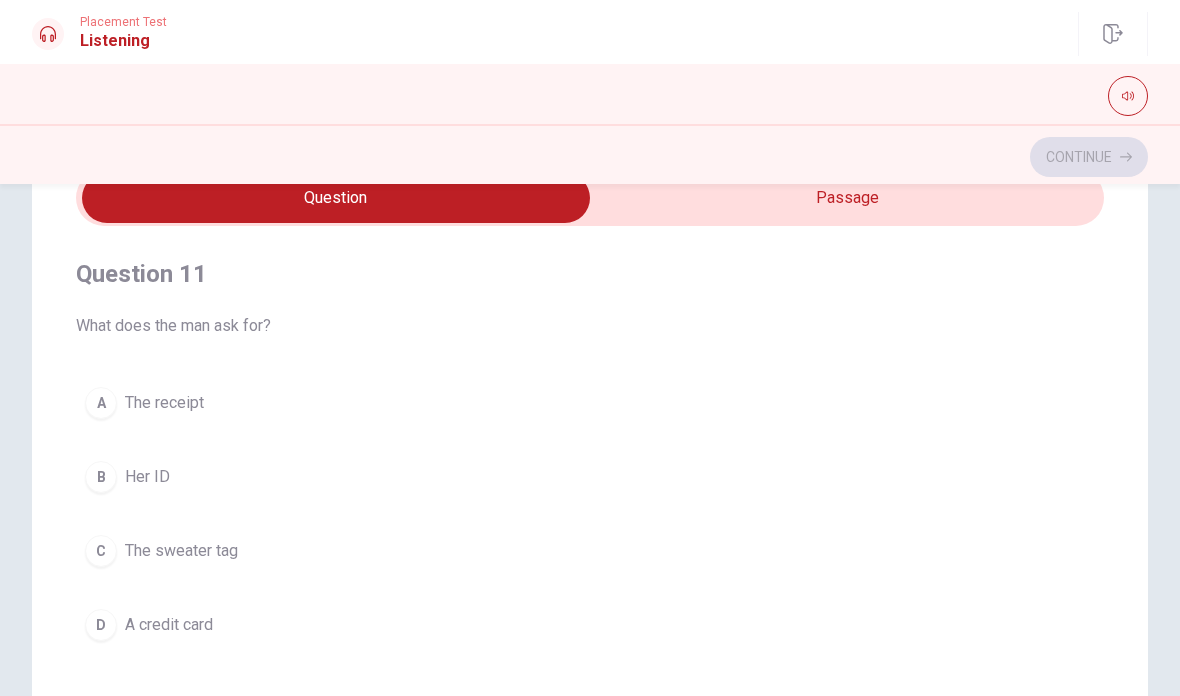 click on "A The receipt" at bounding box center (590, 403) 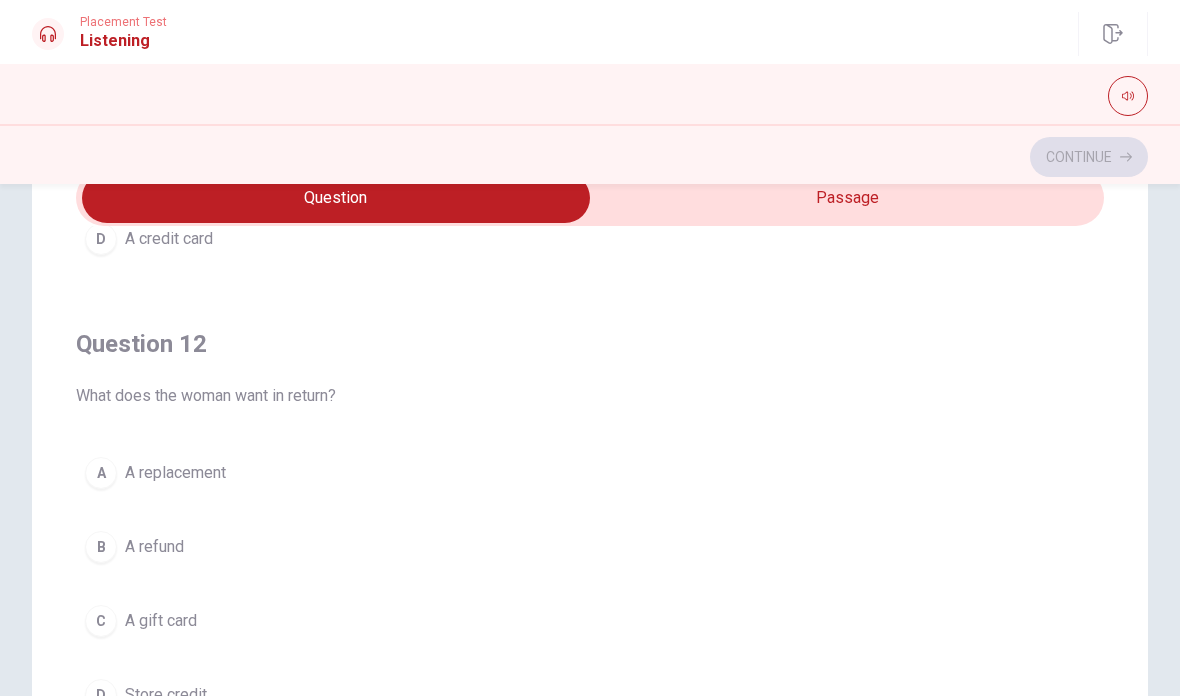 scroll, scrollTop: 438, scrollLeft: 0, axis: vertical 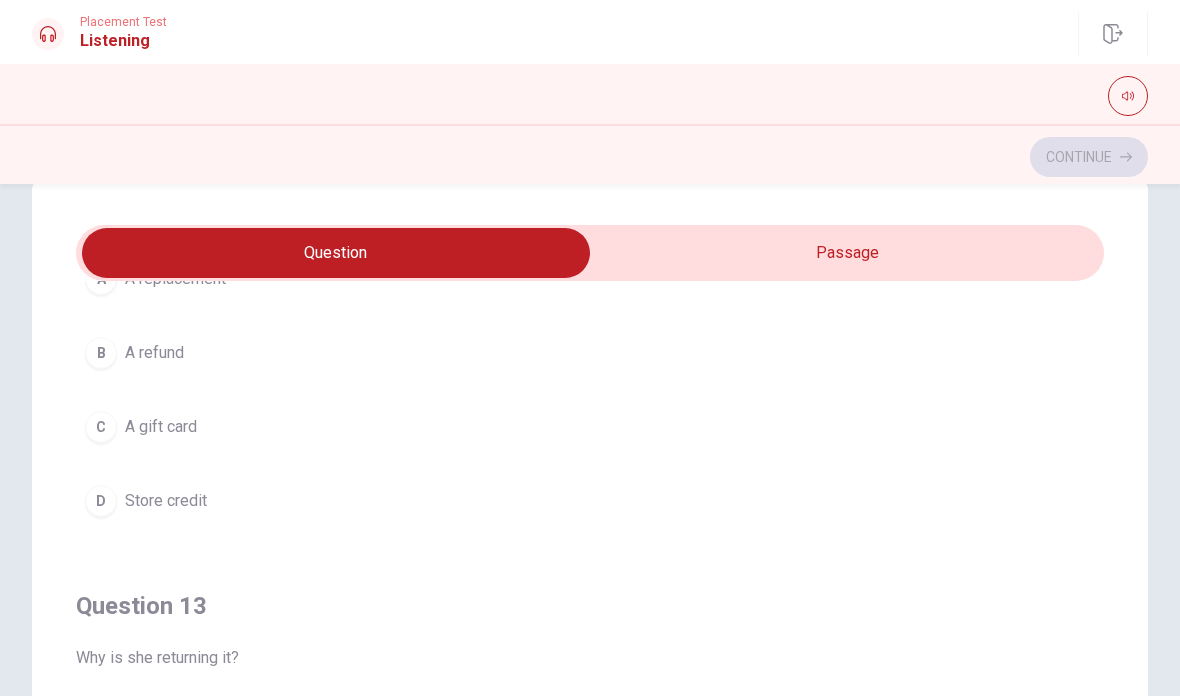 click on "A gift card" at bounding box center [161, 427] 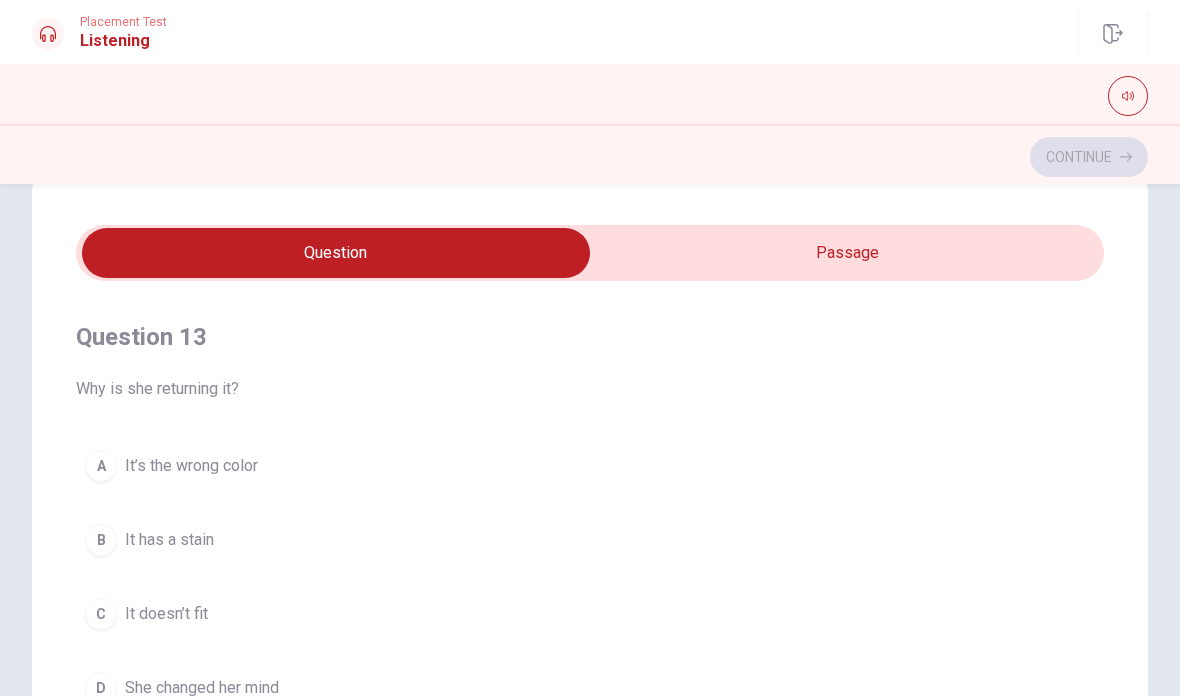 scroll, scrollTop: 966, scrollLeft: 0, axis: vertical 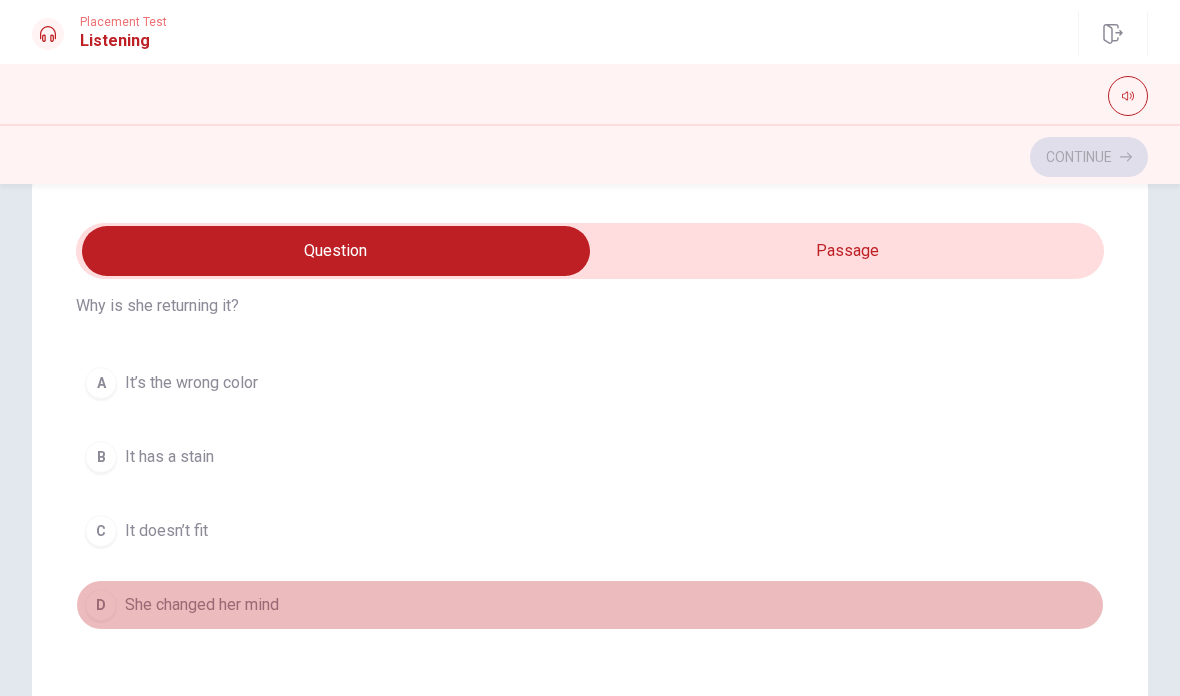 click on "D She changed her mind" at bounding box center (590, 605) 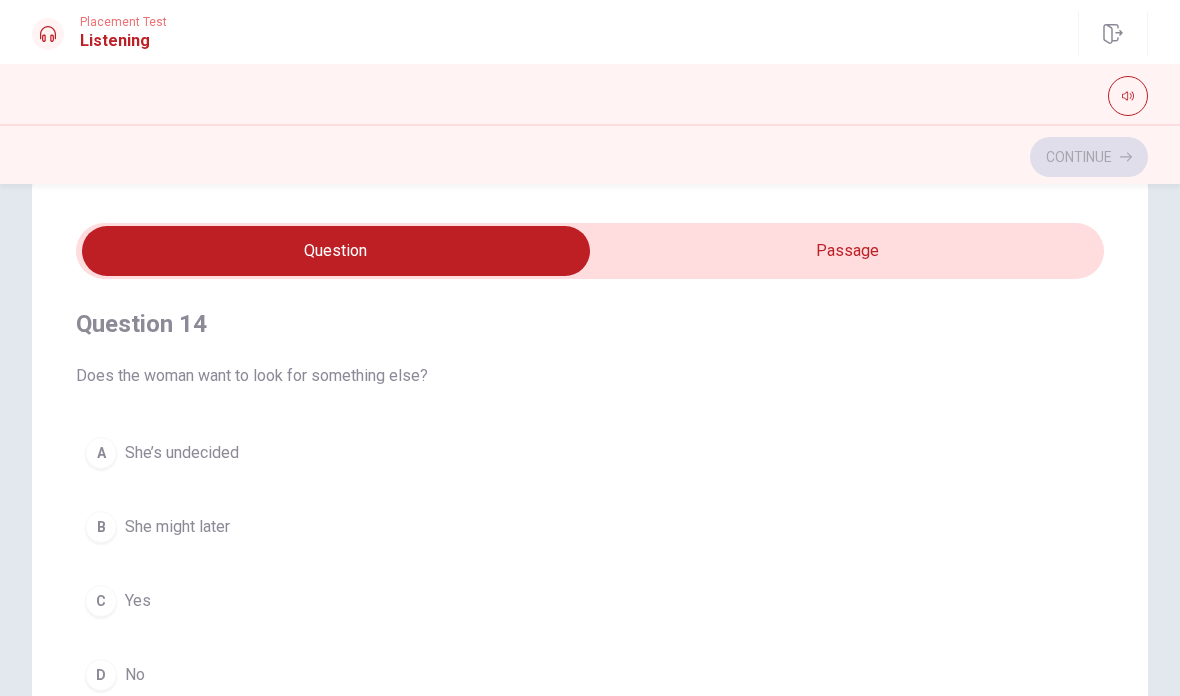 scroll, scrollTop: 1370, scrollLeft: 0, axis: vertical 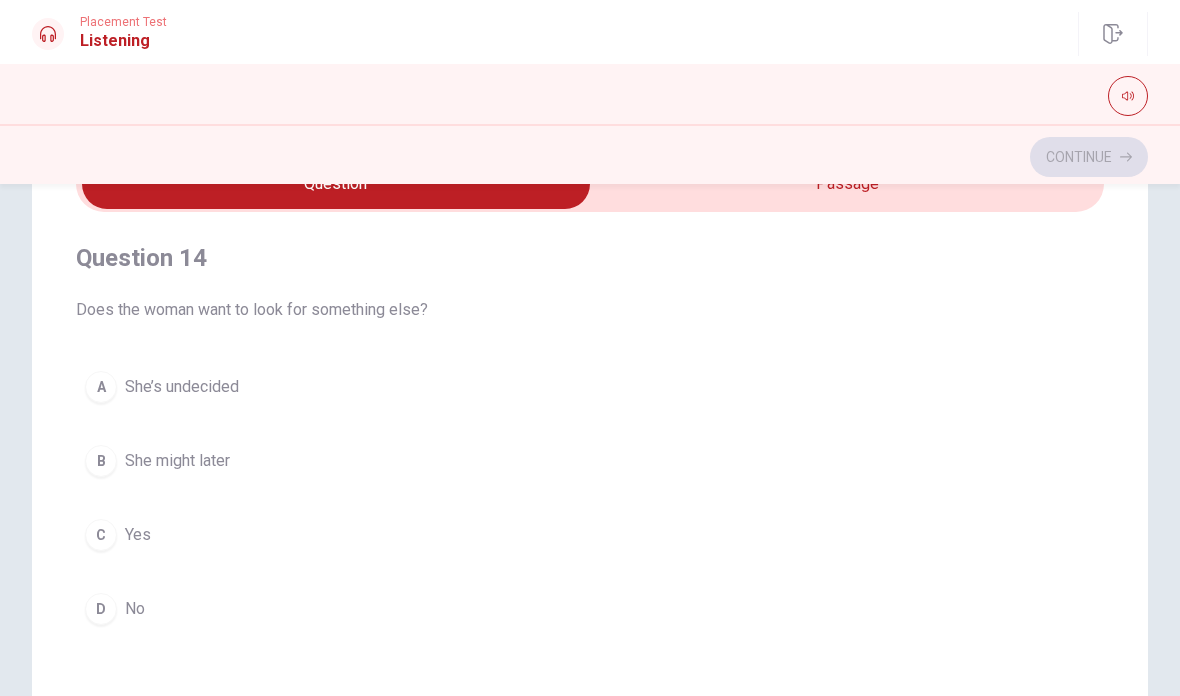 click on "A She’s undecided B She might later C Yes D No" at bounding box center [590, 498] 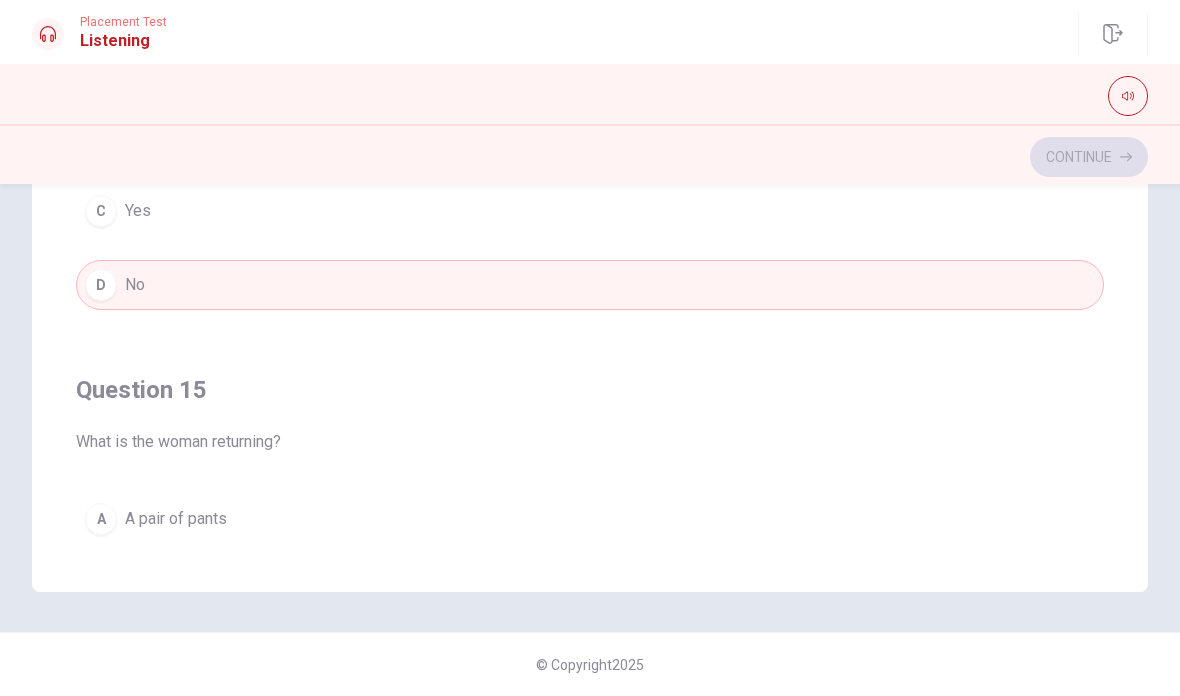 scroll, scrollTop: 436, scrollLeft: 0, axis: vertical 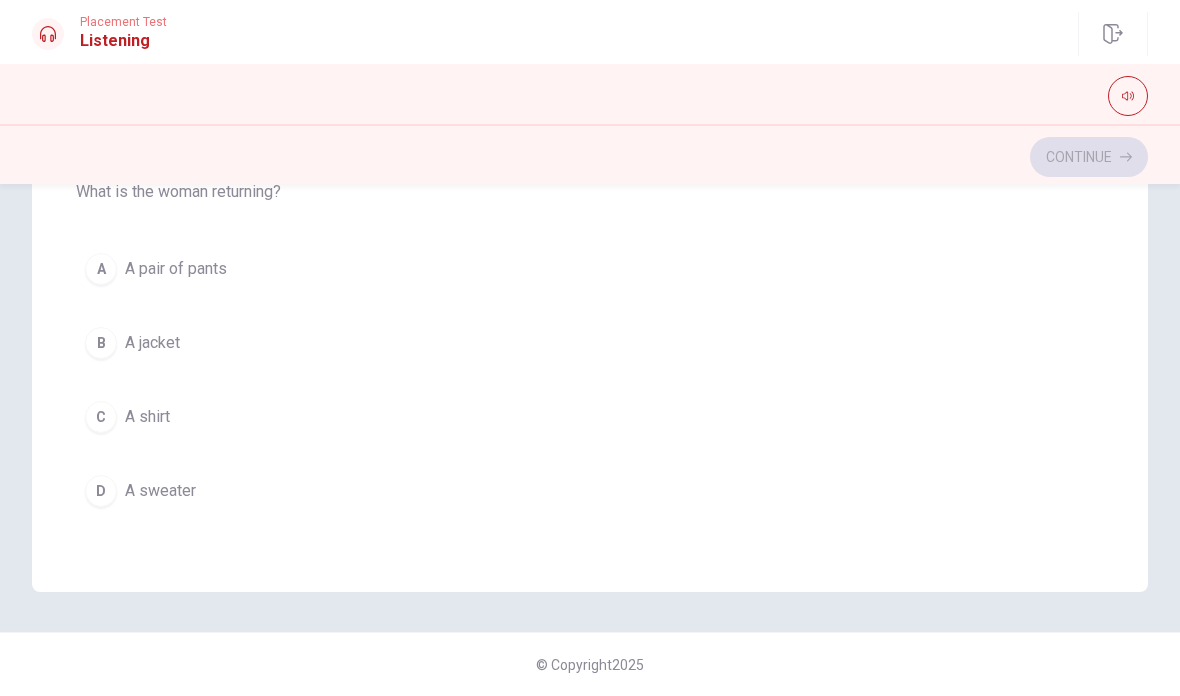 click on "A sweater" at bounding box center [160, 491] 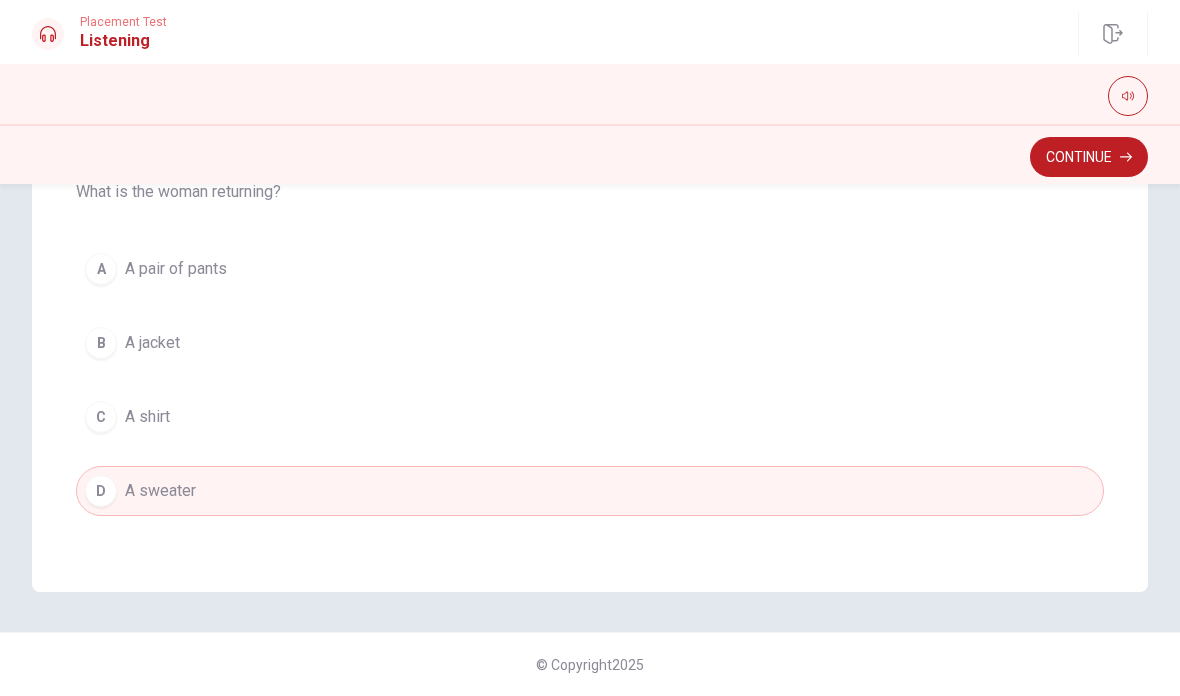click on "Continue" at bounding box center [1089, 157] 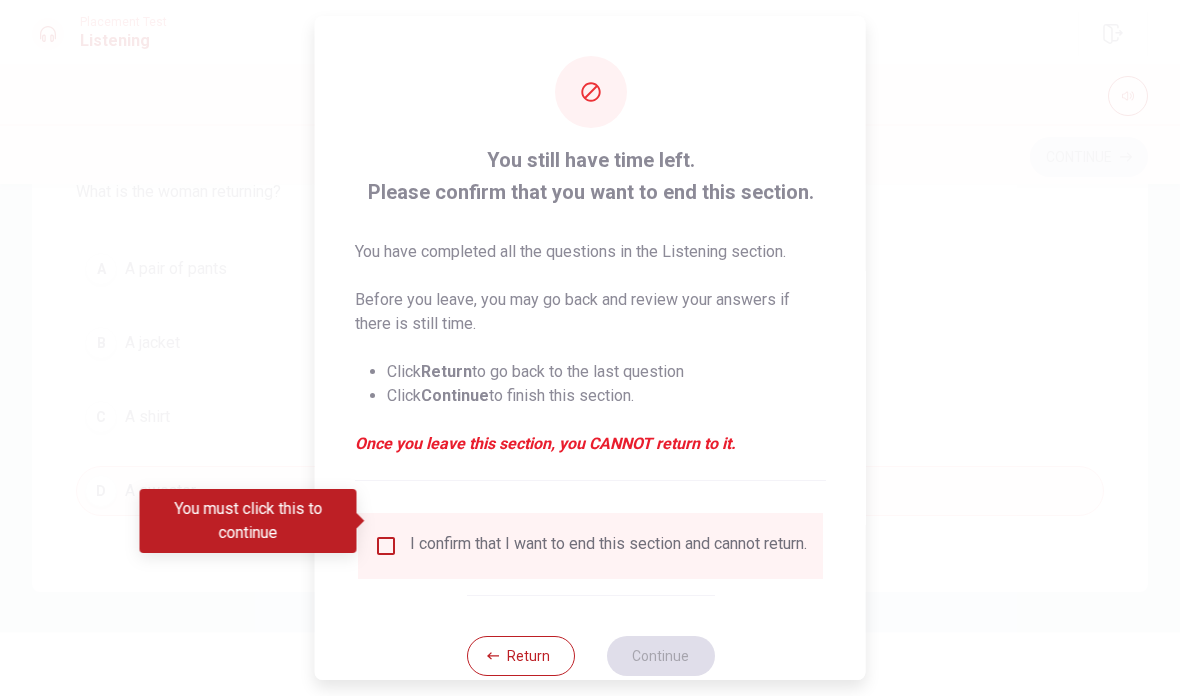 click at bounding box center [386, 546] 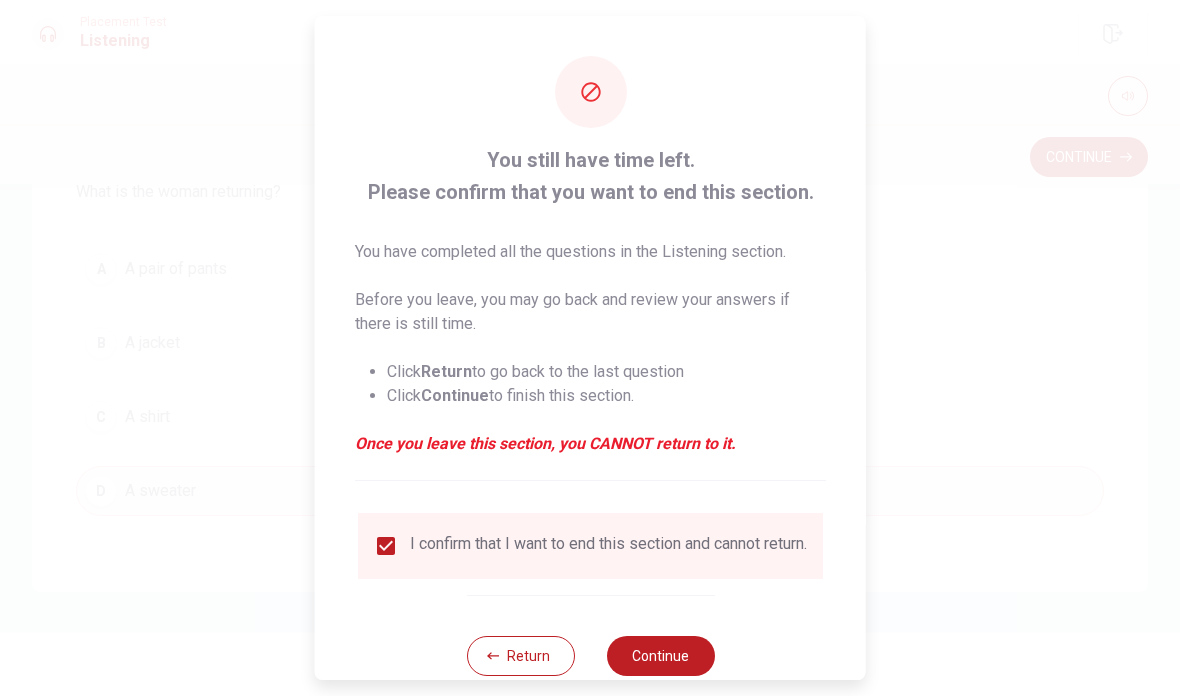 click on "Continue" at bounding box center (660, 656) 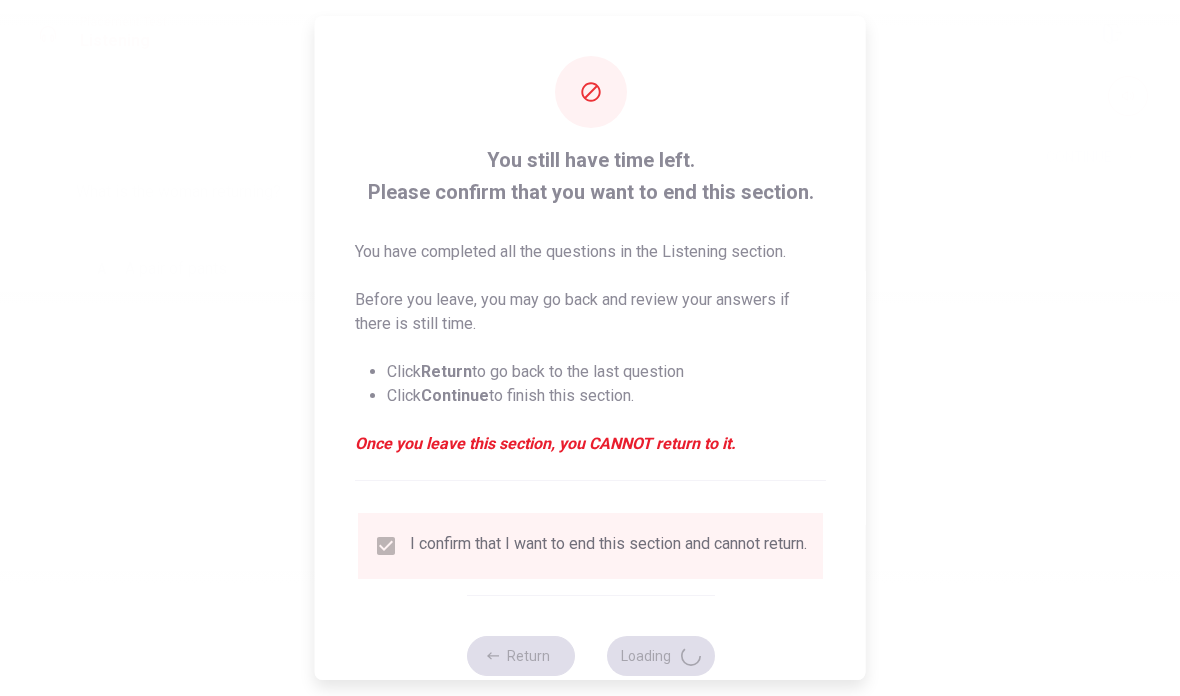scroll, scrollTop: 0, scrollLeft: 0, axis: both 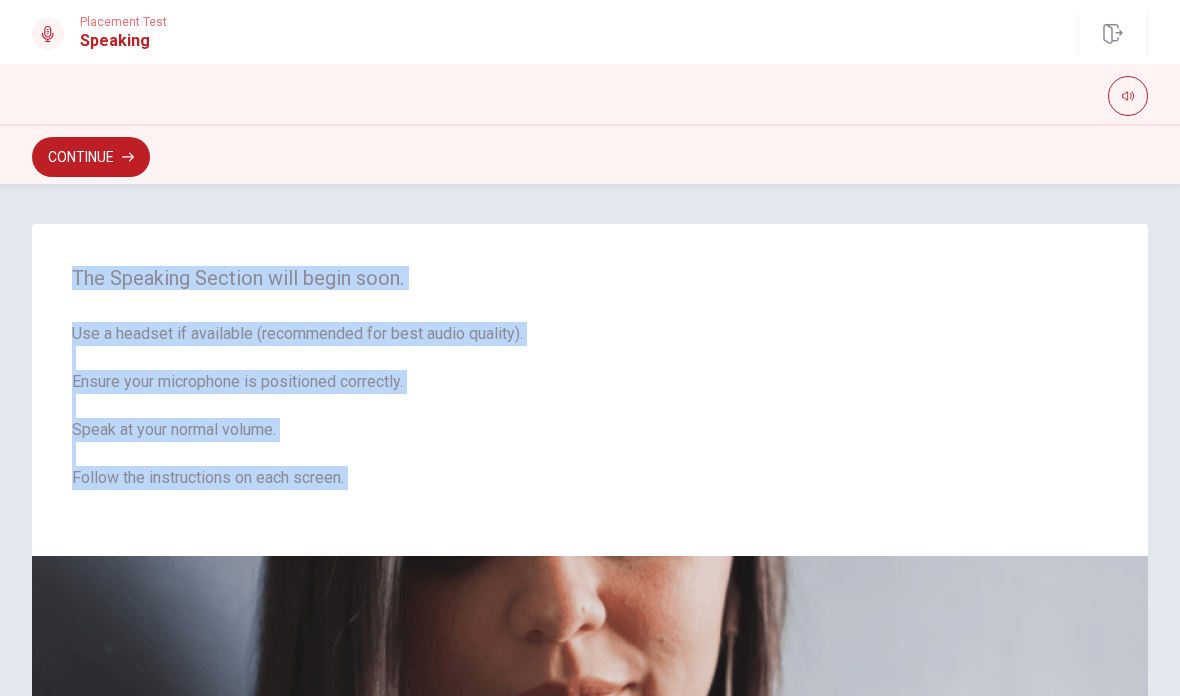 click on "The Speaking Section will begin soon. Use a headset if available (recommended for best audio quality).
Ensure your microphone is positioned correctly.
Speak at your normal volume.
Follow the instructions on each screen. © Copyright  2025" at bounding box center [590, 440] 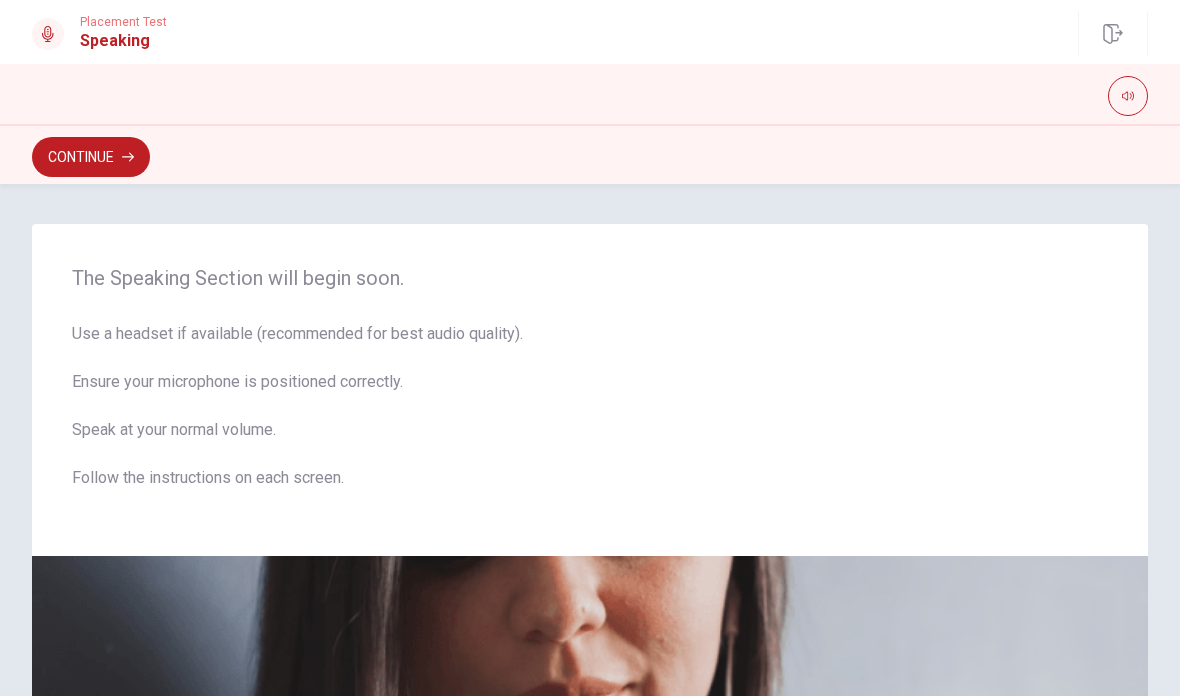 click on "The Speaking Section will begin soon. Use a headset if available (recommended for best audio quality).
Ensure your microphone is positioned correctly.
Speak at your normal volume.
Follow the instructions on each screen. © Copyright  2025" at bounding box center (590, 440) 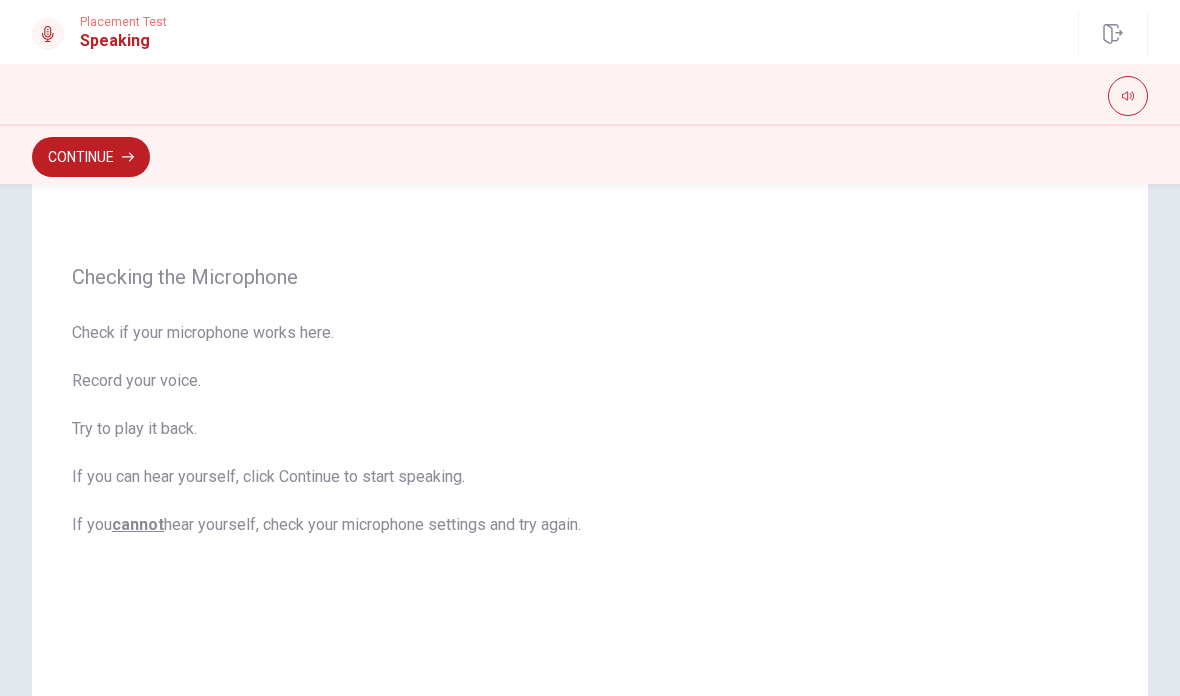 scroll, scrollTop: 167, scrollLeft: 0, axis: vertical 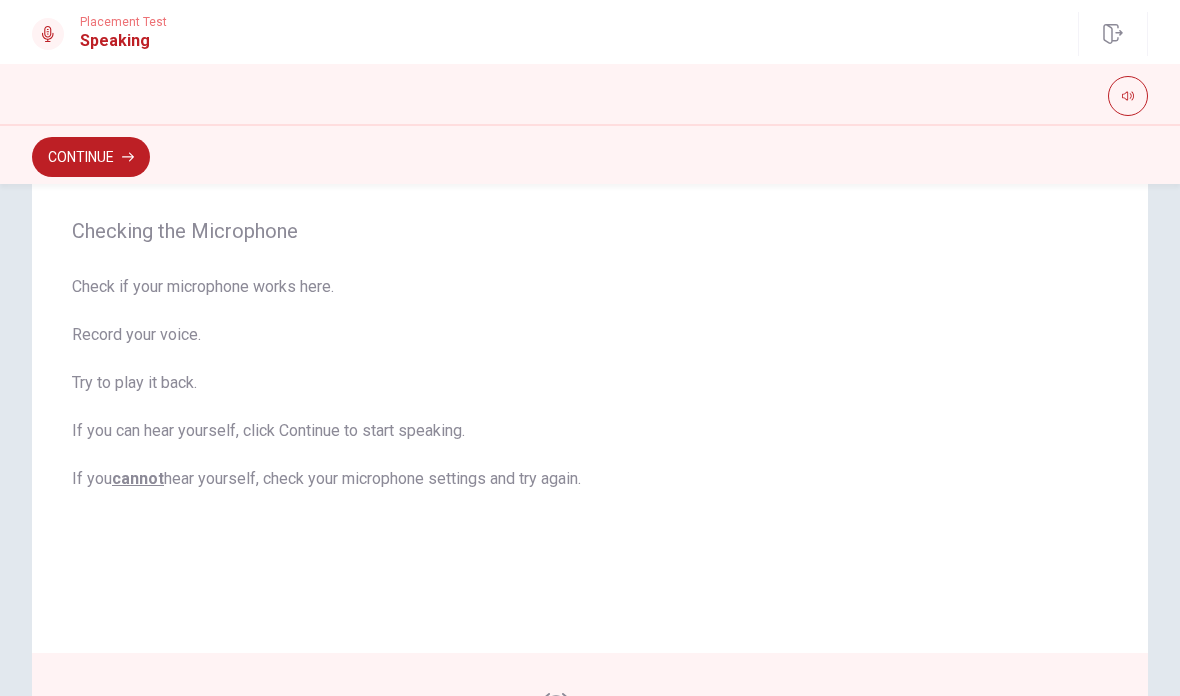 click on "Checking the Microphone" at bounding box center [590, 231] 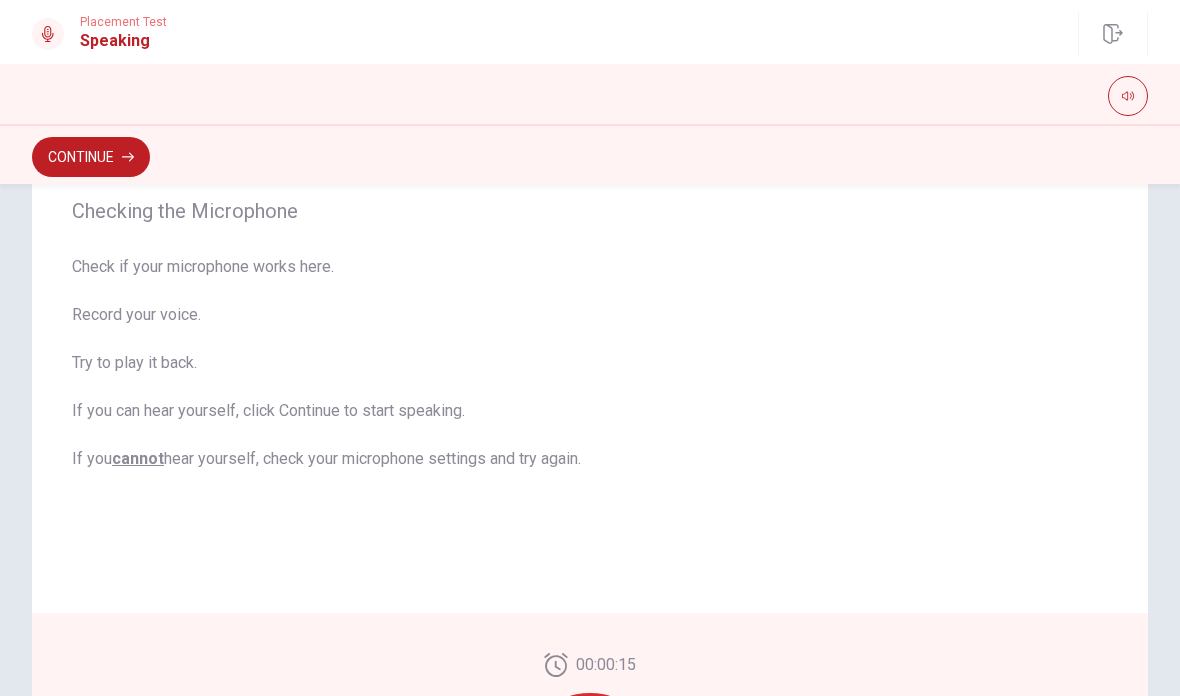 click on "Checking the Microphone Check if your microphone works here.
Record your voice.
Try to play it back.
If you can hear yourself, click Continue to start speaking.
If you  cannot  hear yourself, check your microphone settings and try again." at bounding box center [590, 335] 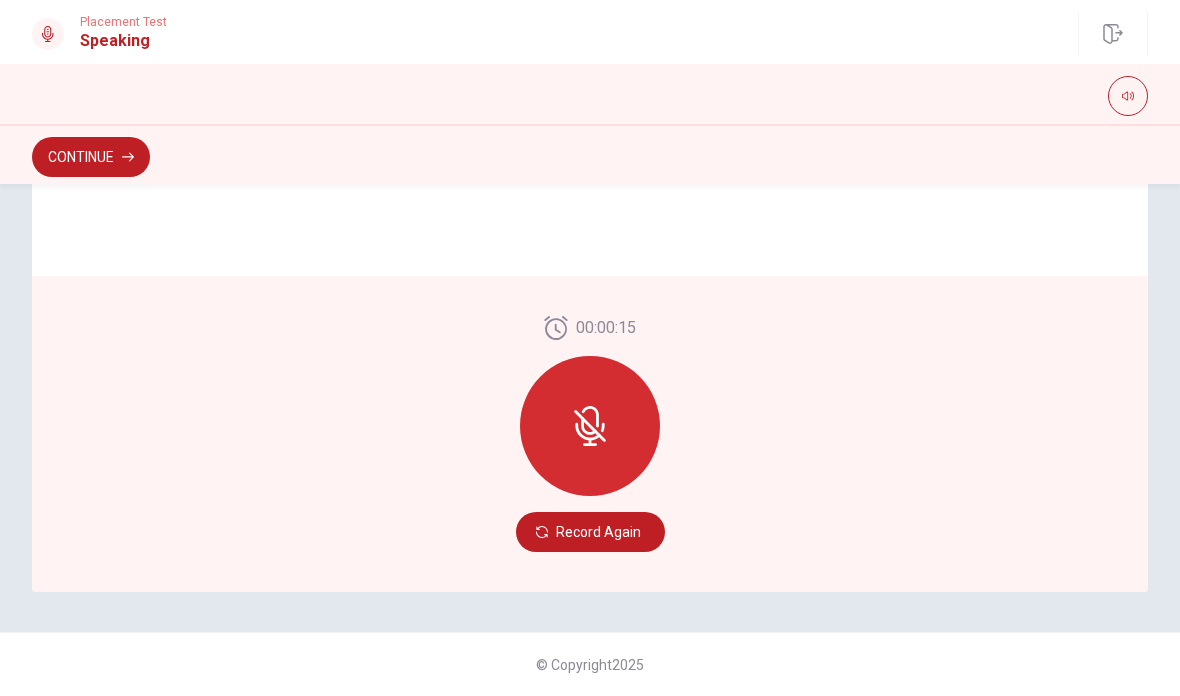 scroll, scrollTop: 504, scrollLeft: 0, axis: vertical 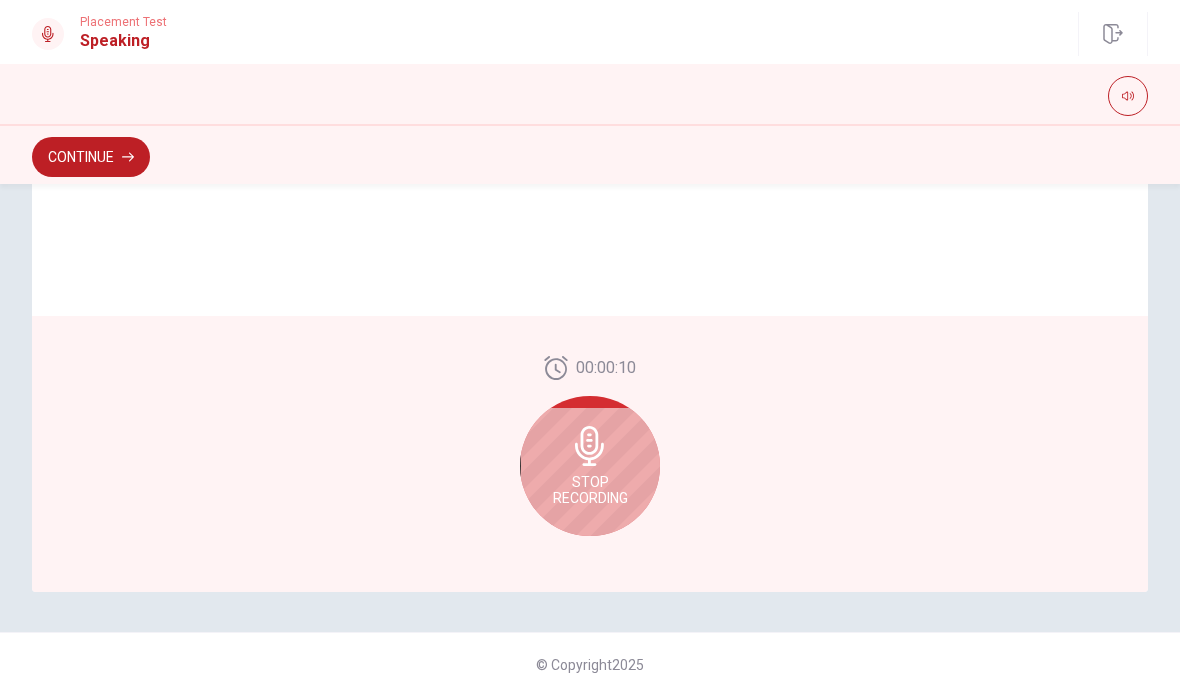 click 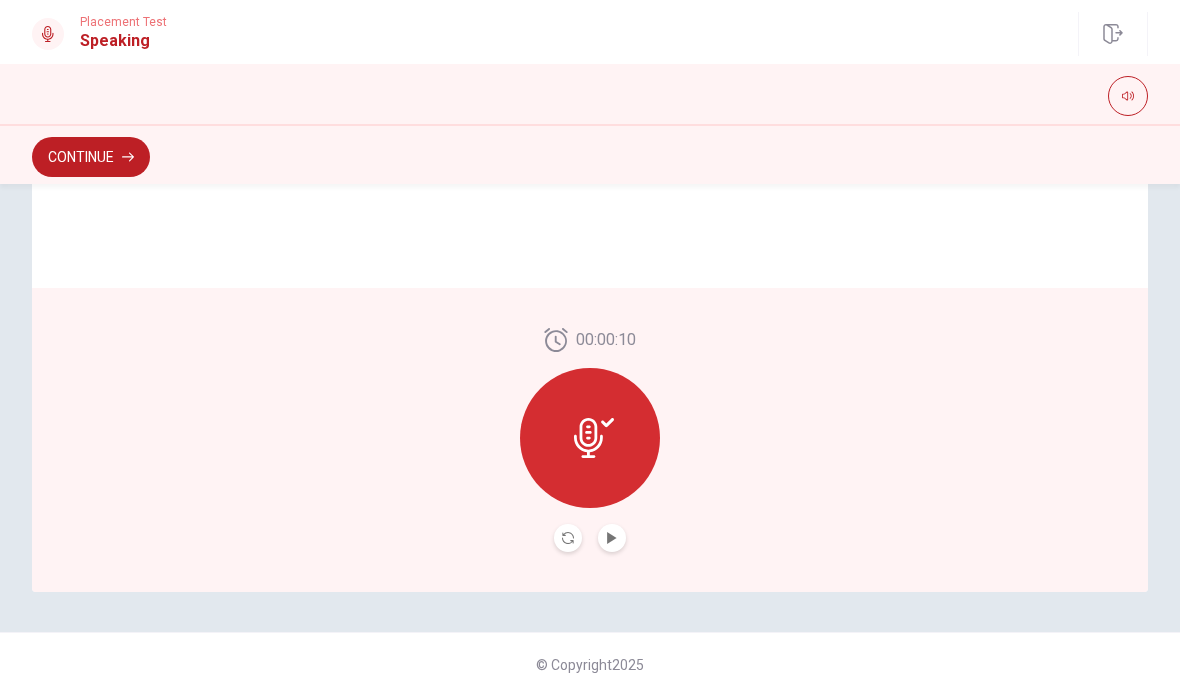 click on "00:00:10" at bounding box center [590, 440] 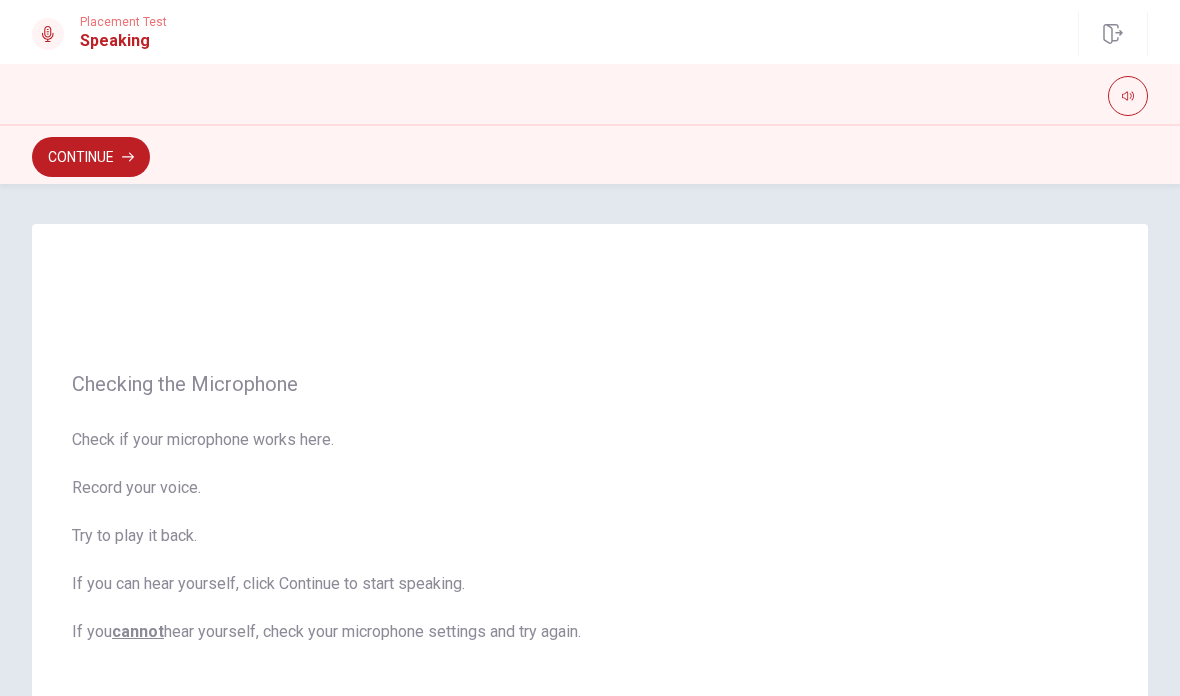 scroll, scrollTop: 0, scrollLeft: 0, axis: both 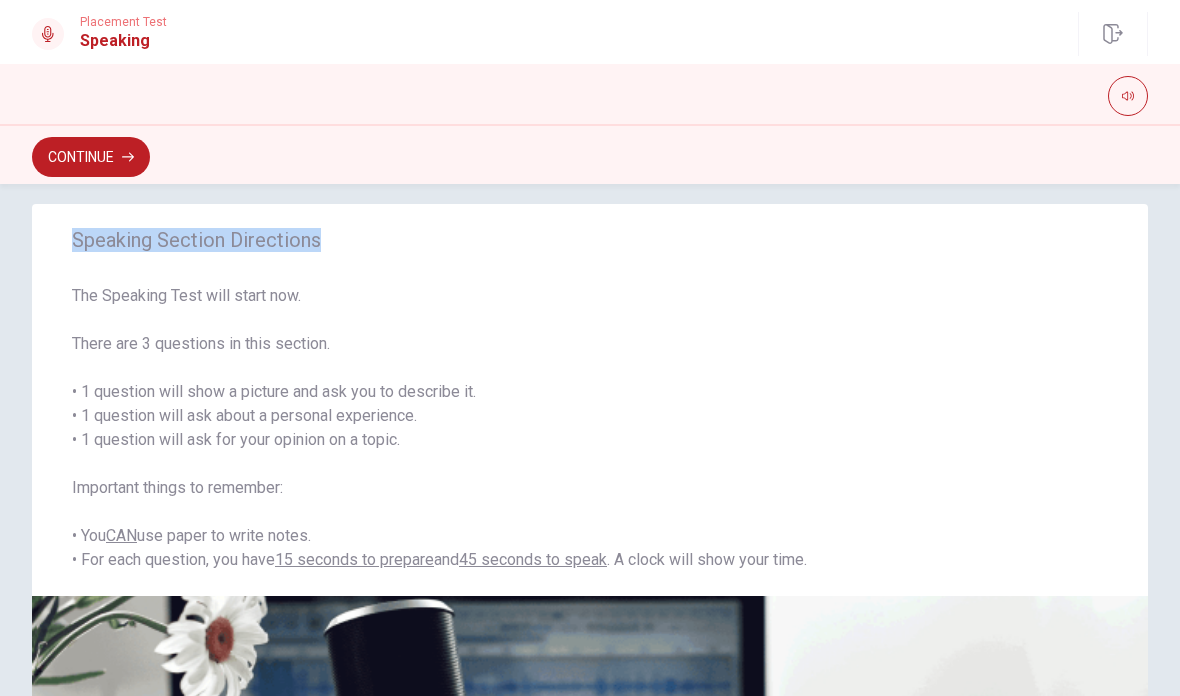 click on "The Speaking Test will start now.
There are 3 questions in this section.
• 1 question will show a picture and ask you to describe it.
• 1 question will ask about a personal experience.
• 1 question will ask for your opinion on a topic.
Important things to remember:
• You  CAN  use paper to write notes.
• For each question, you have  15 seconds to prepare  and  45 seconds to speak . A clock will show your time." at bounding box center [590, 428] 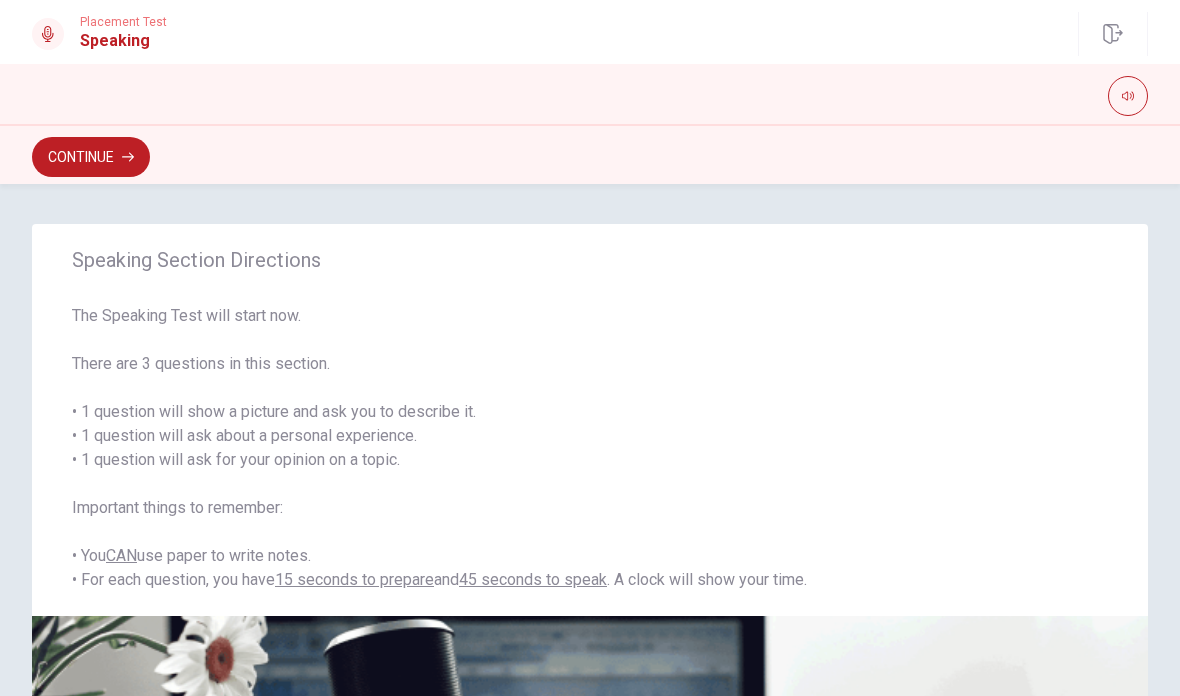 scroll, scrollTop: 0, scrollLeft: 0, axis: both 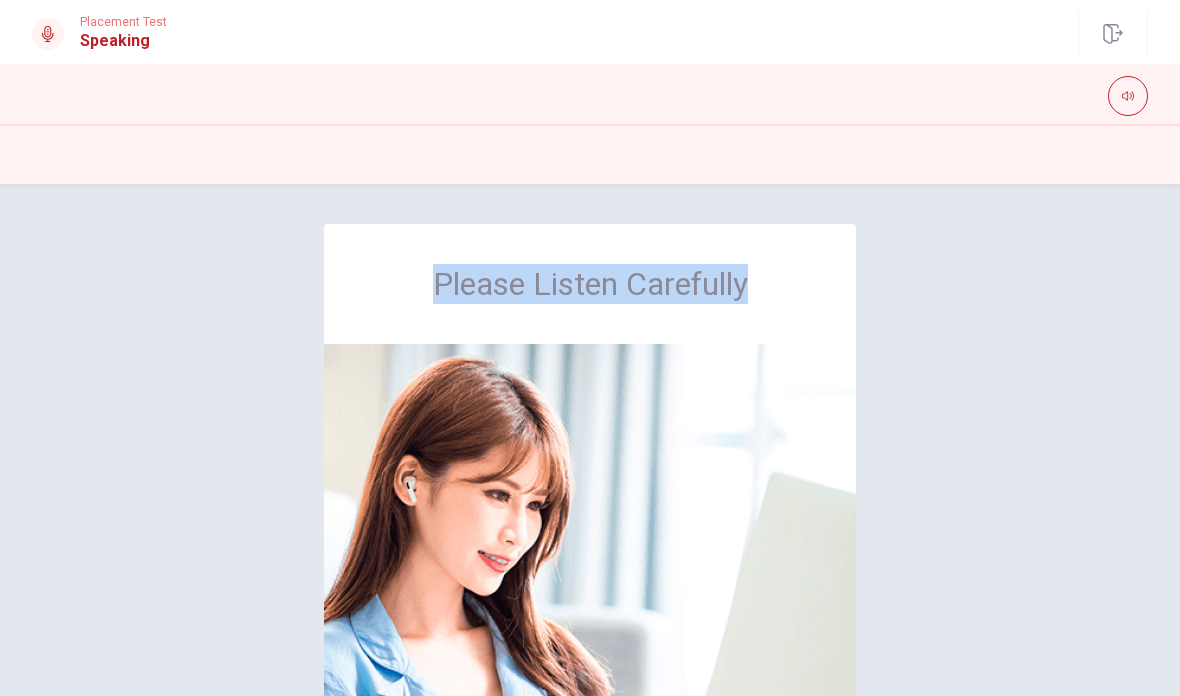 click on "Please Listen Carefully" at bounding box center (590, 558) 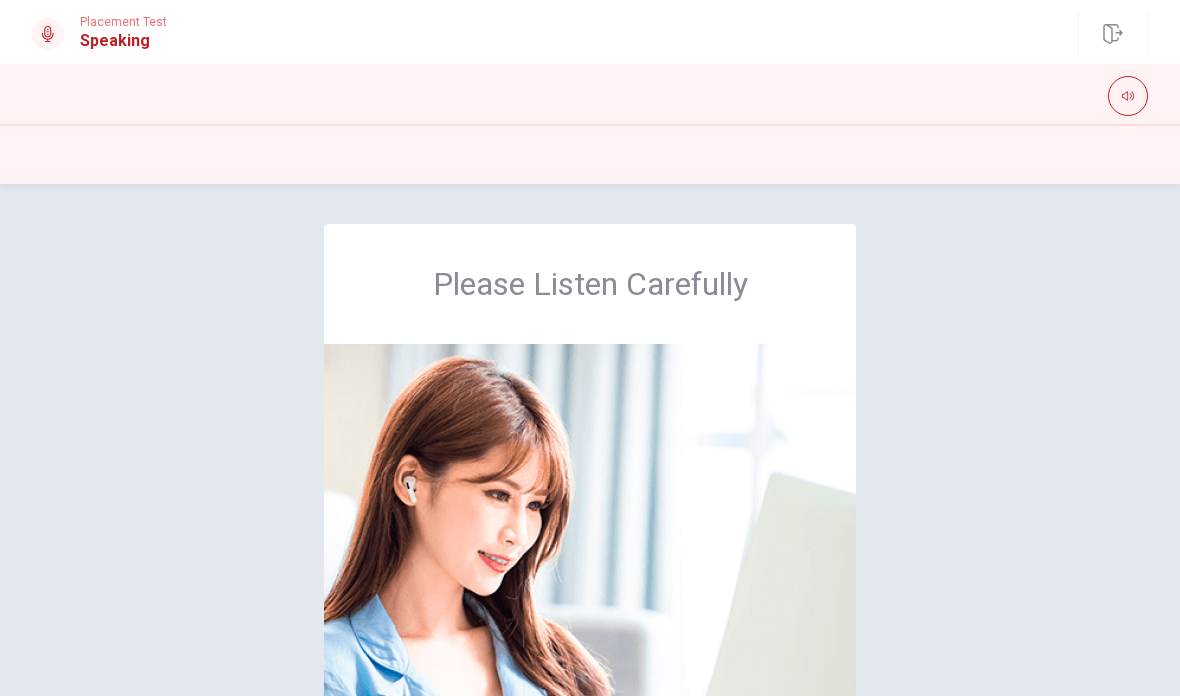 scroll, scrollTop: 0, scrollLeft: 0, axis: both 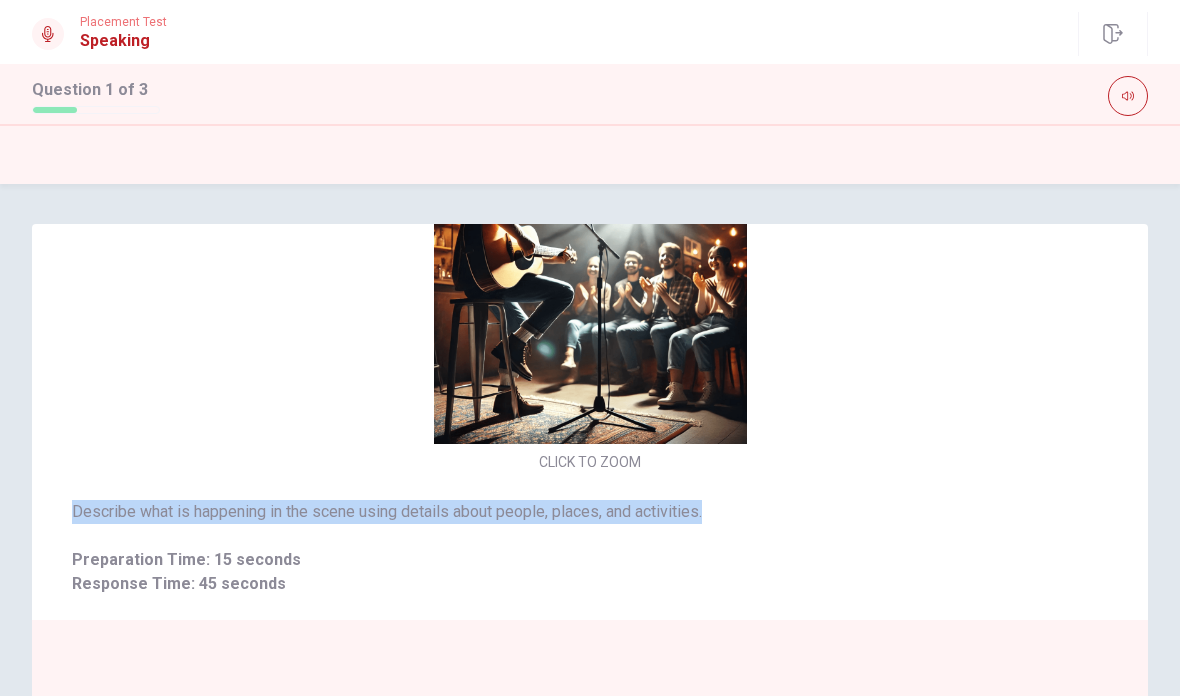 click on "CLICK TO ZOOM" at bounding box center [590, 303] 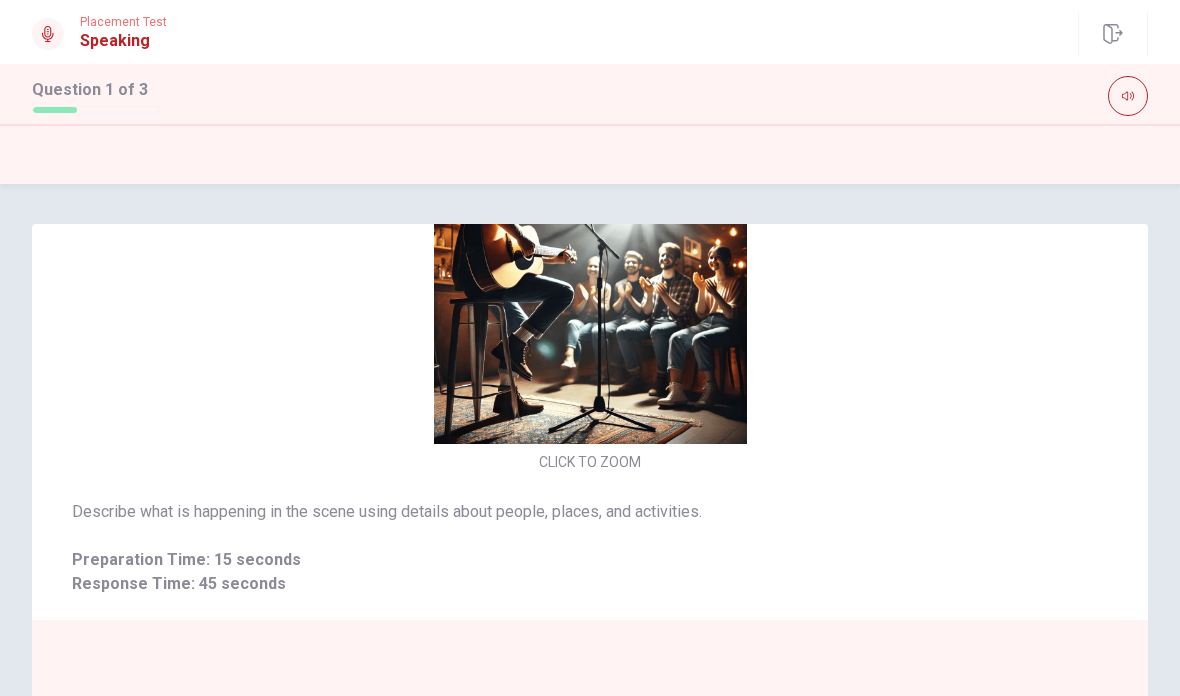 scroll, scrollTop: 67, scrollLeft: 0, axis: vertical 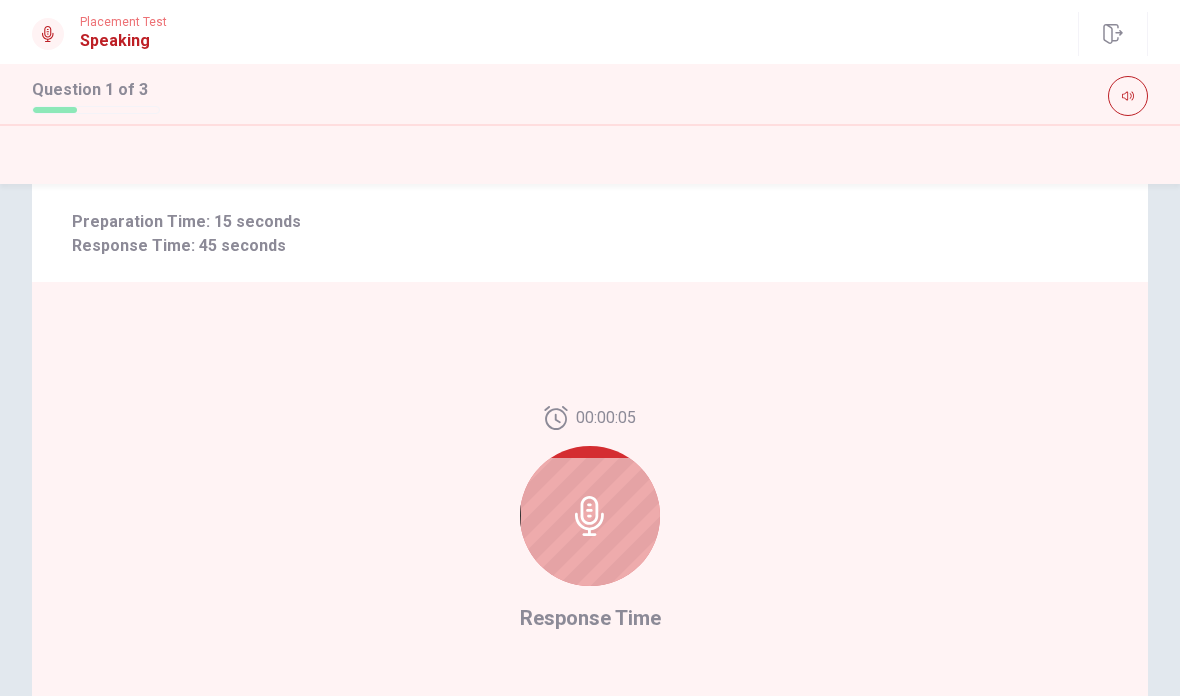 click at bounding box center (590, 516) 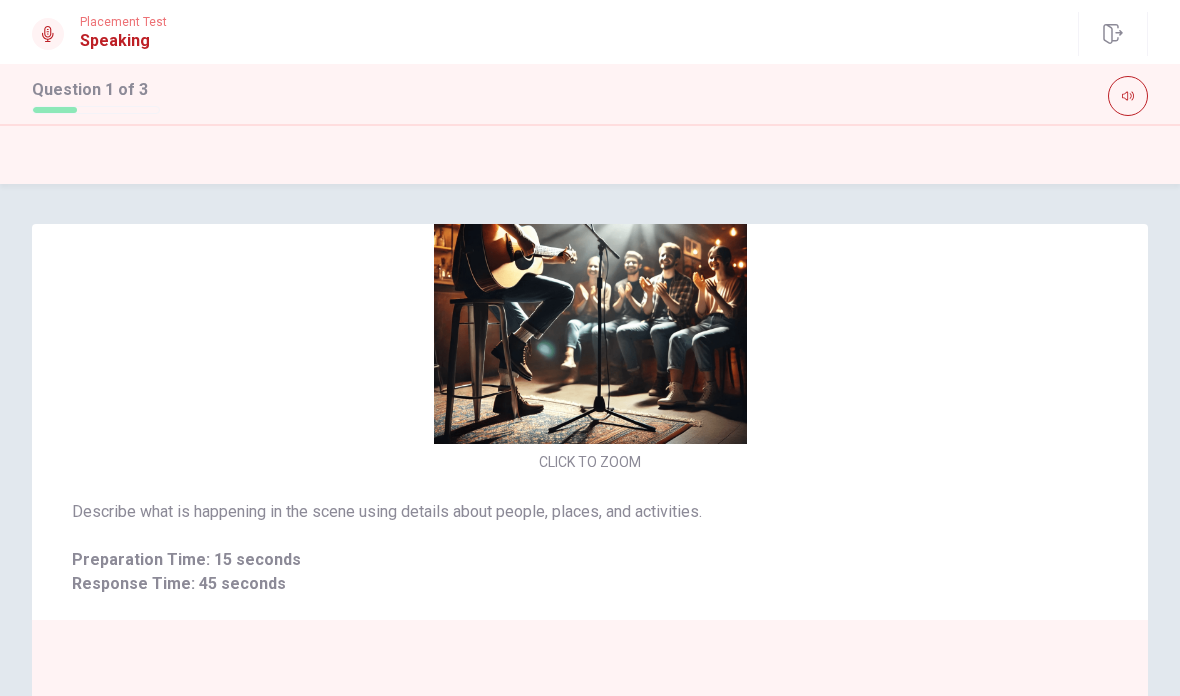 click on "Describe what is happening in the scene using details about people, places, and activities. Preparation Time: 15 seconds Response Time: 45 seconds" at bounding box center [590, 548] 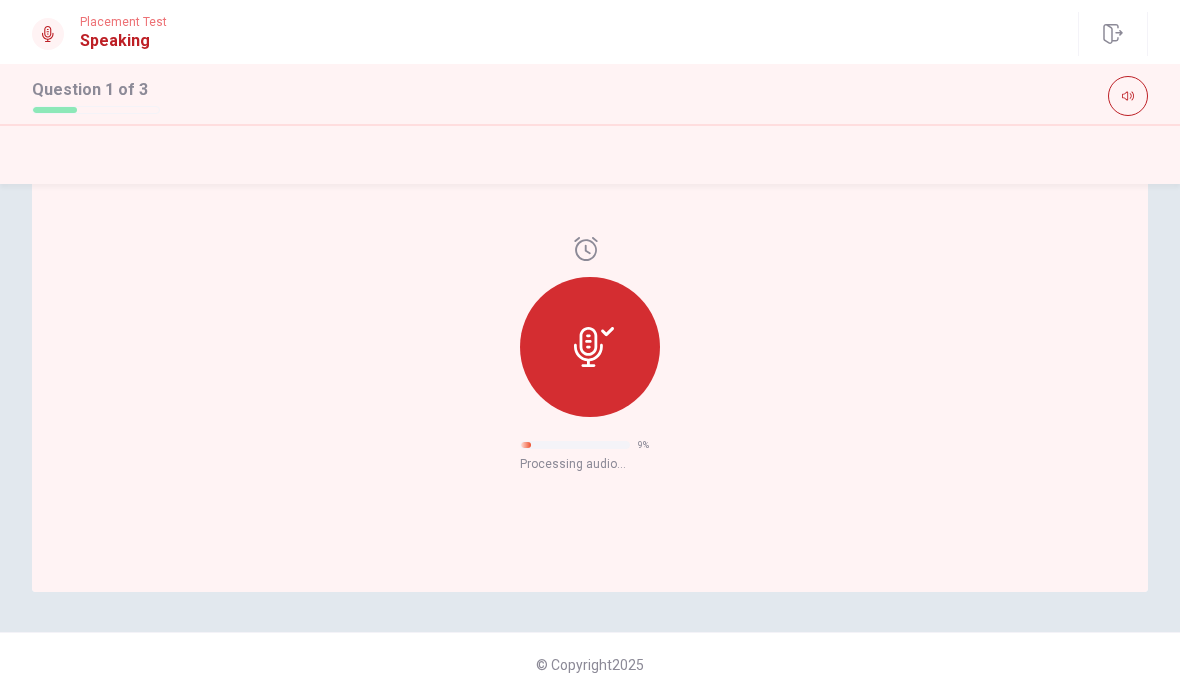 scroll, scrollTop: 504, scrollLeft: 0, axis: vertical 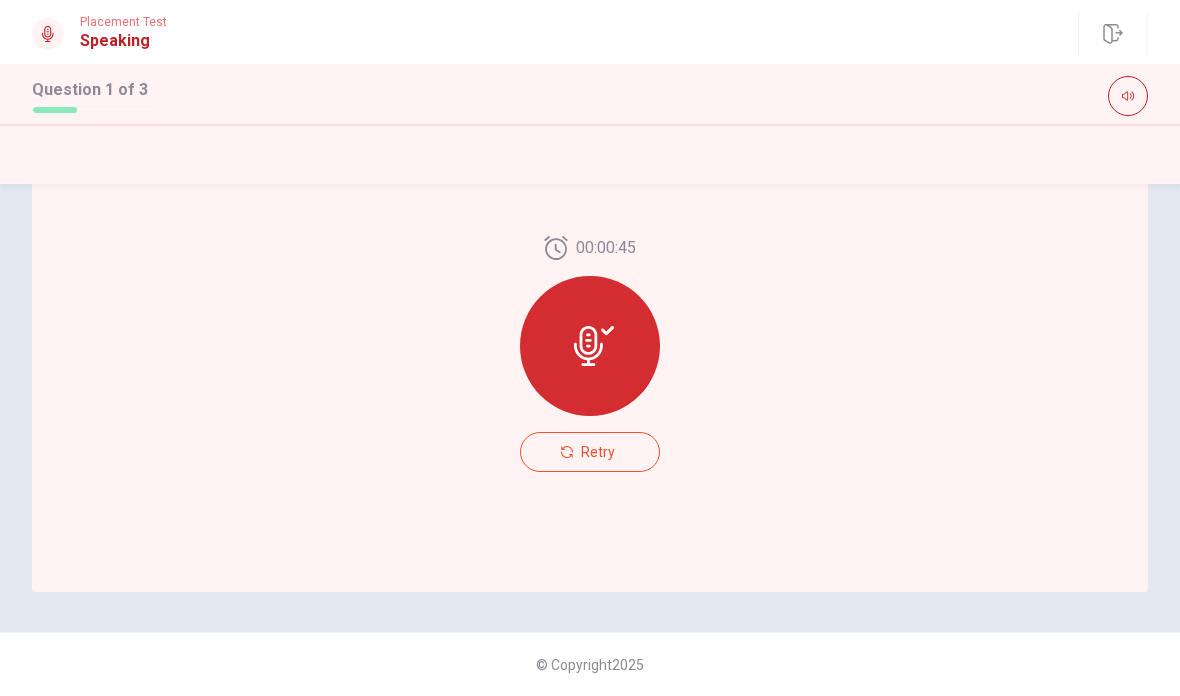 click 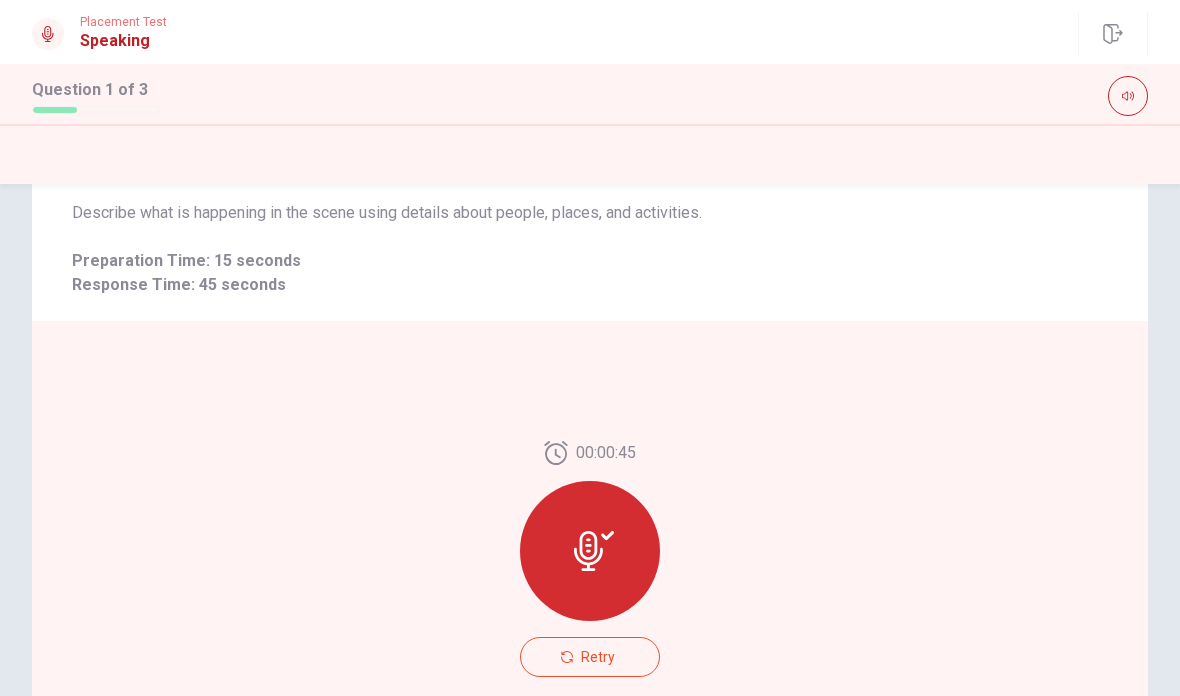 scroll, scrollTop: 383, scrollLeft: 0, axis: vertical 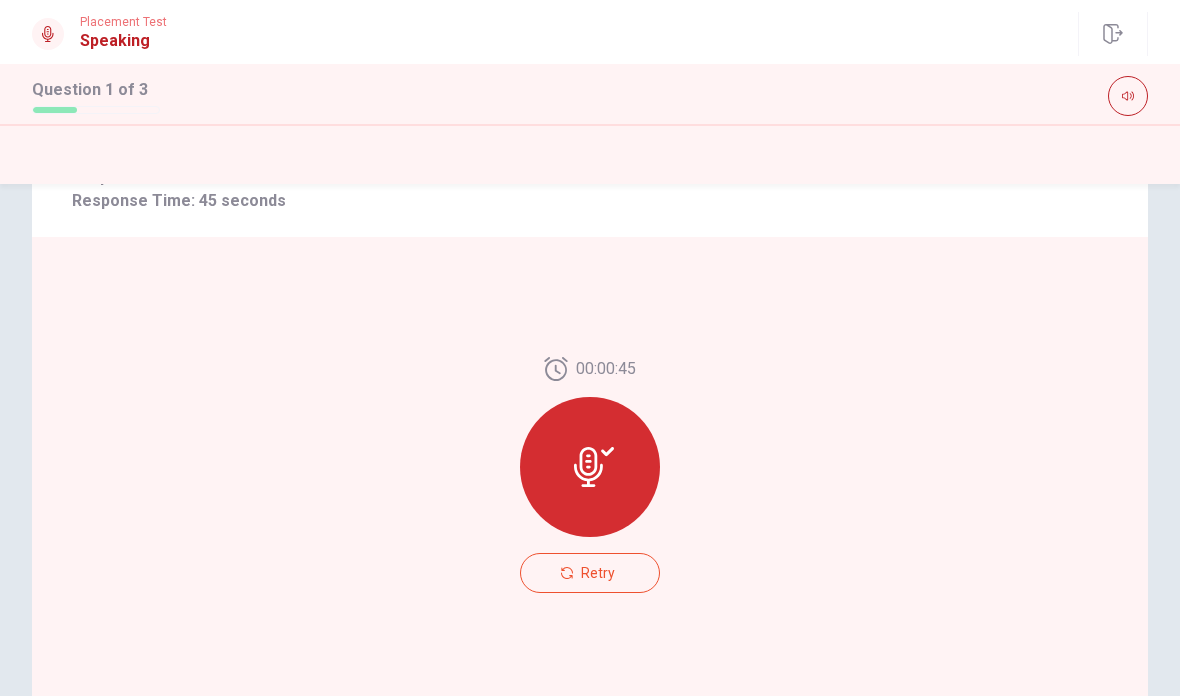 click on "Response Time: 45 seconds" at bounding box center [590, 201] 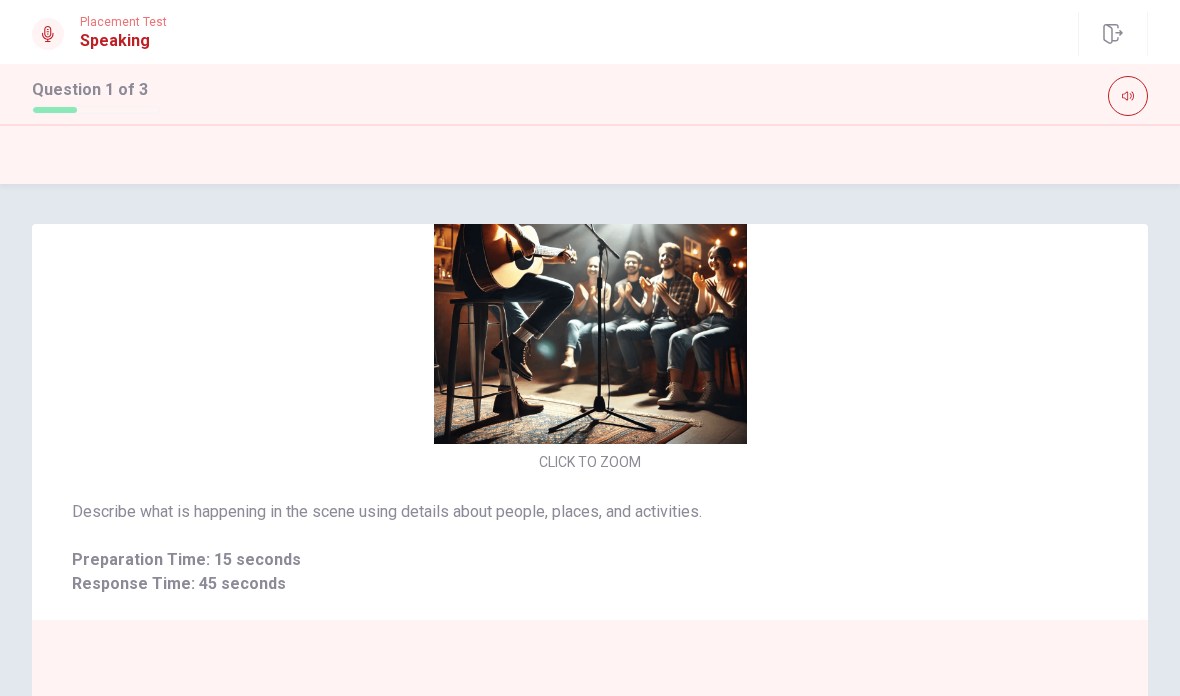 scroll, scrollTop: 0, scrollLeft: 0, axis: both 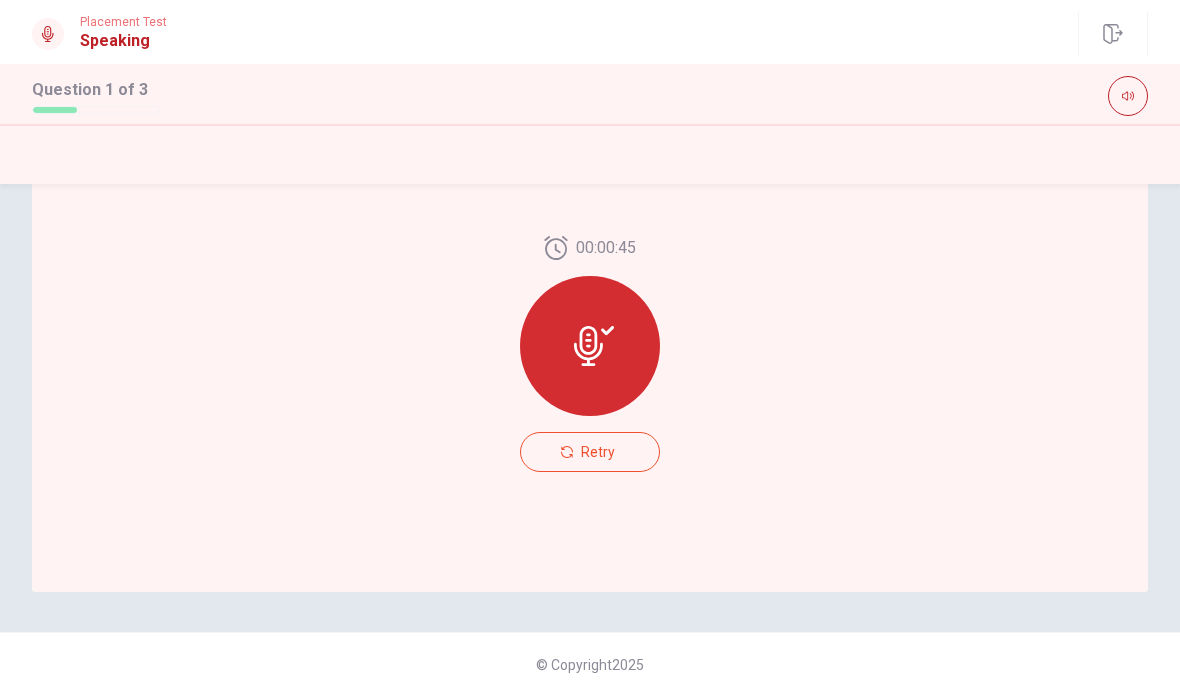 click on "Retry" at bounding box center [590, 452] 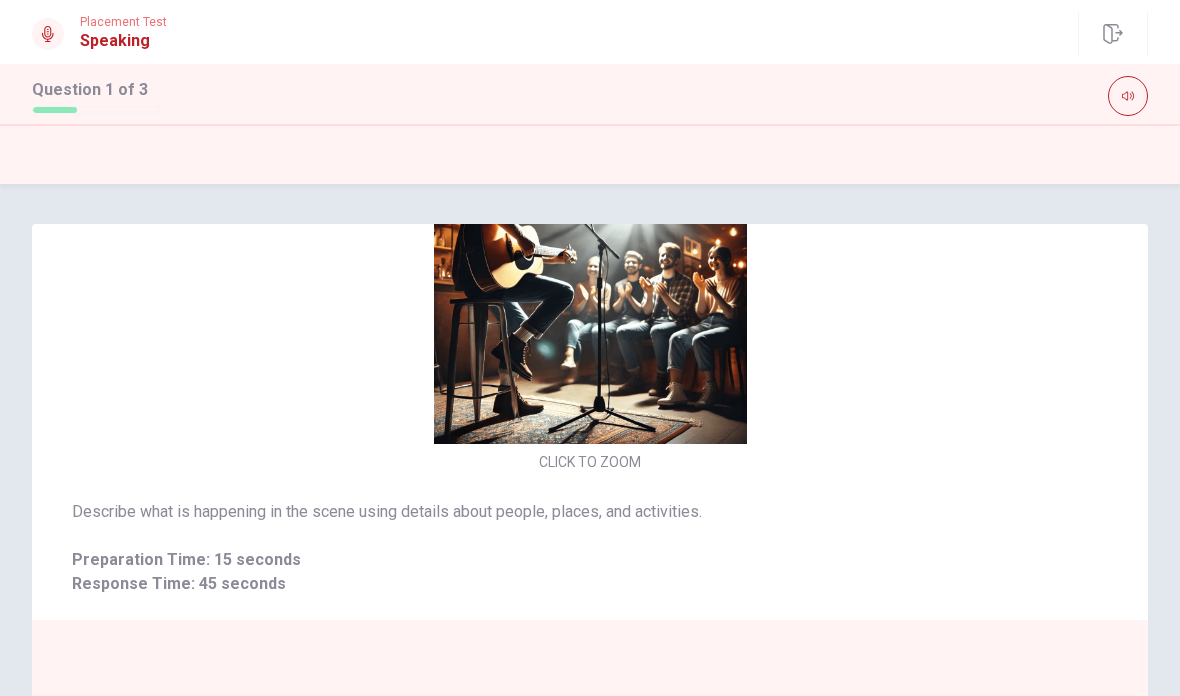 scroll, scrollTop: 0, scrollLeft: 0, axis: both 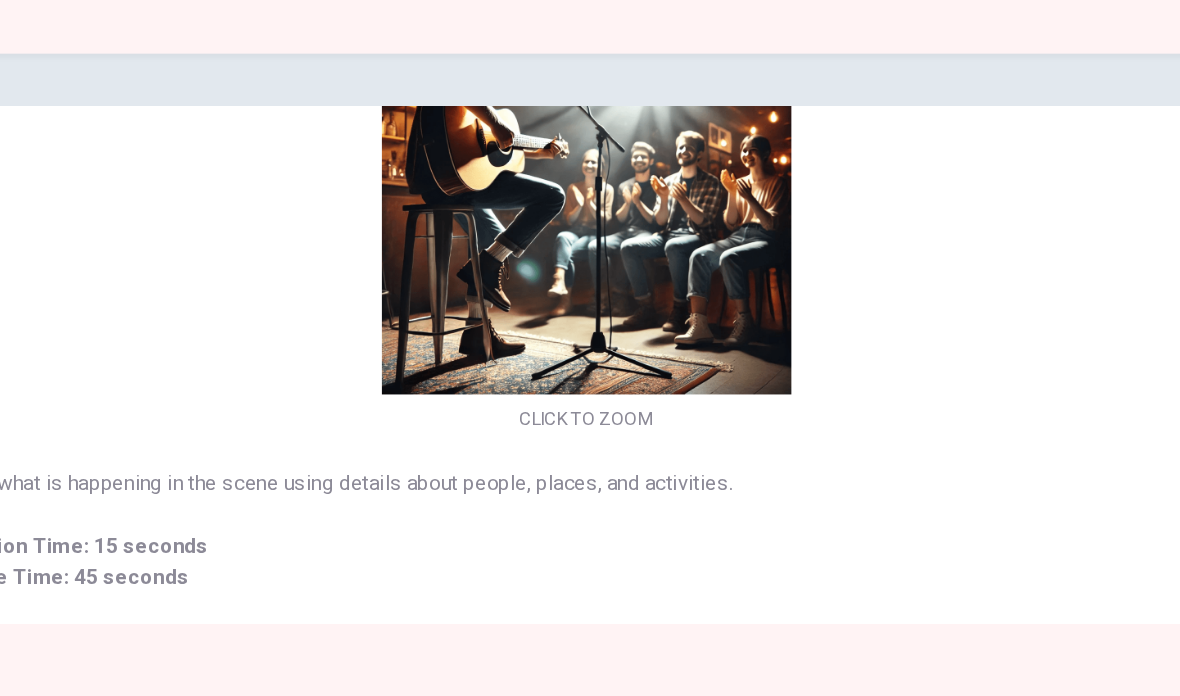 click at bounding box center [590, 287] 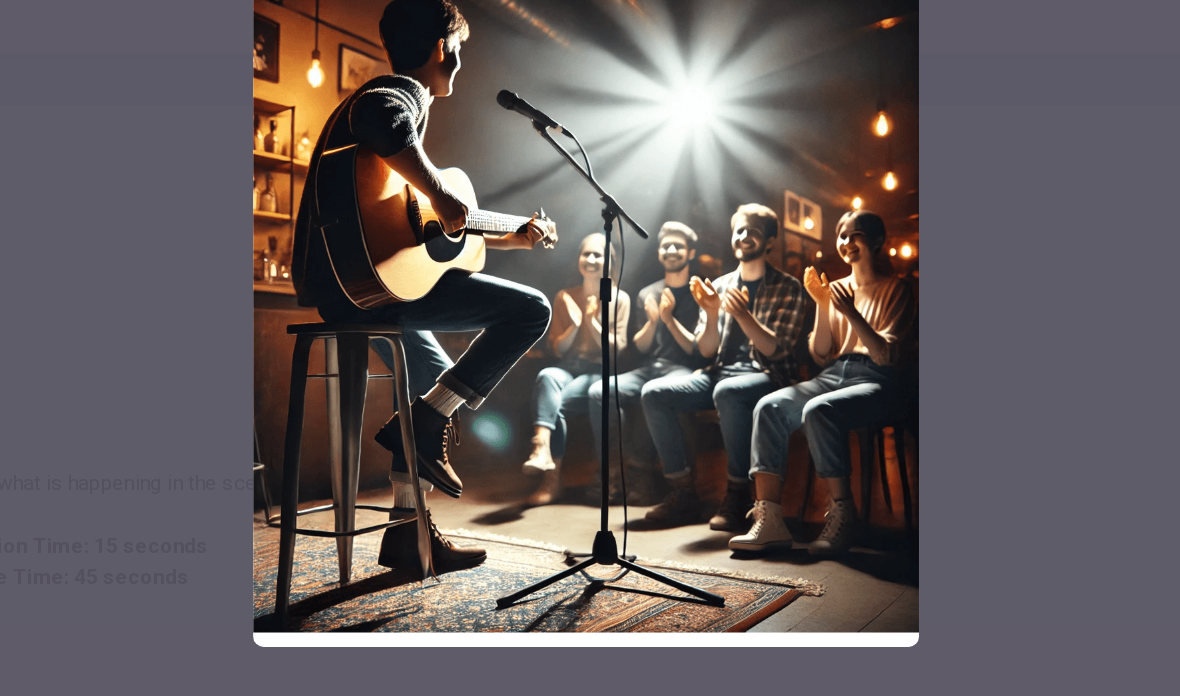 click at bounding box center (590, 348) 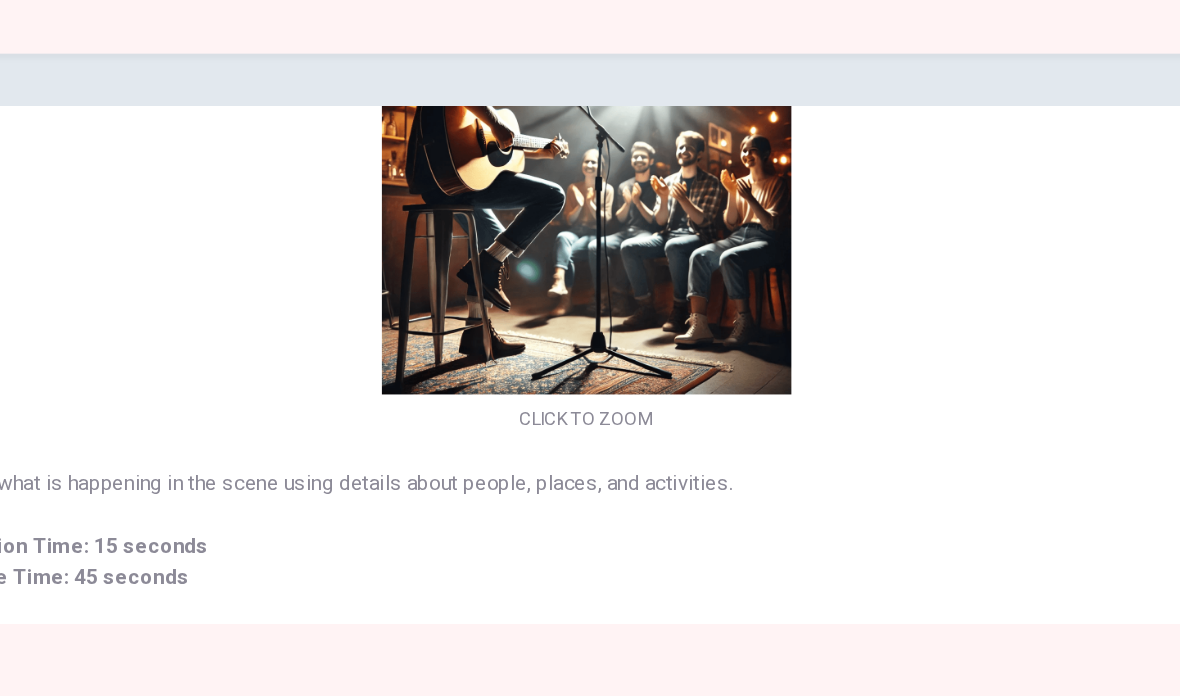 click on "CLICK TO ZOOM" at bounding box center (590, 303) 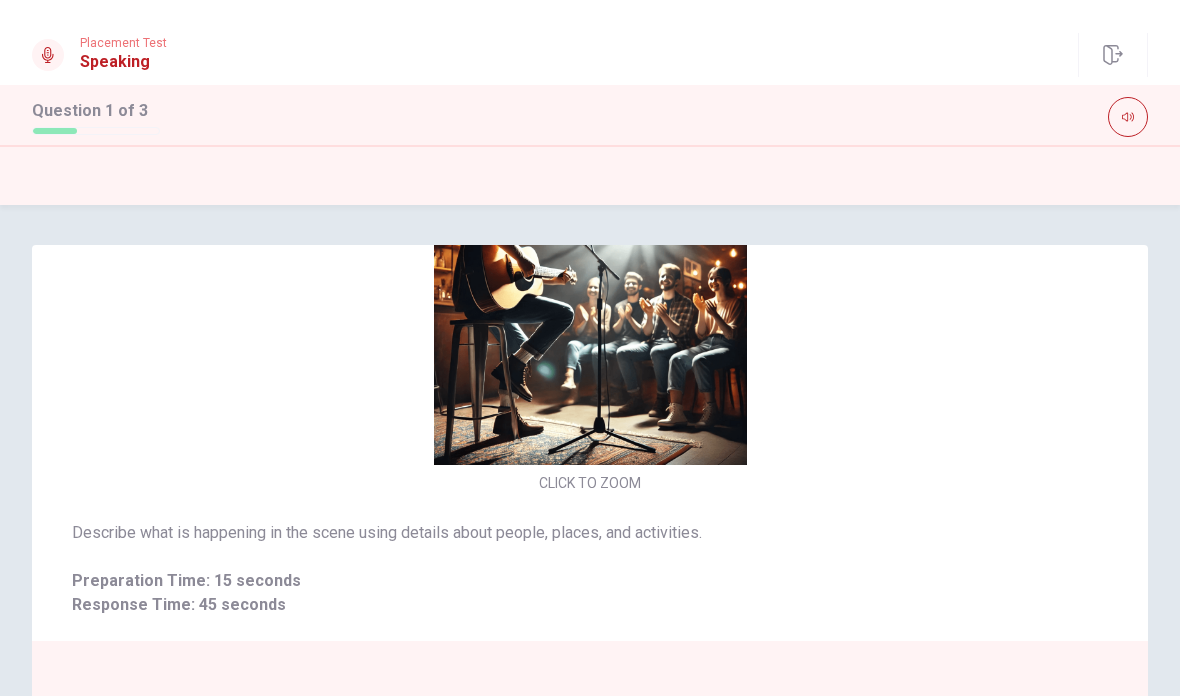 scroll, scrollTop: 0, scrollLeft: 0, axis: both 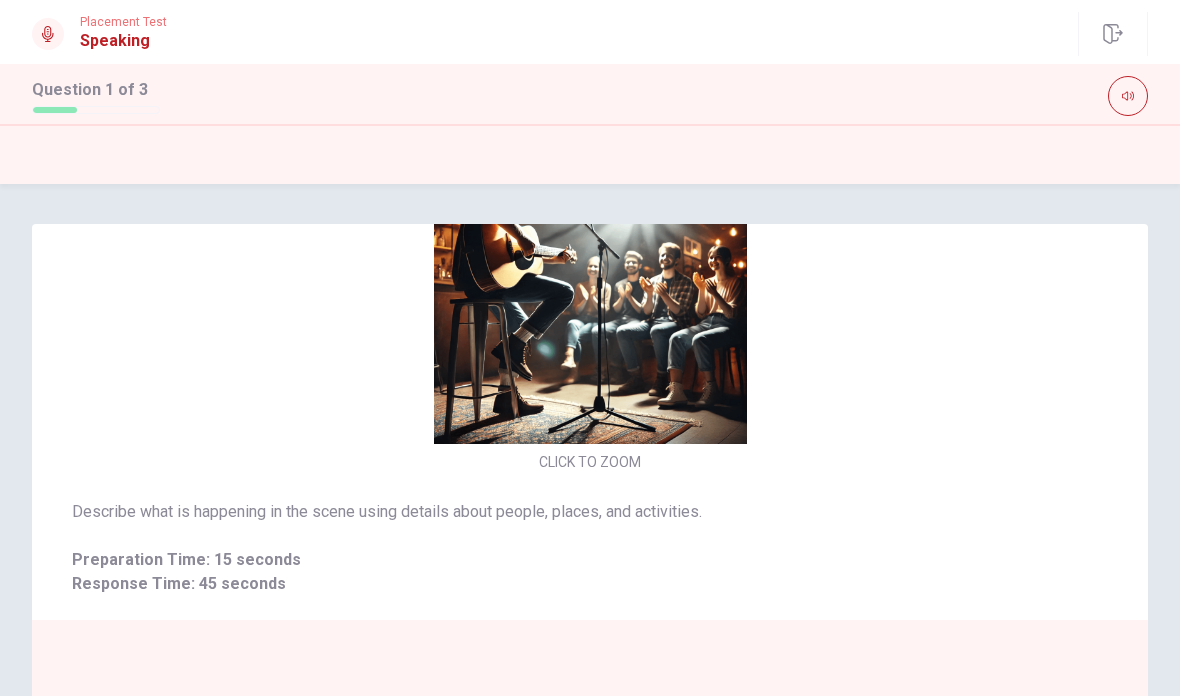 click on "CLICK TO ZOOM" at bounding box center [590, 303] 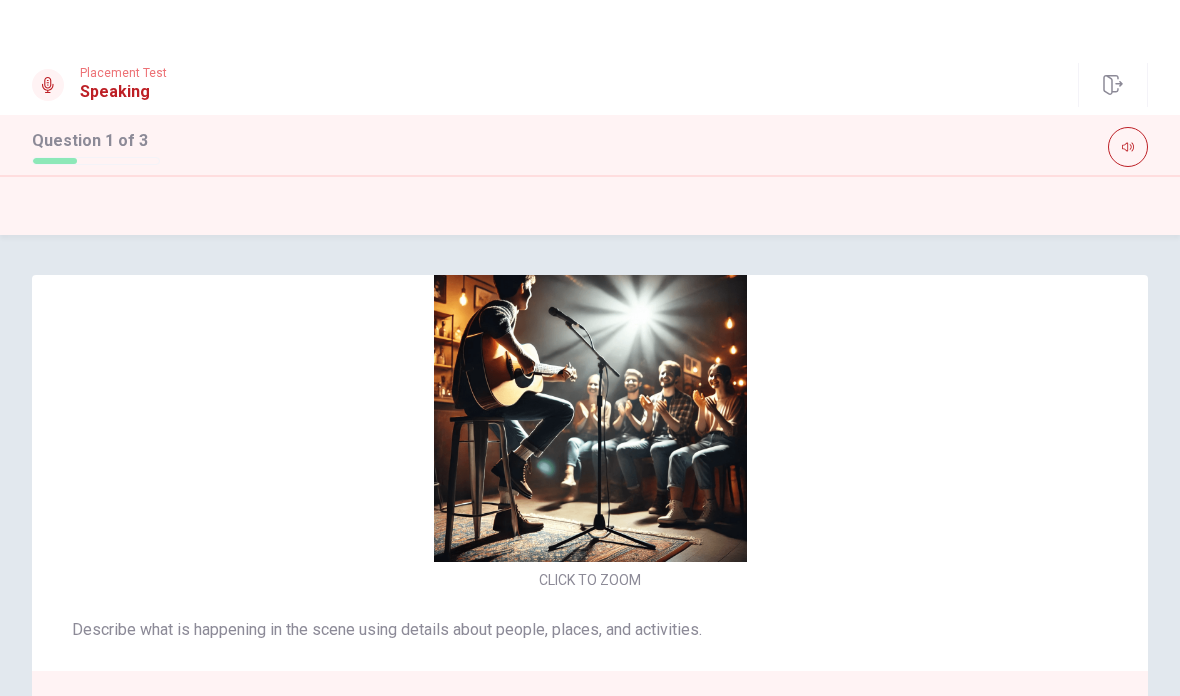 scroll, scrollTop: -66, scrollLeft: 0, axis: vertical 